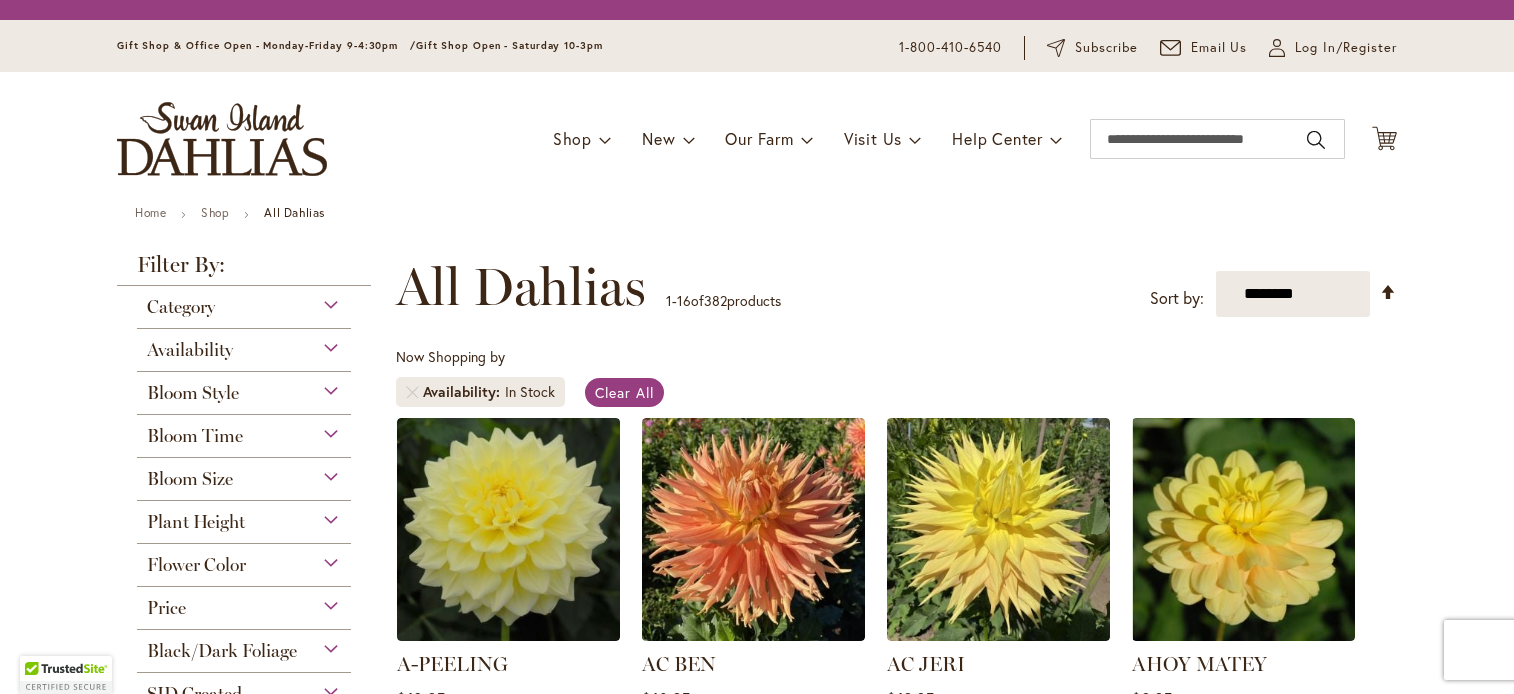 scroll, scrollTop: 0, scrollLeft: 0, axis: both 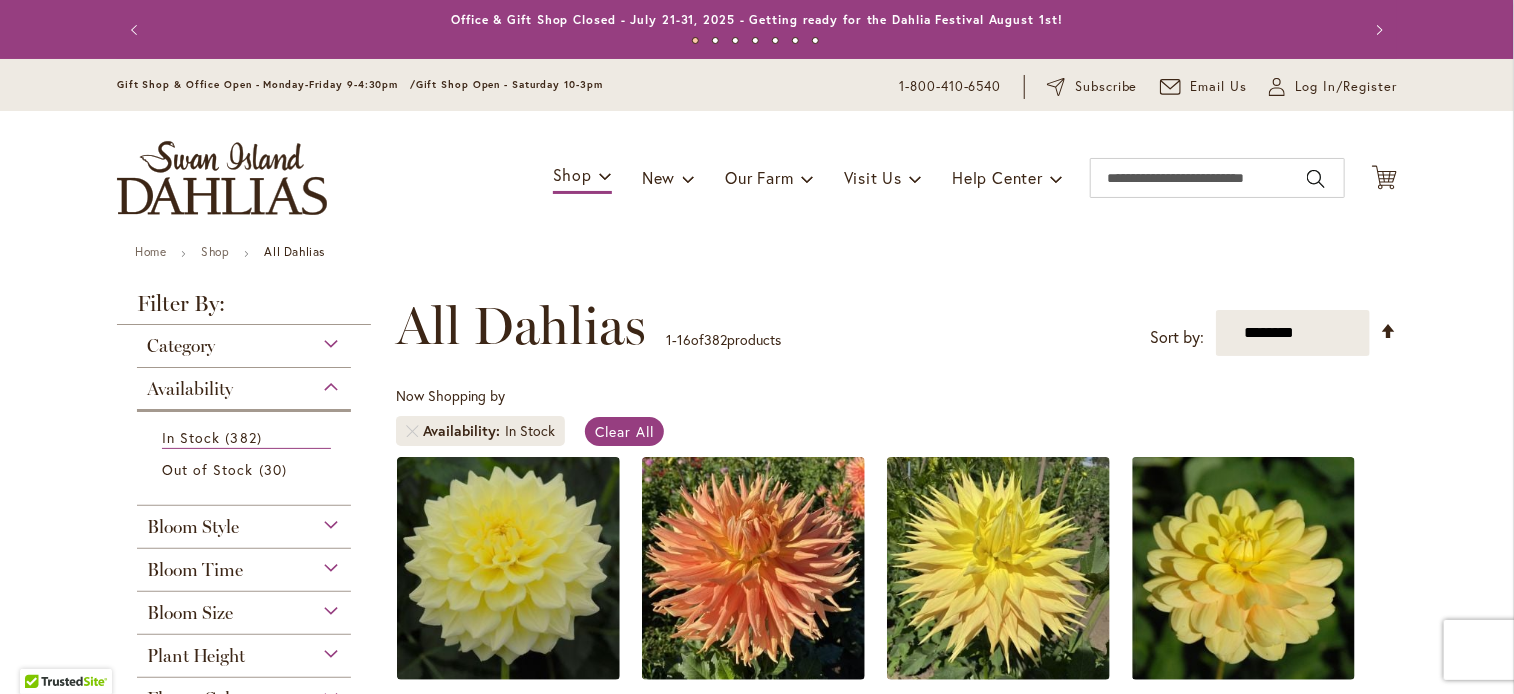 type on "**********" 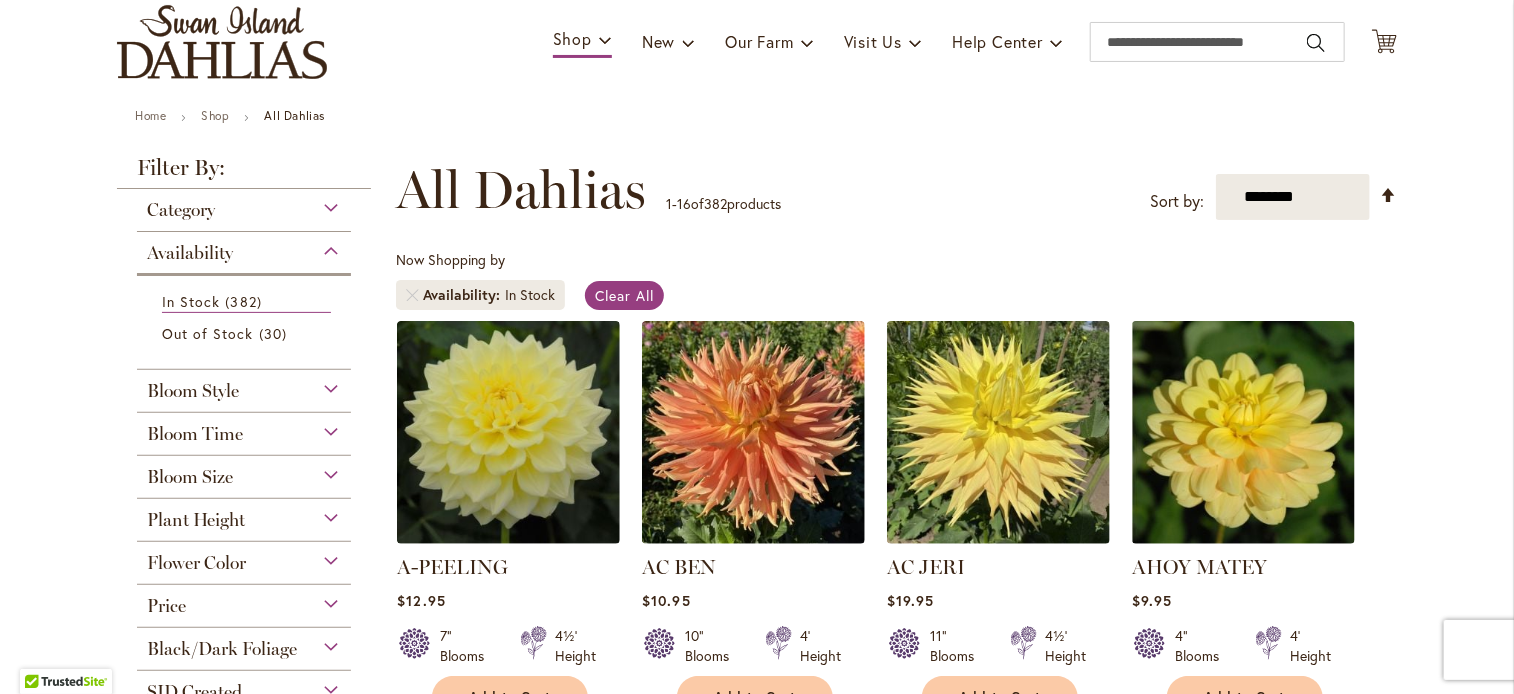 scroll, scrollTop: 187, scrollLeft: 0, axis: vertical 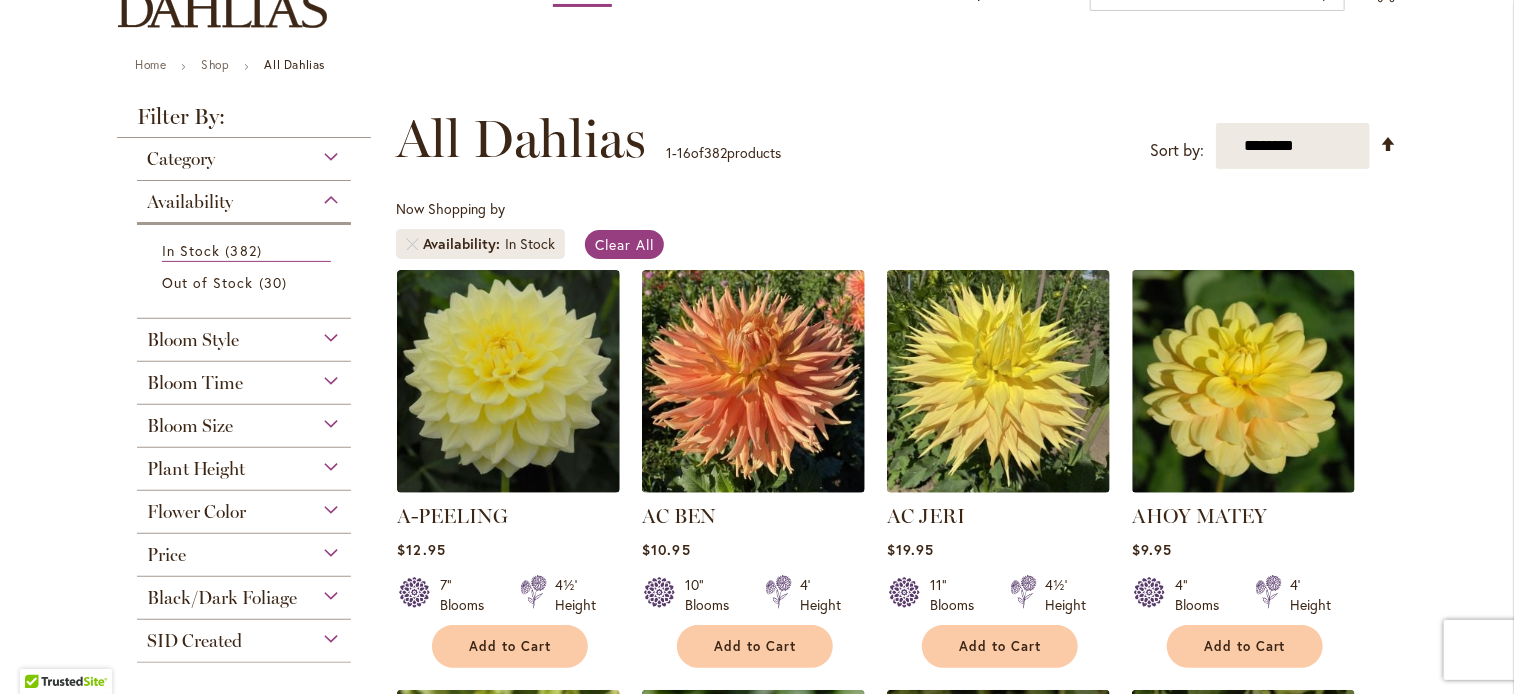 click on "Flower Color" at bounding box center [244, 507] 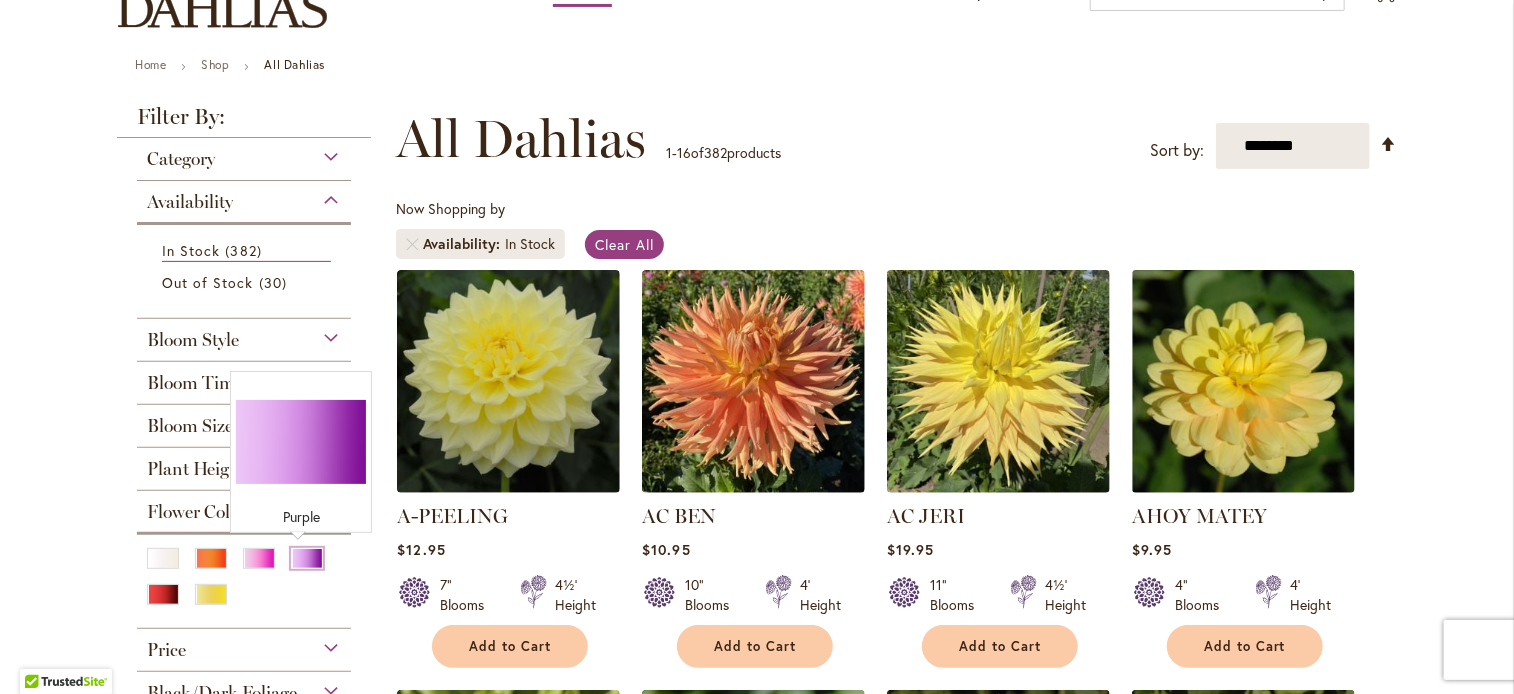 click at bounding box center [307, 558] 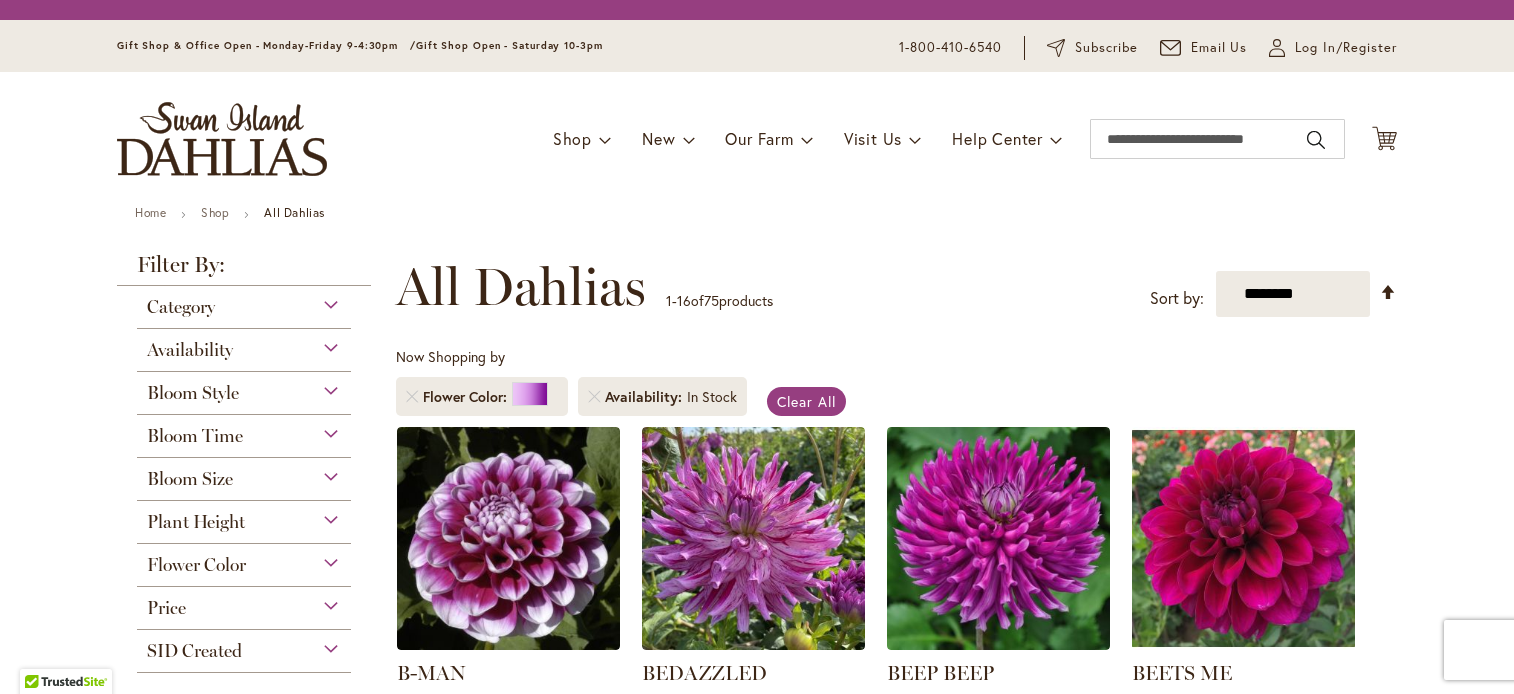 scroll, scrollTop: 0, scrollLeft: 0, axis: both 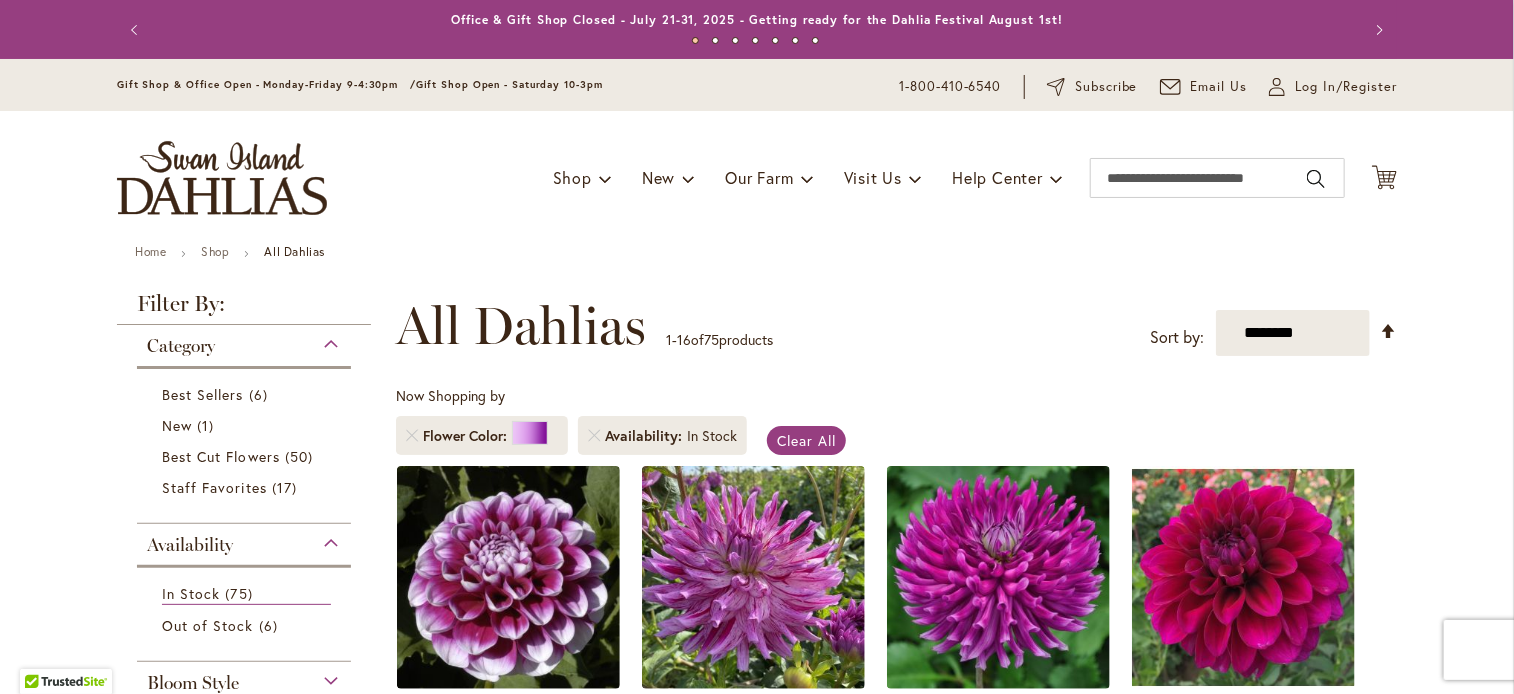 type on "**********" 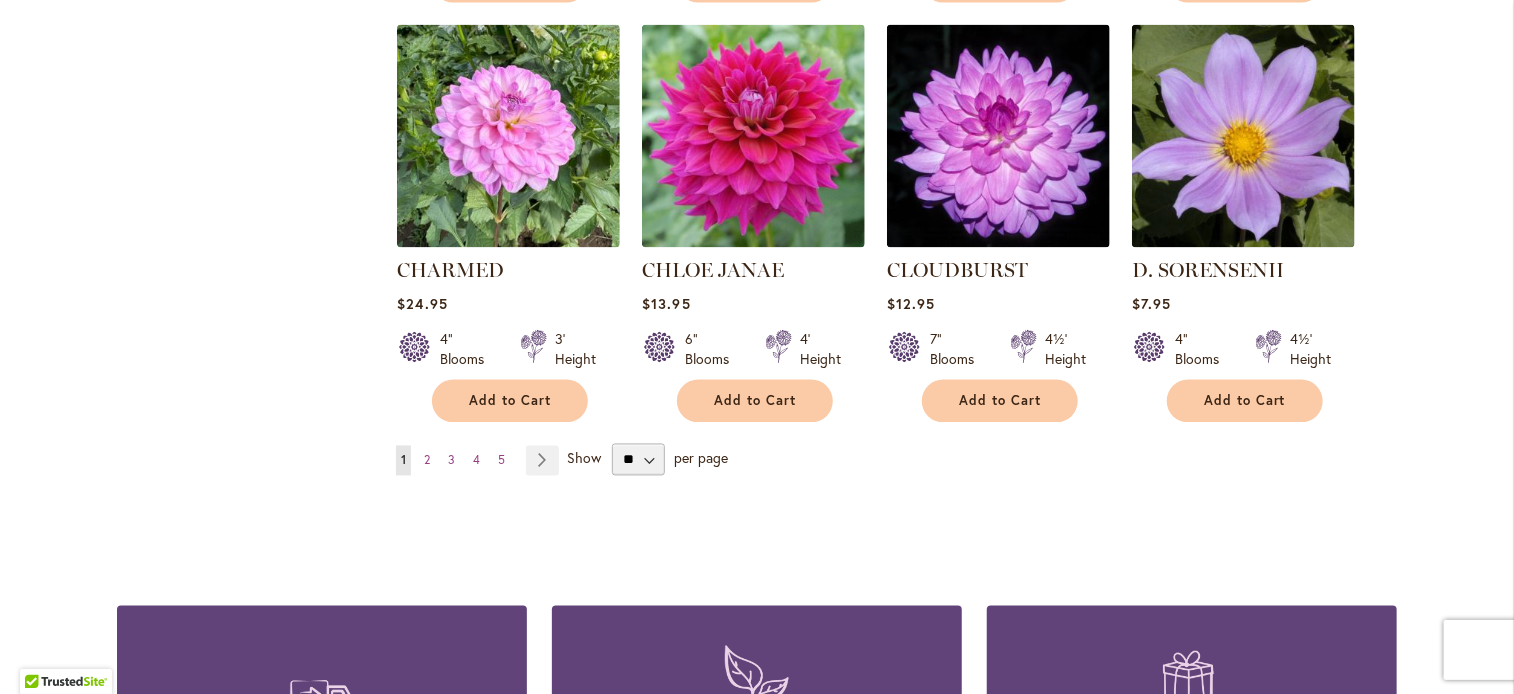 scroll, scrollTop: 1792, scrollLeft: 0, axis: vertical 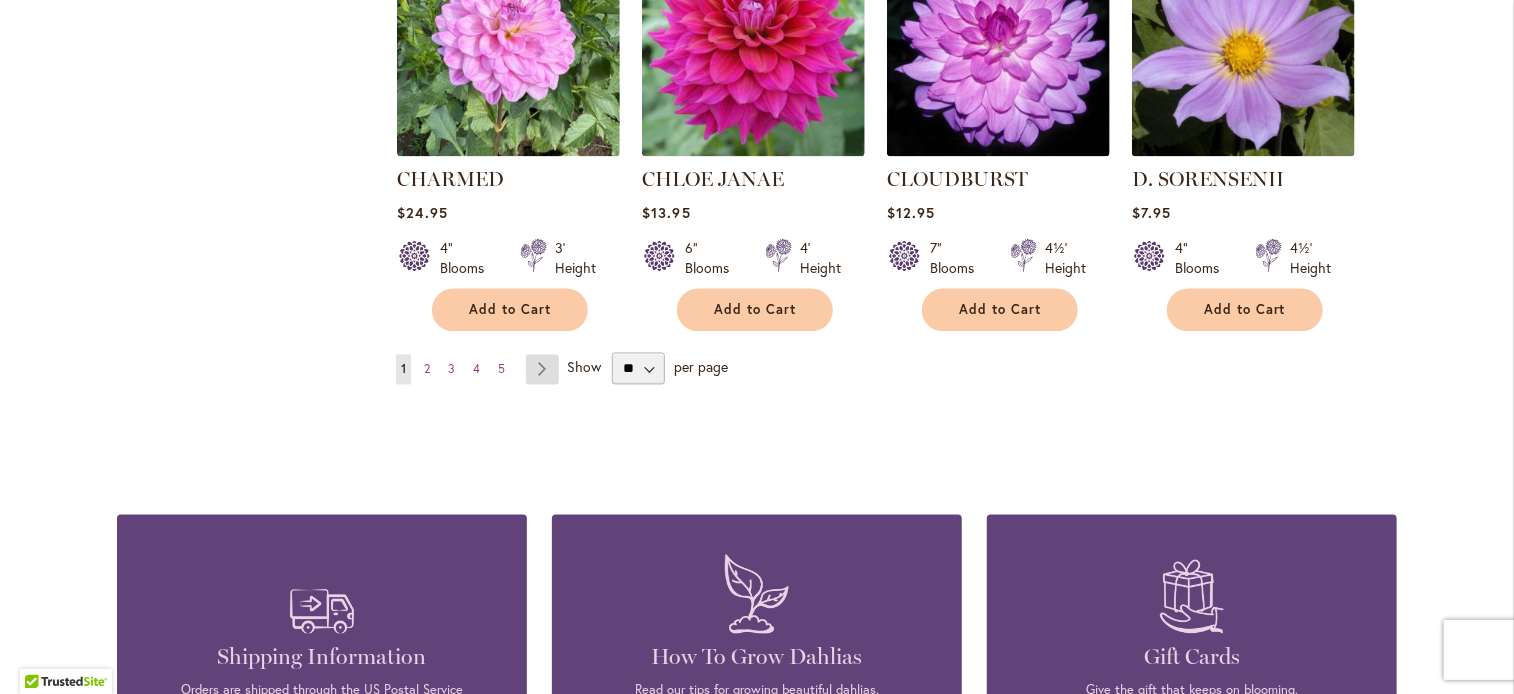 click on "Page
Next" at bounding box center [542, 370] 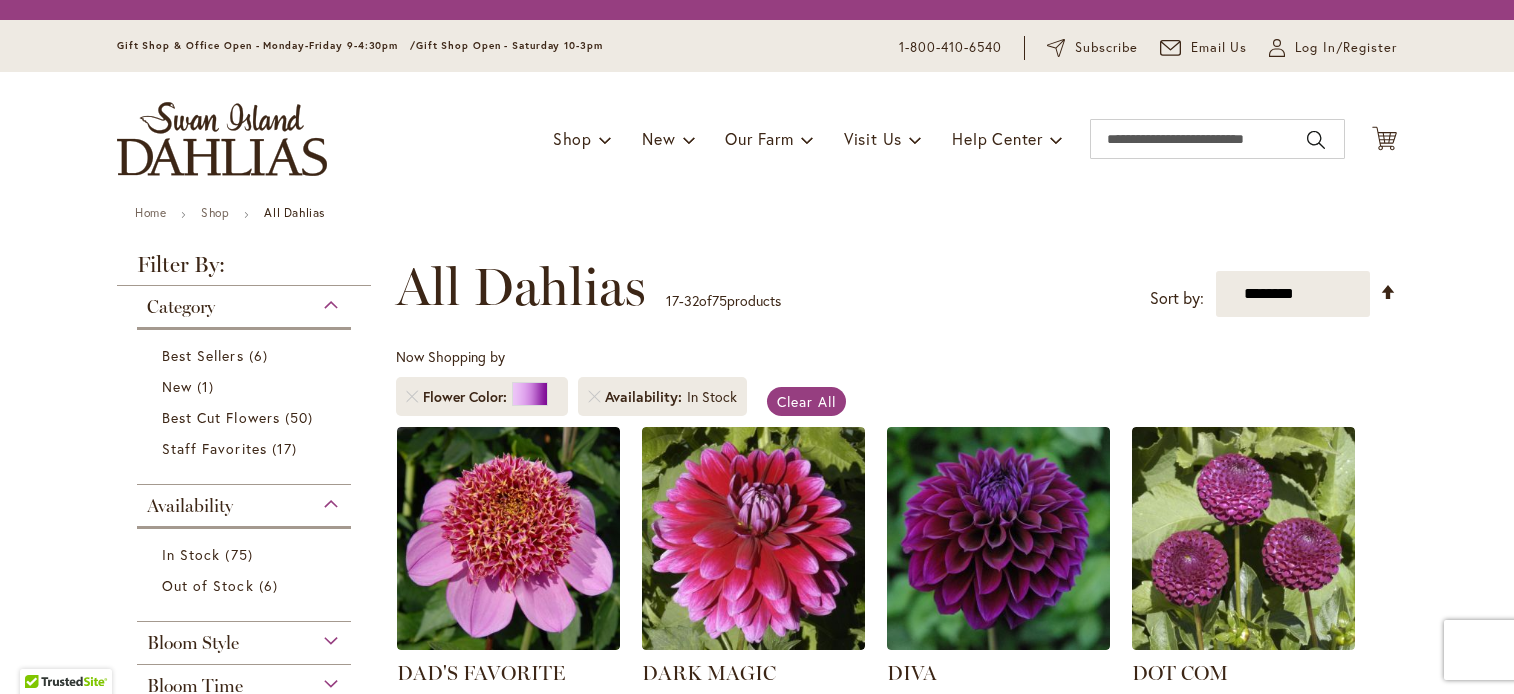 scroll, scrollTop: 0, scrollLeft: 0, axis: both 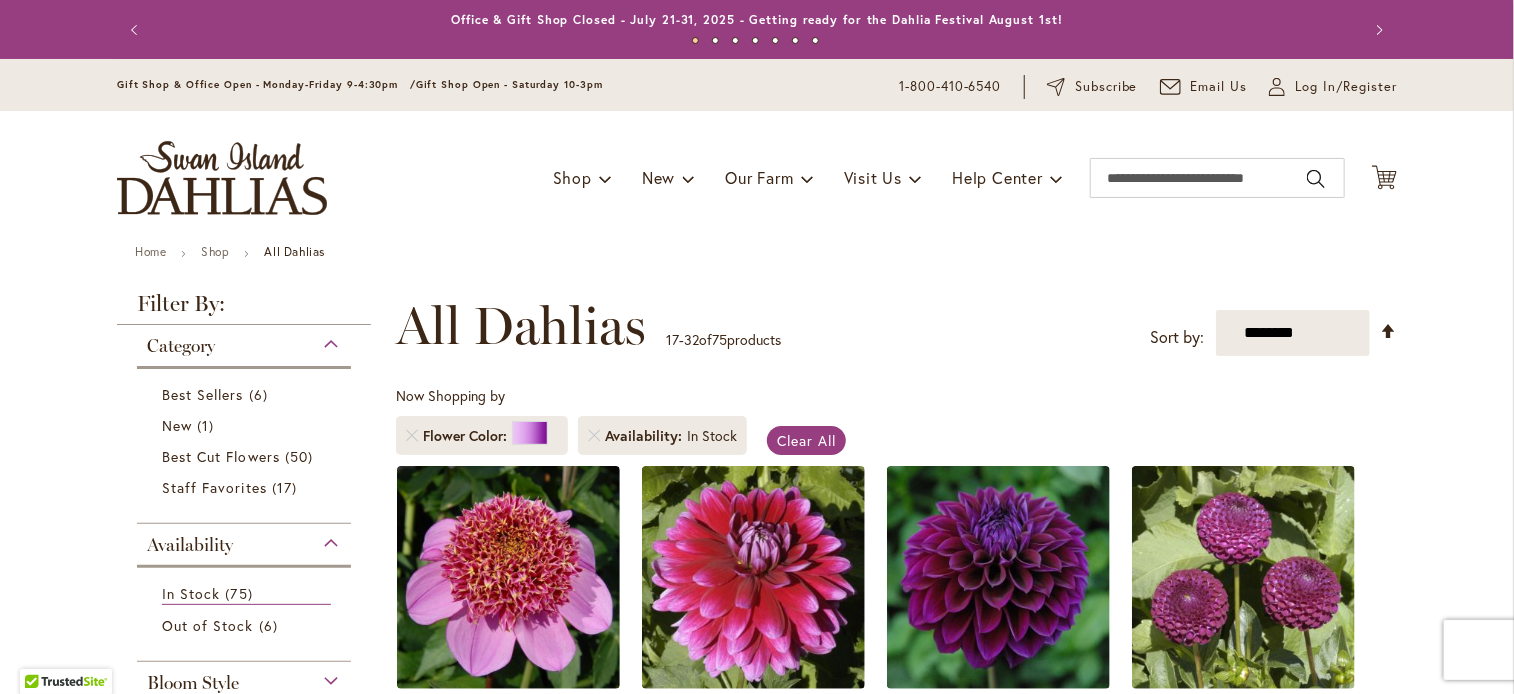 type on "**********" 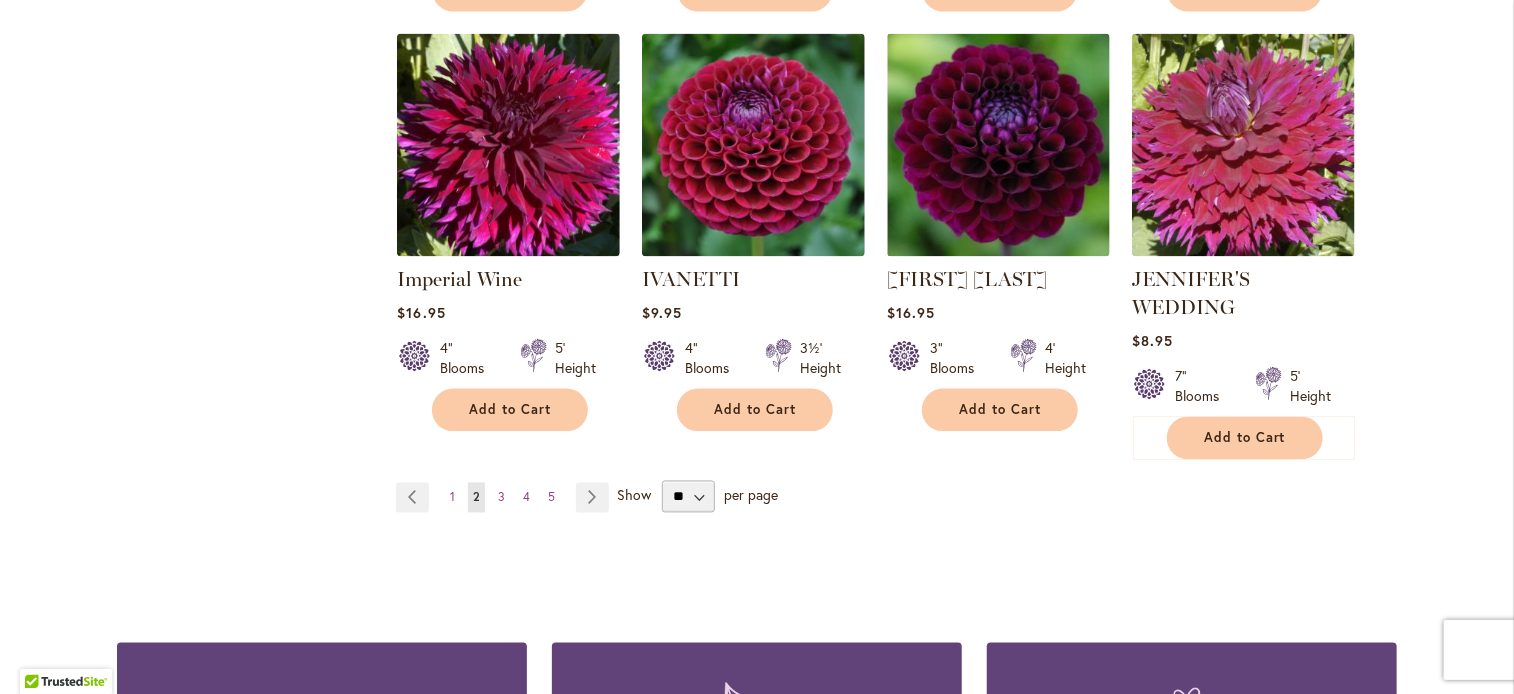scroll, scrollTop: 1896, scrollLeft: 0, axis: vertical 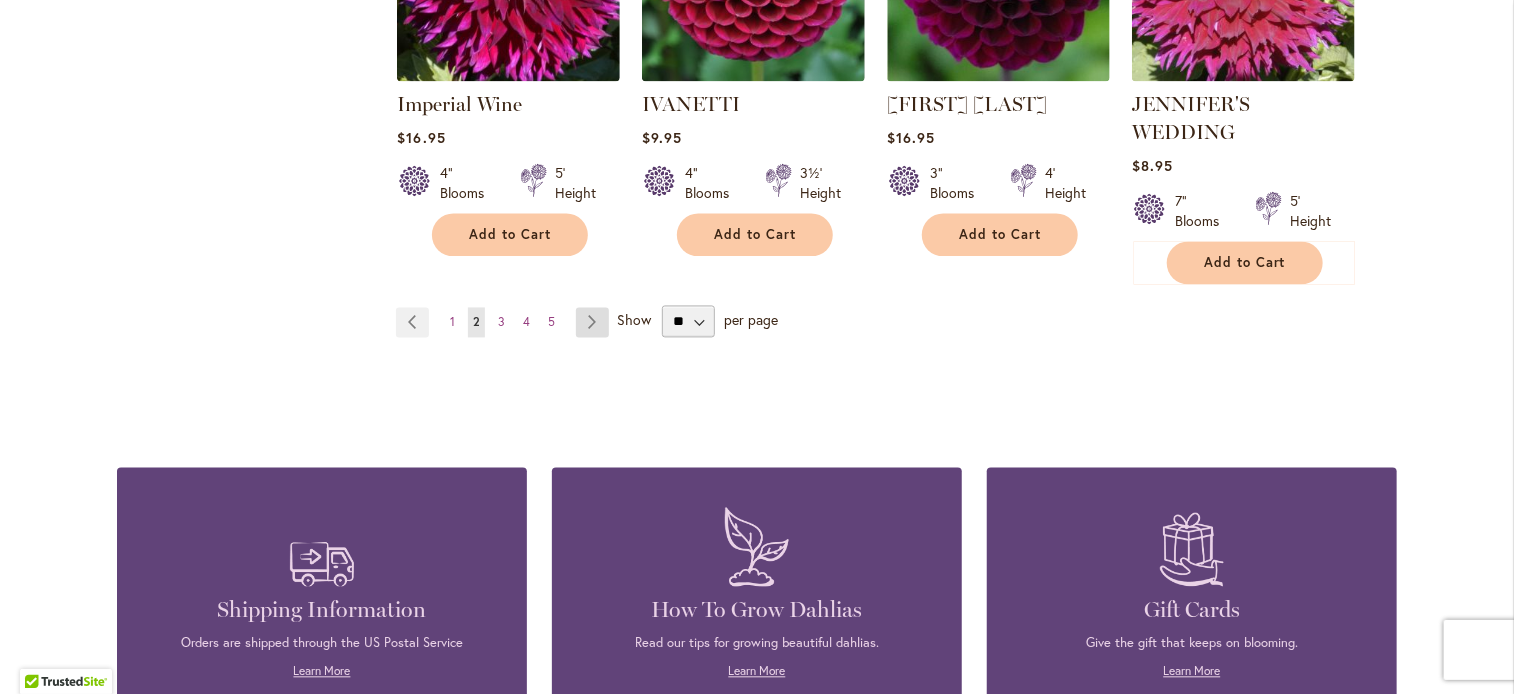 click on "Page
Next" at bounding box center [592, 322] 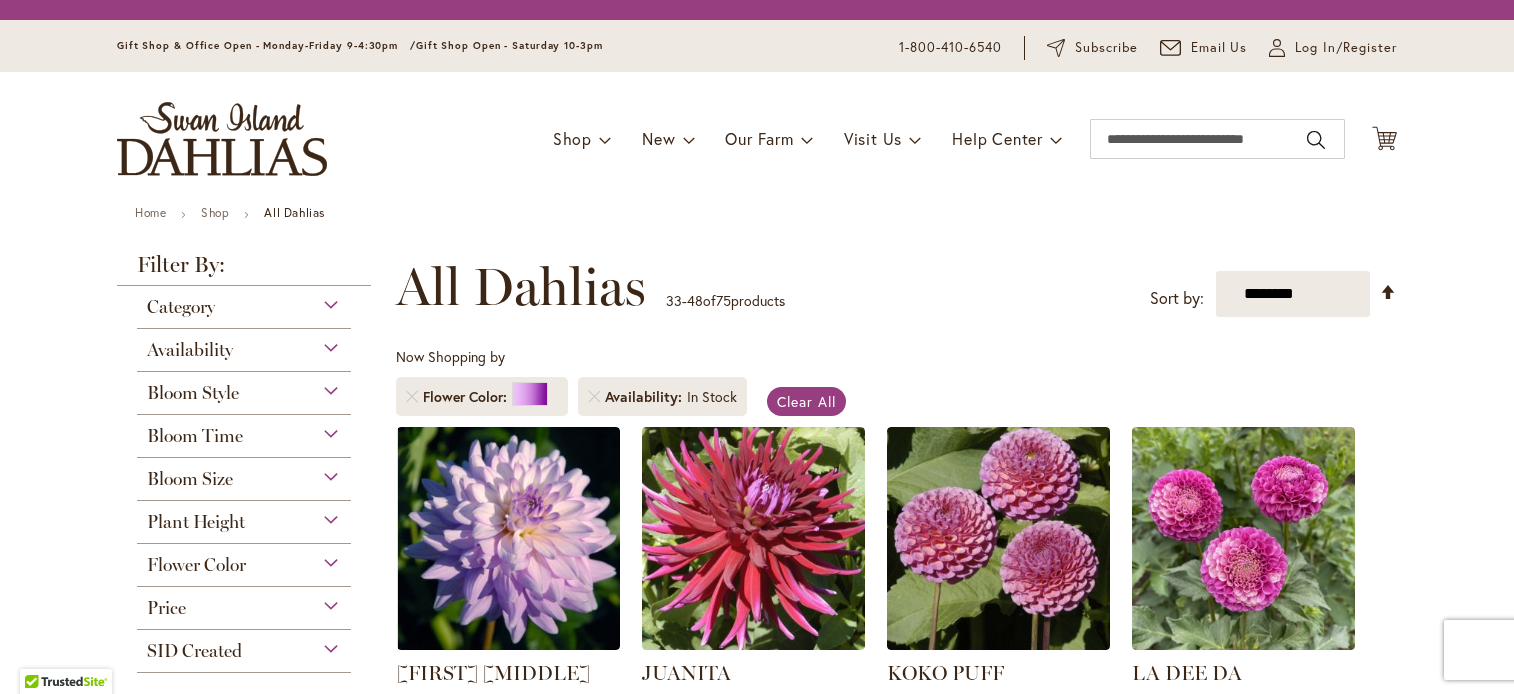 scroll, scrollTop: 0, scrollLeft: 0, axis: both 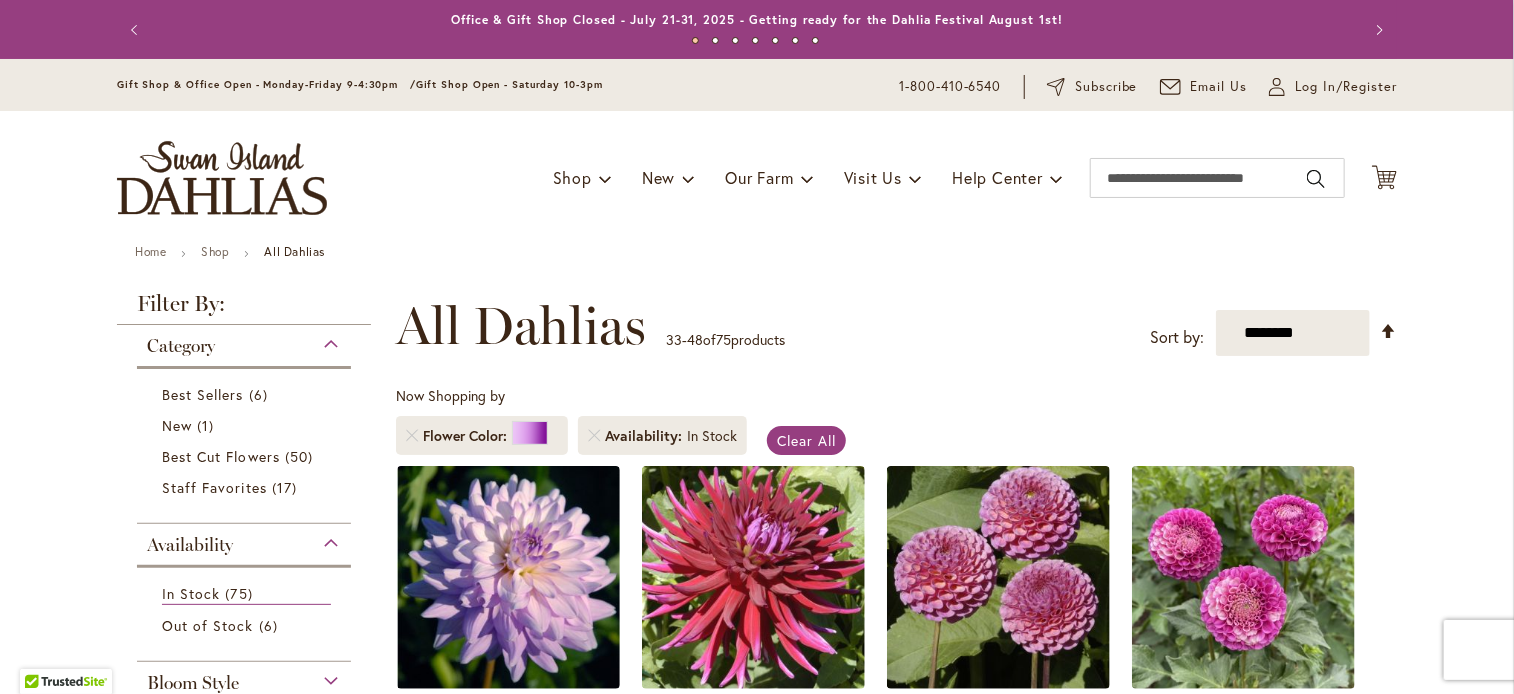 type on "**********" 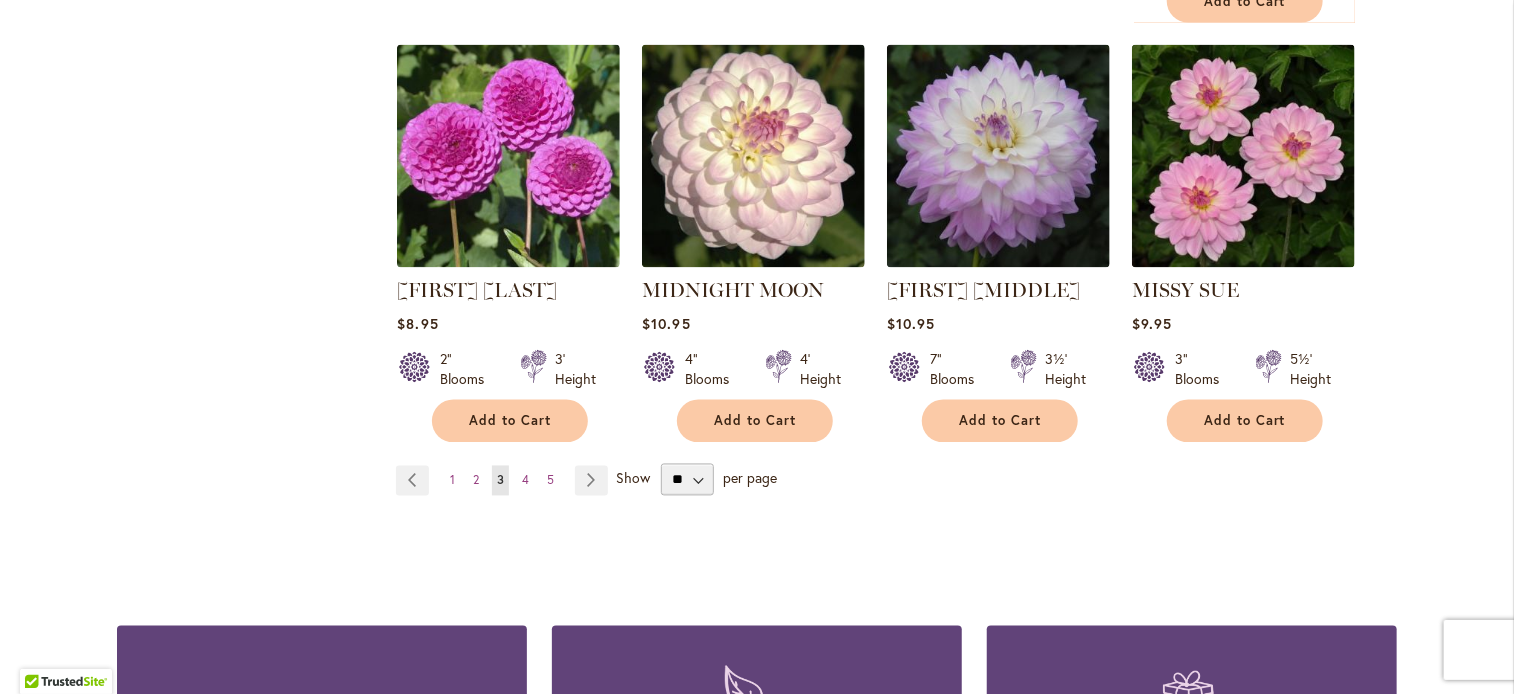 scroll, scrollTop: 1757, scrollLeft: 0, axis: vertical 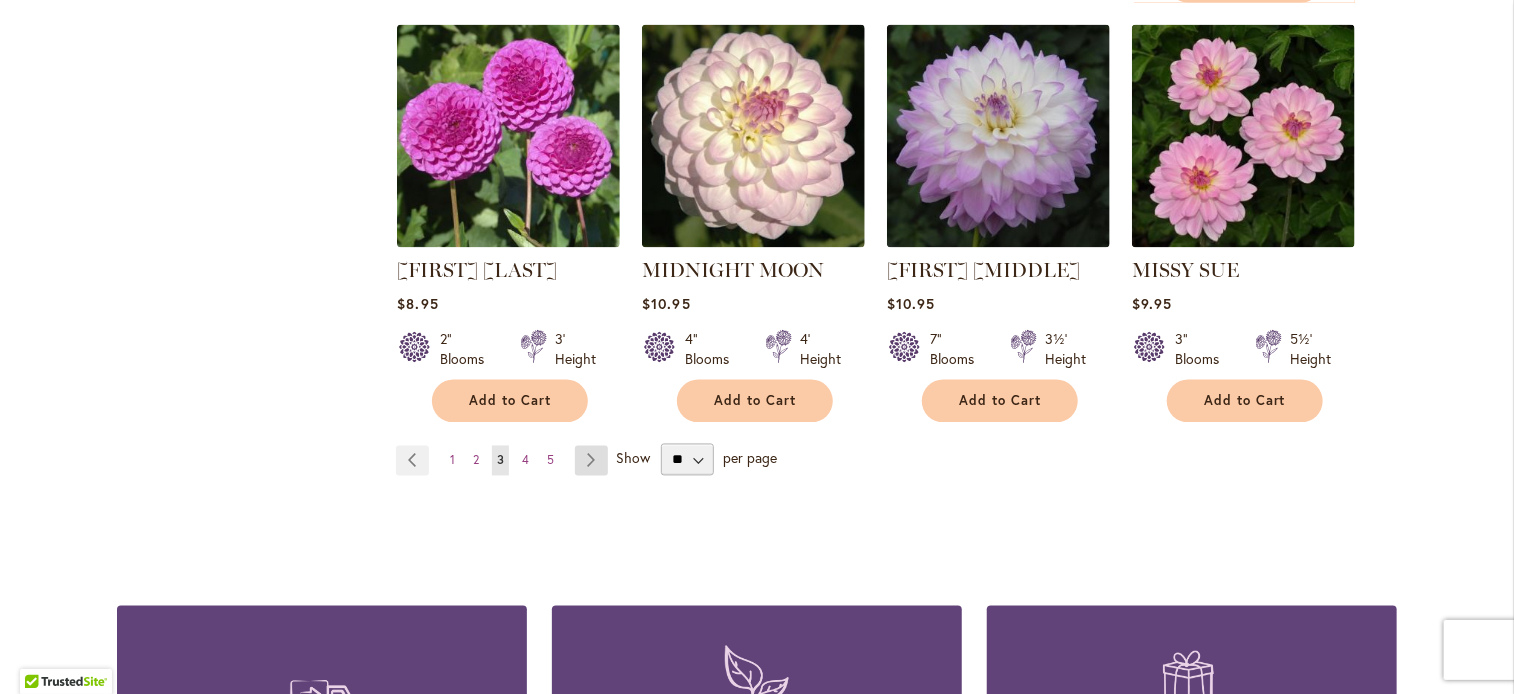 click on "Page
Next" at bounding box center [591, 461] 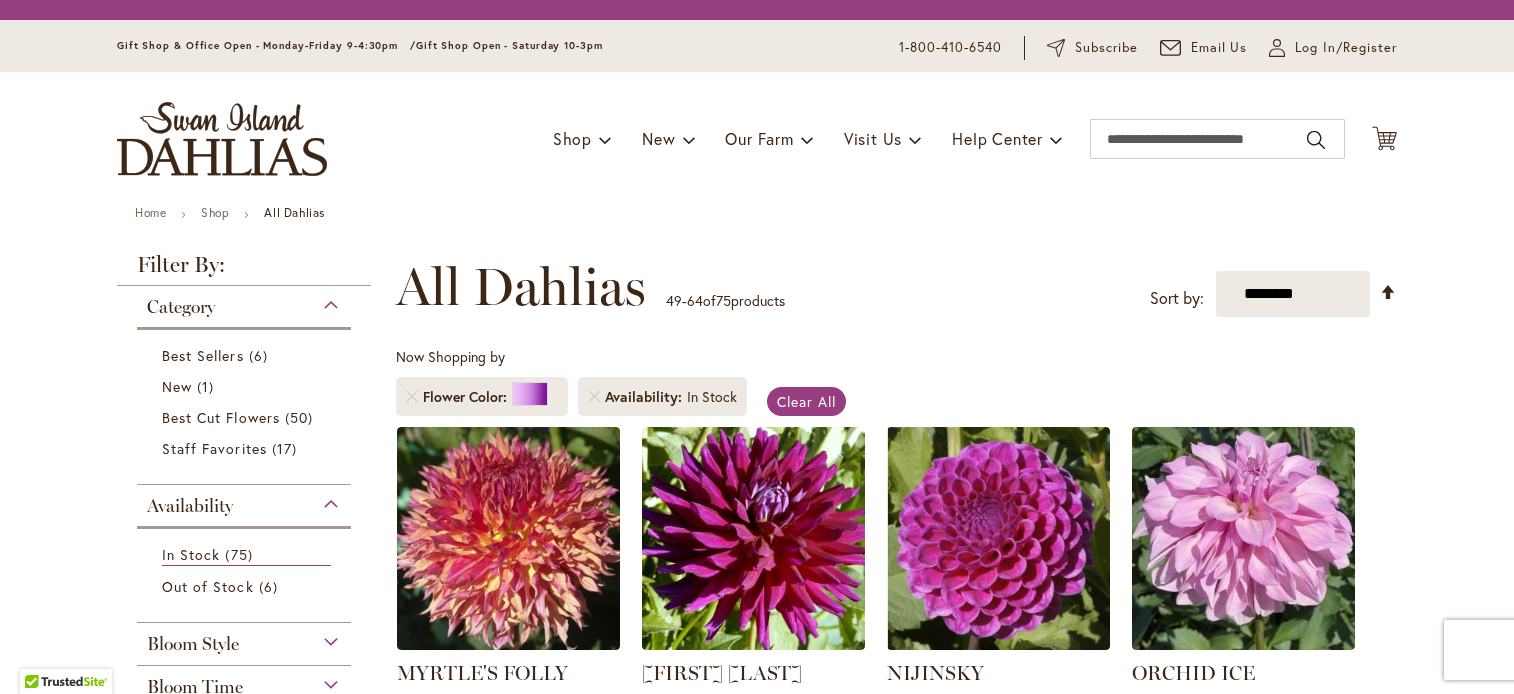 scroll, scrollTop: 0, scrollLeft: 0, axis: both 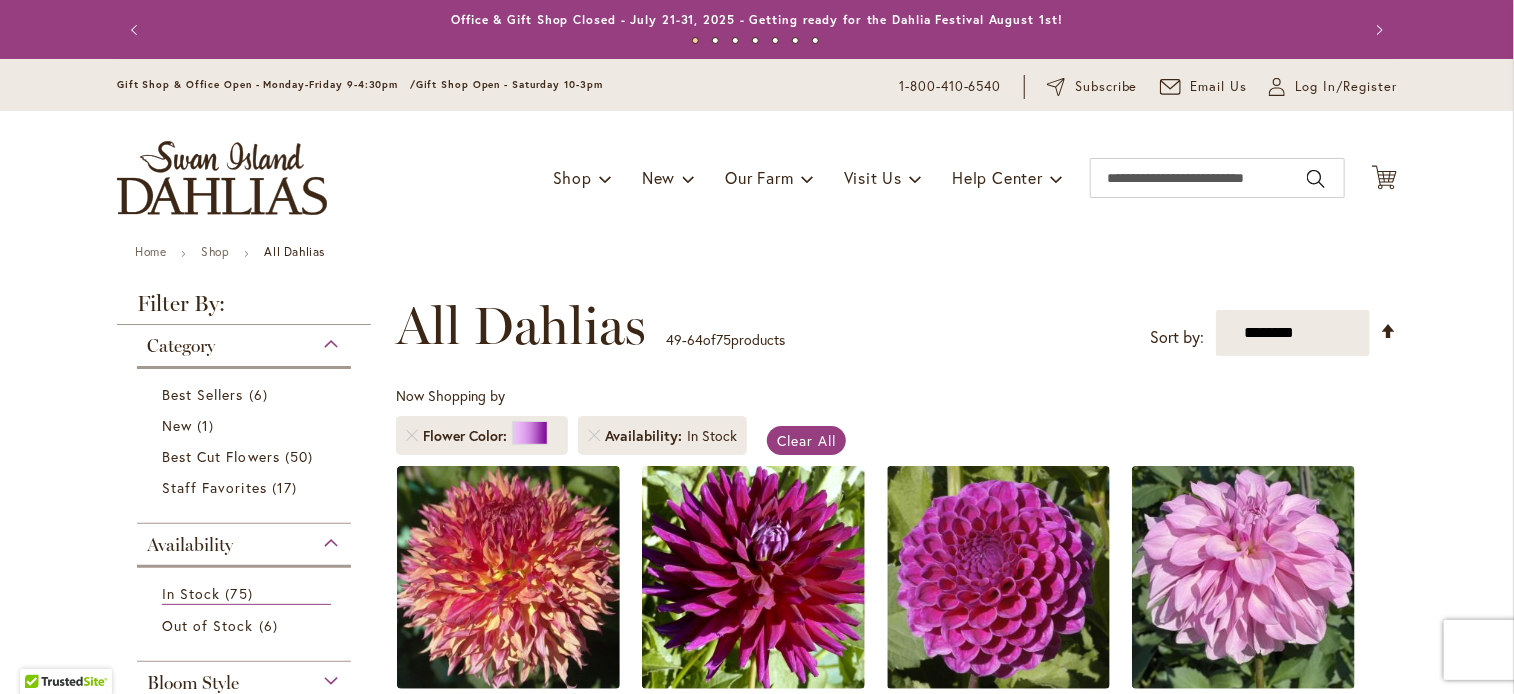 type on "**********" 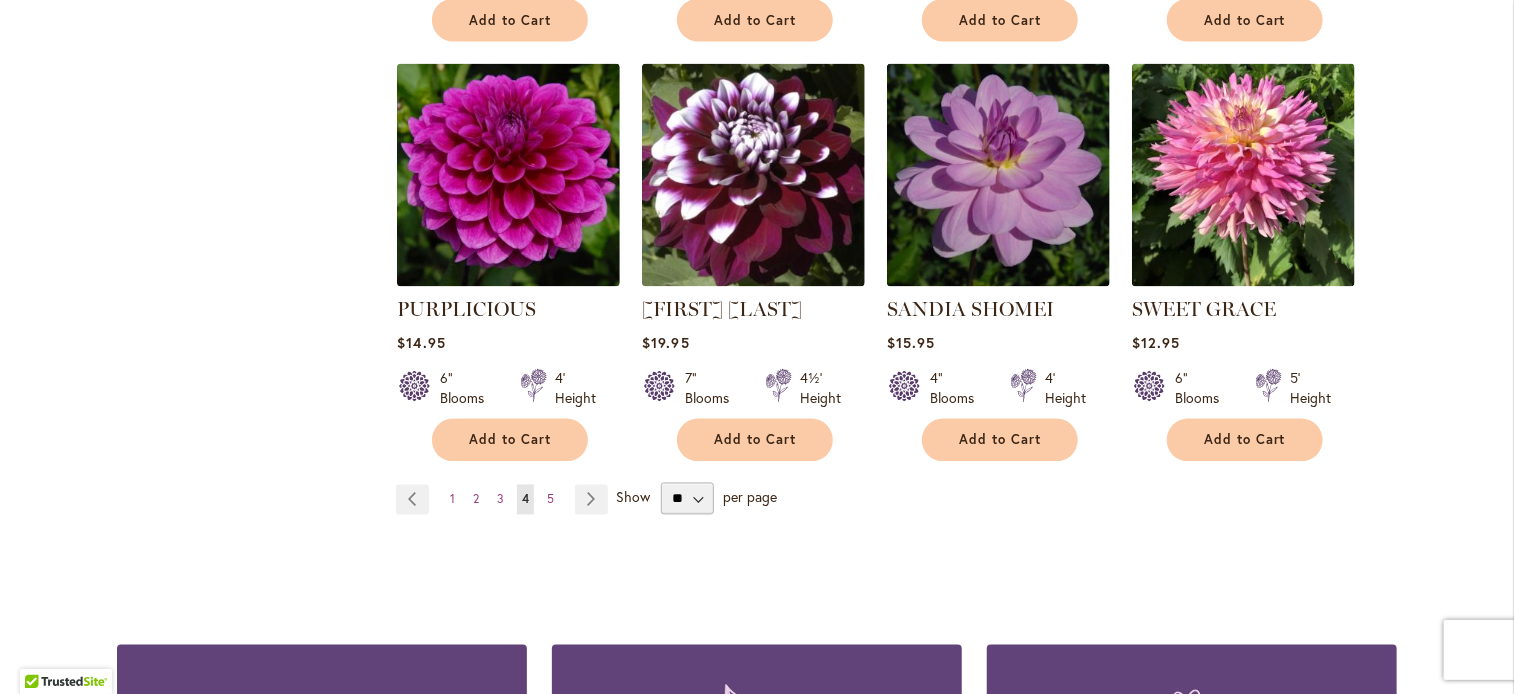 scroll, scrollTop: 1681, scrollLeft: 0, axis: vertical 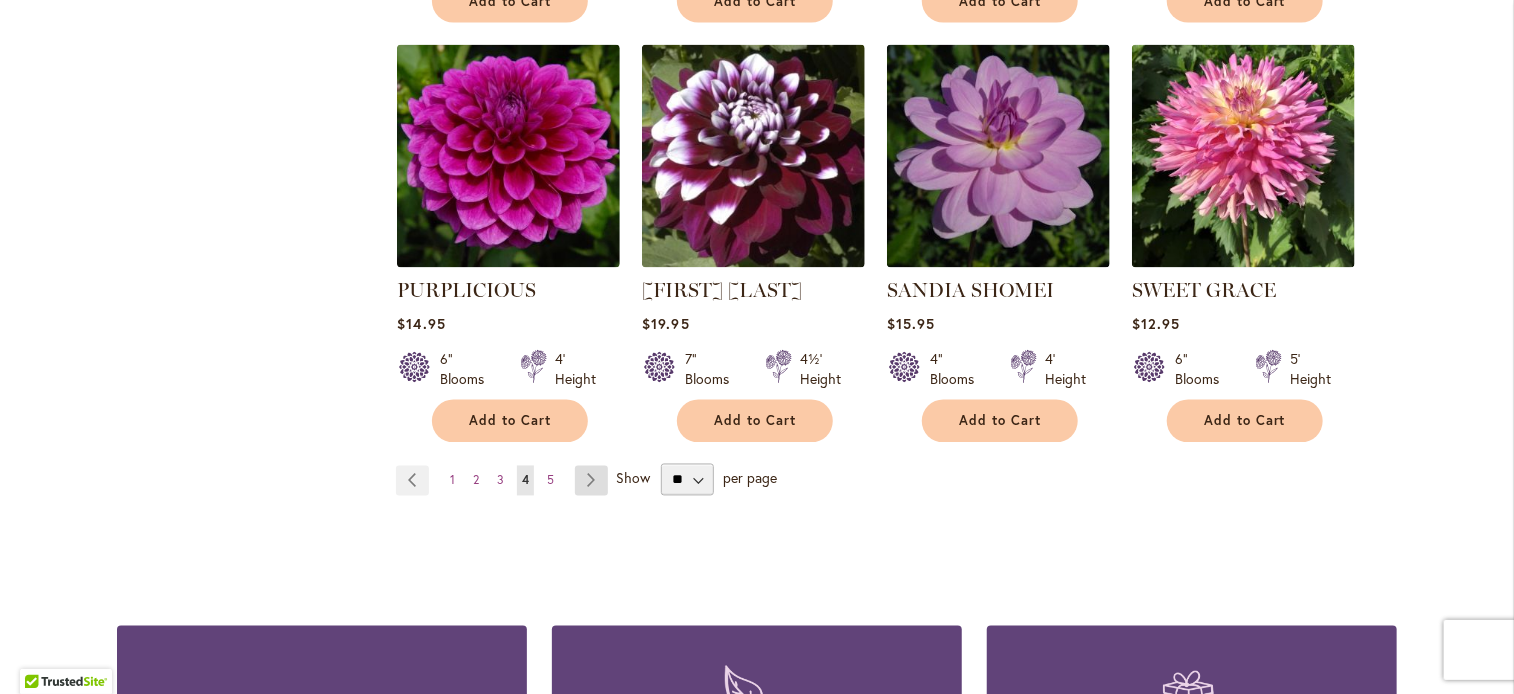 click on "Page
Next" at bounding box center [591, 481] 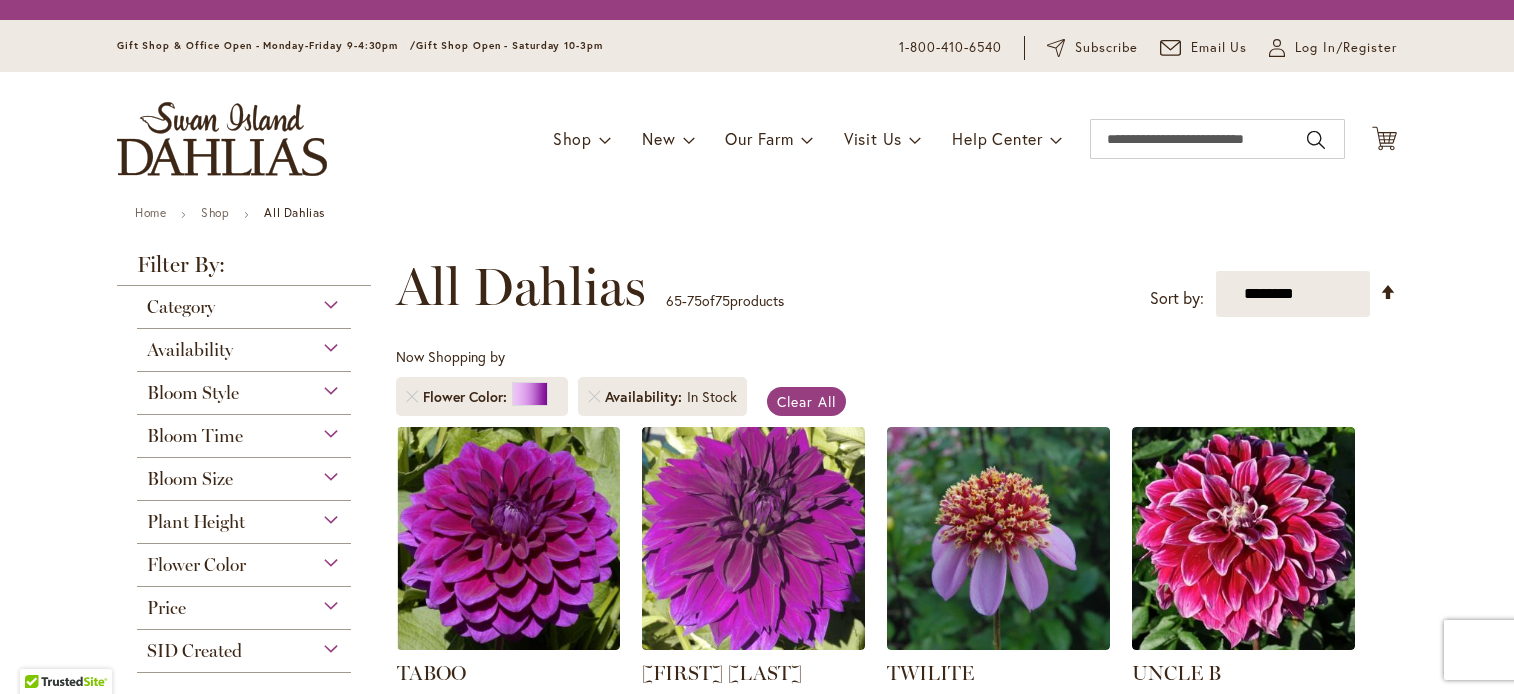 scroll, scrollTop: 0, scrollLeft: 0, axis: both 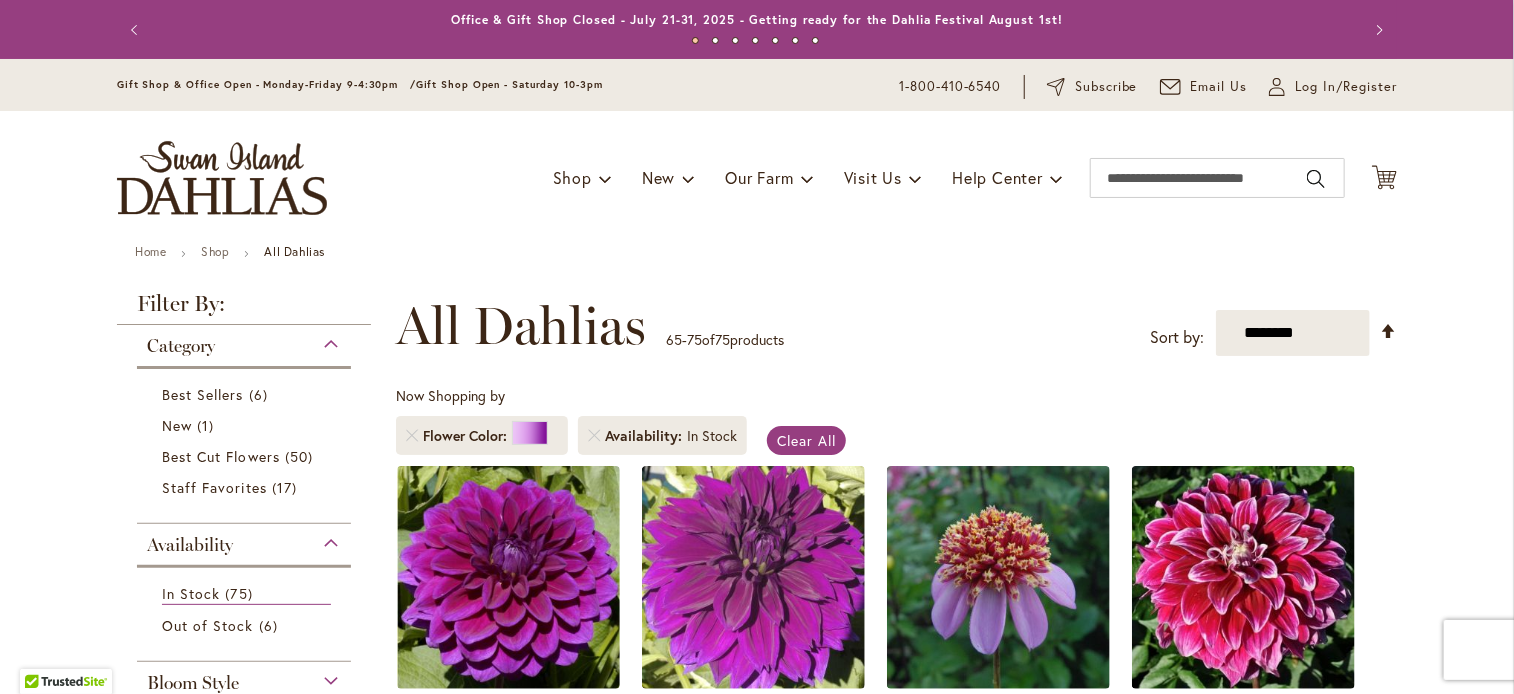type on "**********" 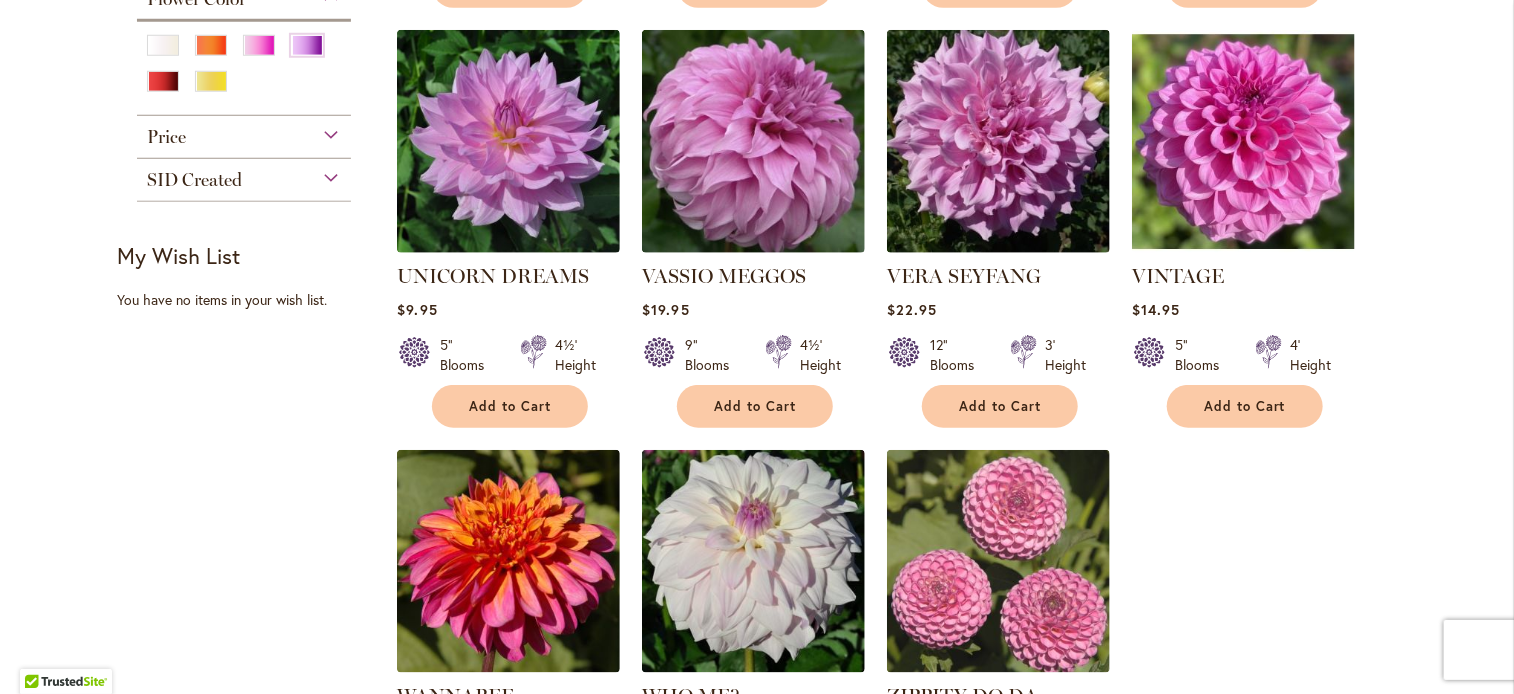 scroll, scrollTop: 788, scrollLeft: 0, axis: vertical 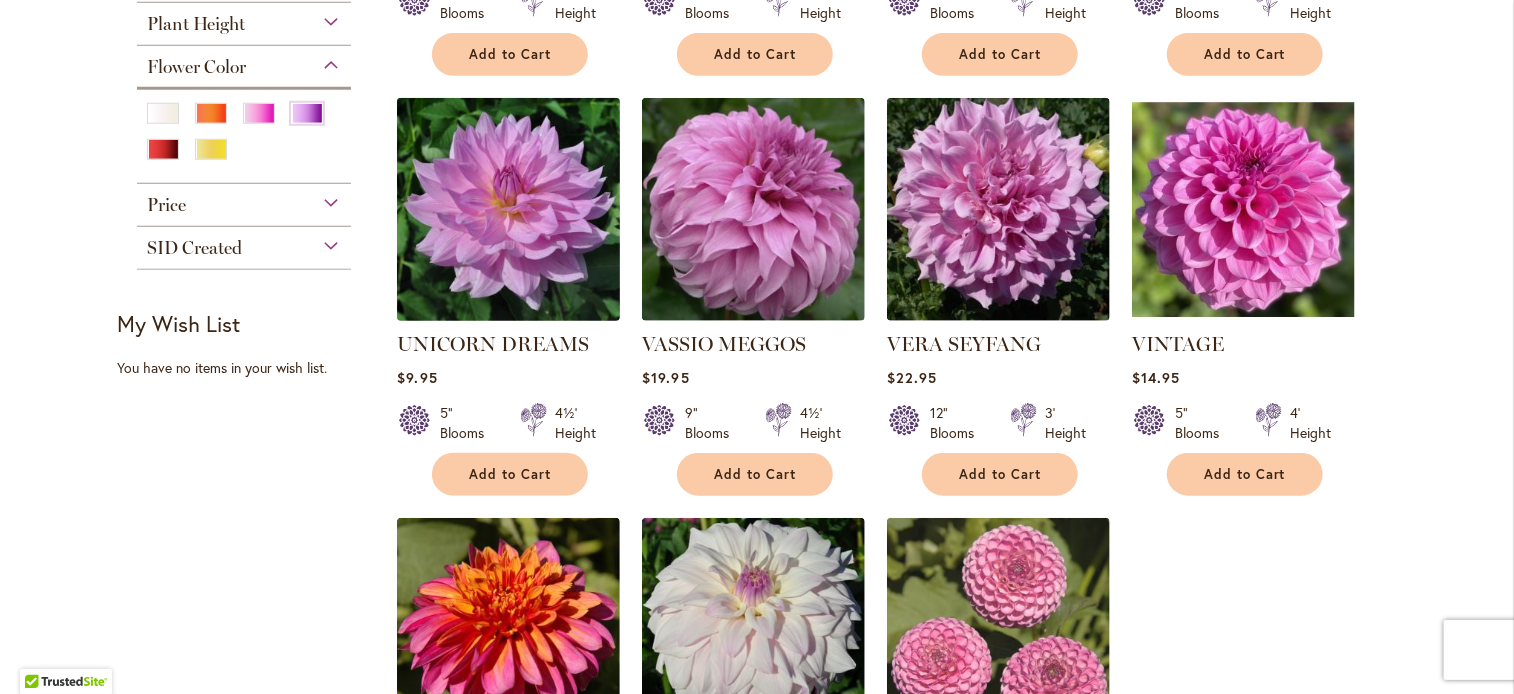 click at bounding box center (509, 209) 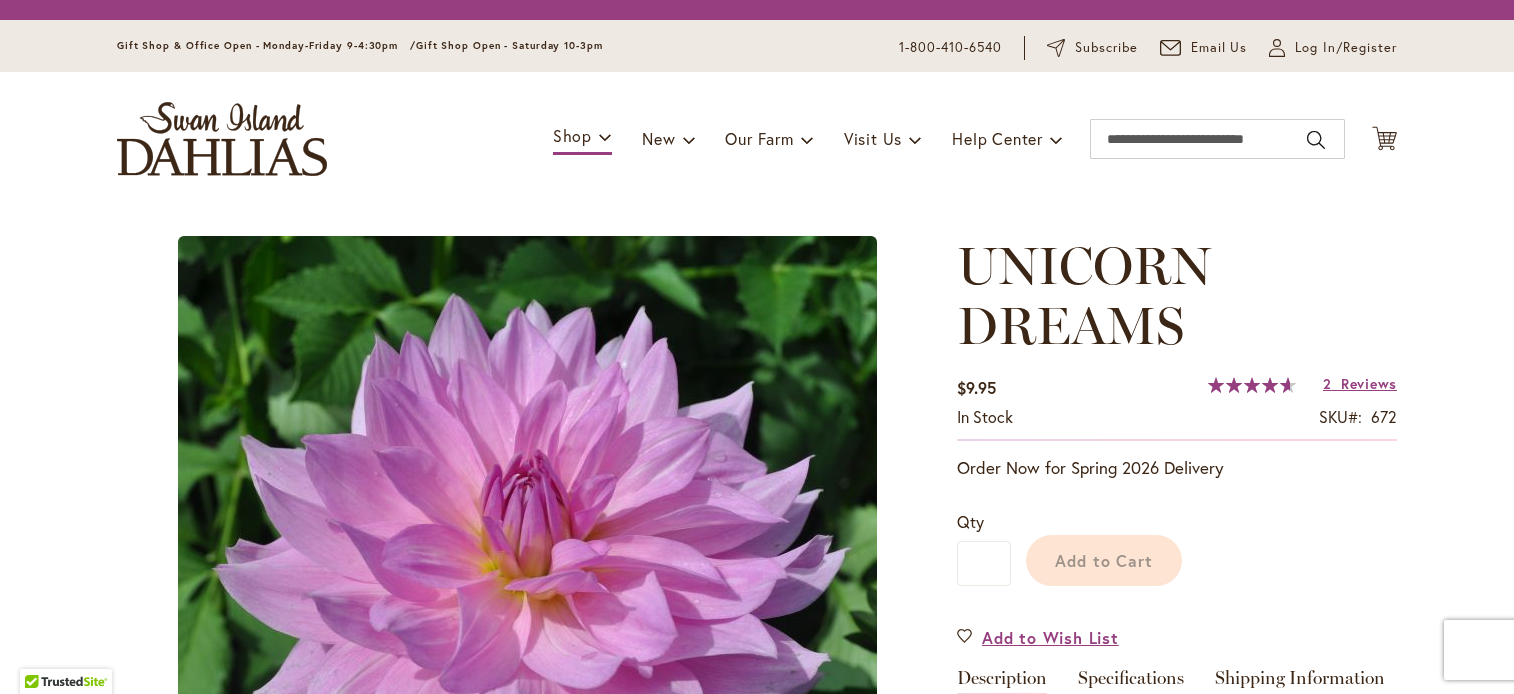 scroll, scrollTop: 0, scrollLeft: 0, axis: both 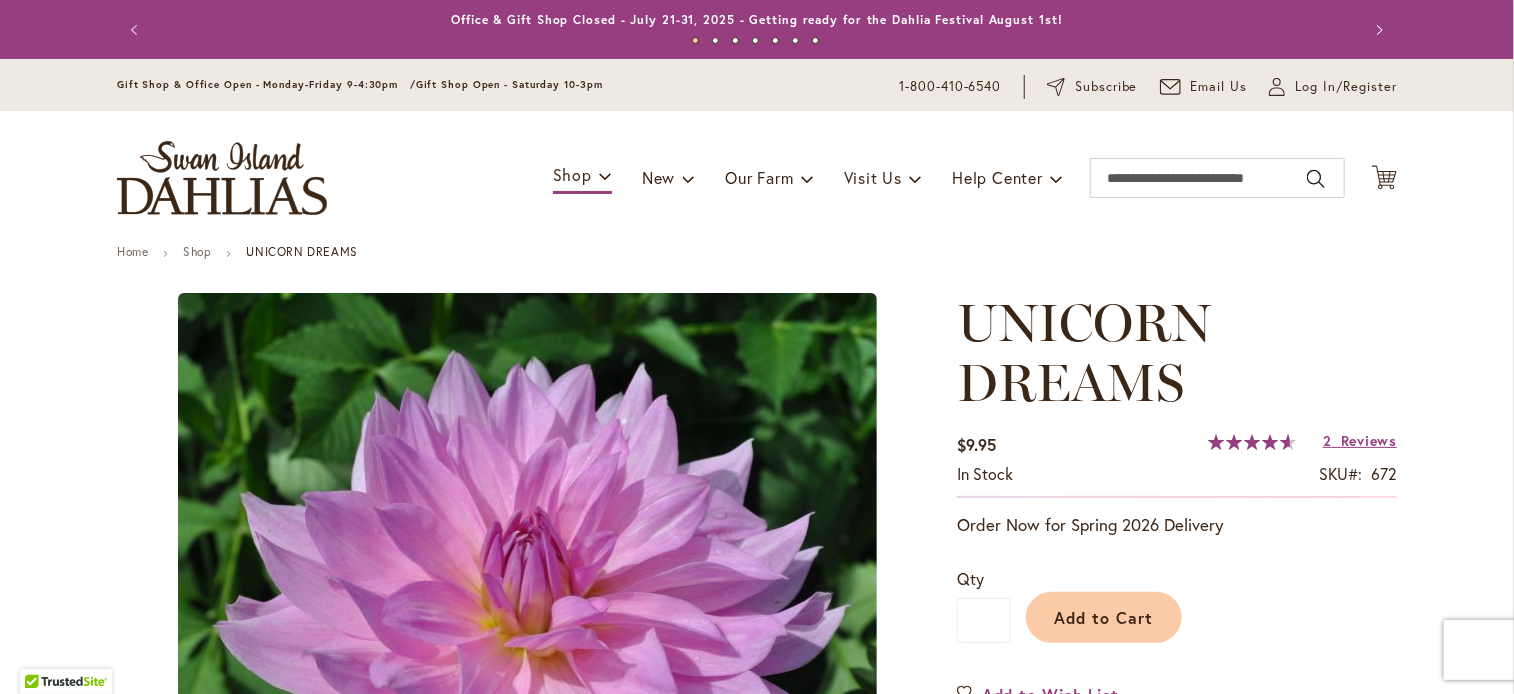 type on "**********" 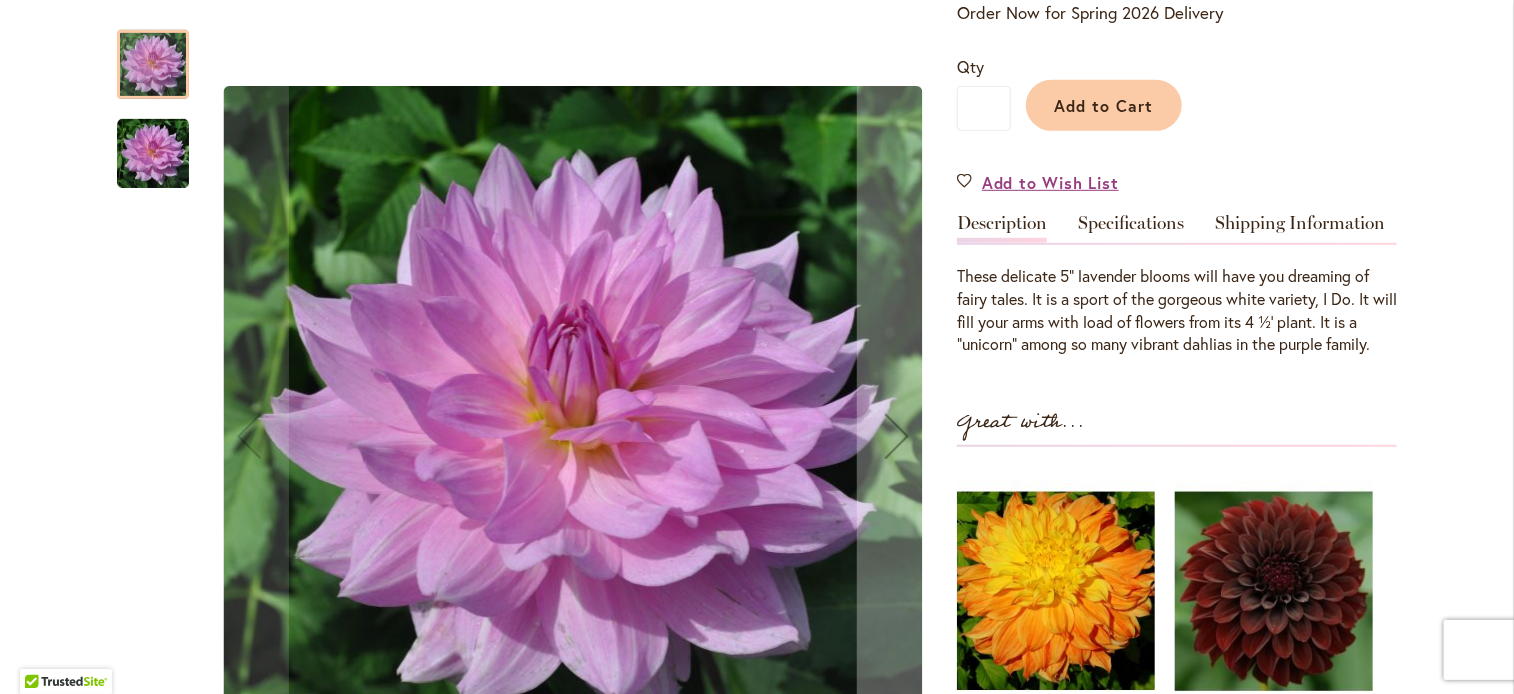 scroll, scrollTop: 352, scrollLeft: 0, axis: vertical 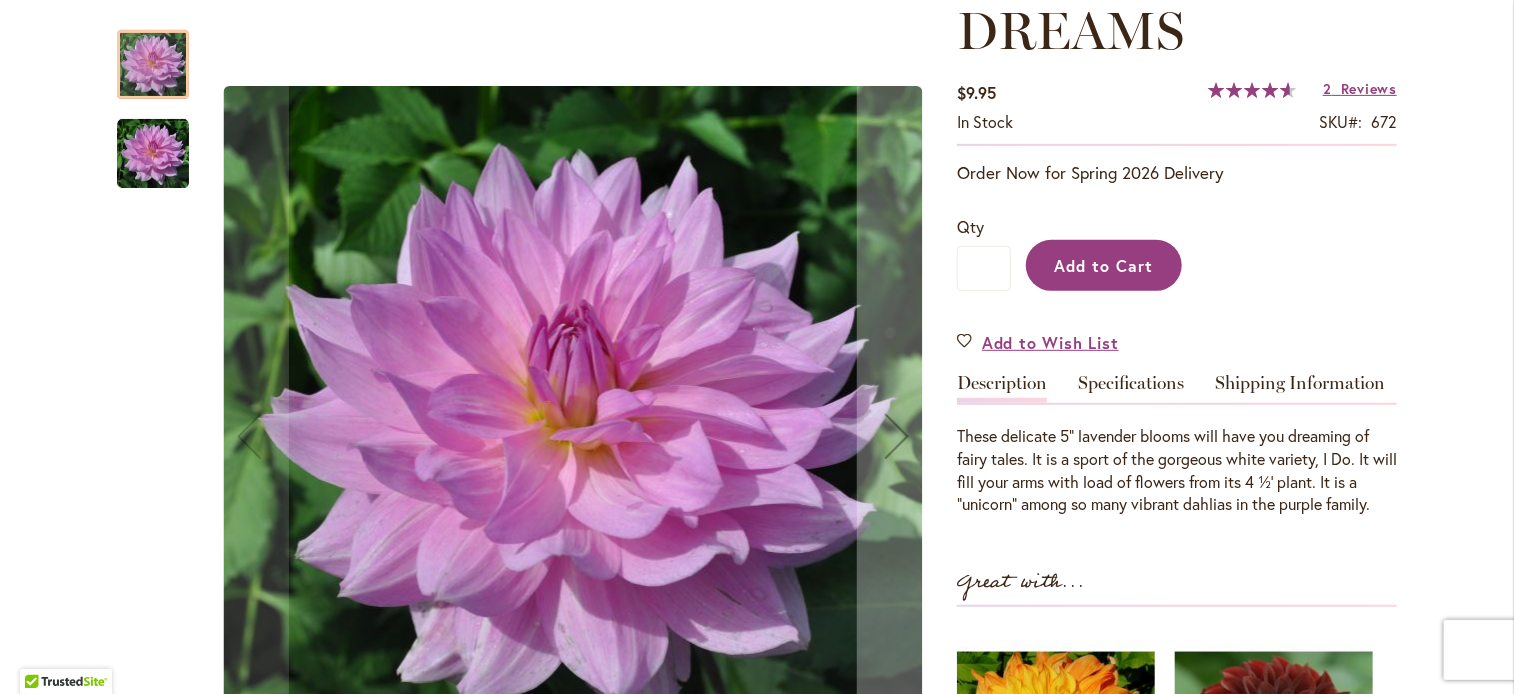 click on "Add to Cart" at bounding box center (1104, 265) 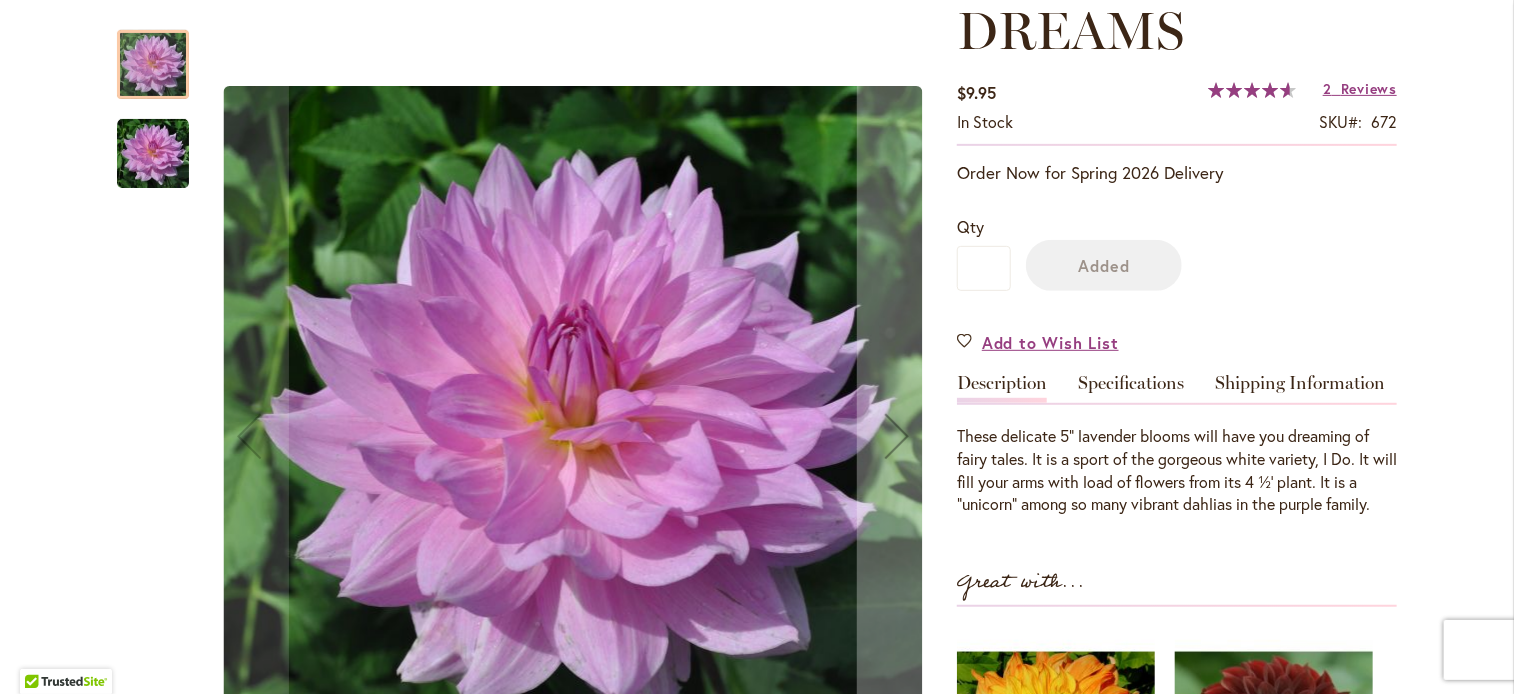 scroll, scrollTop: 404, scrollLeft: 0, axis: vertical 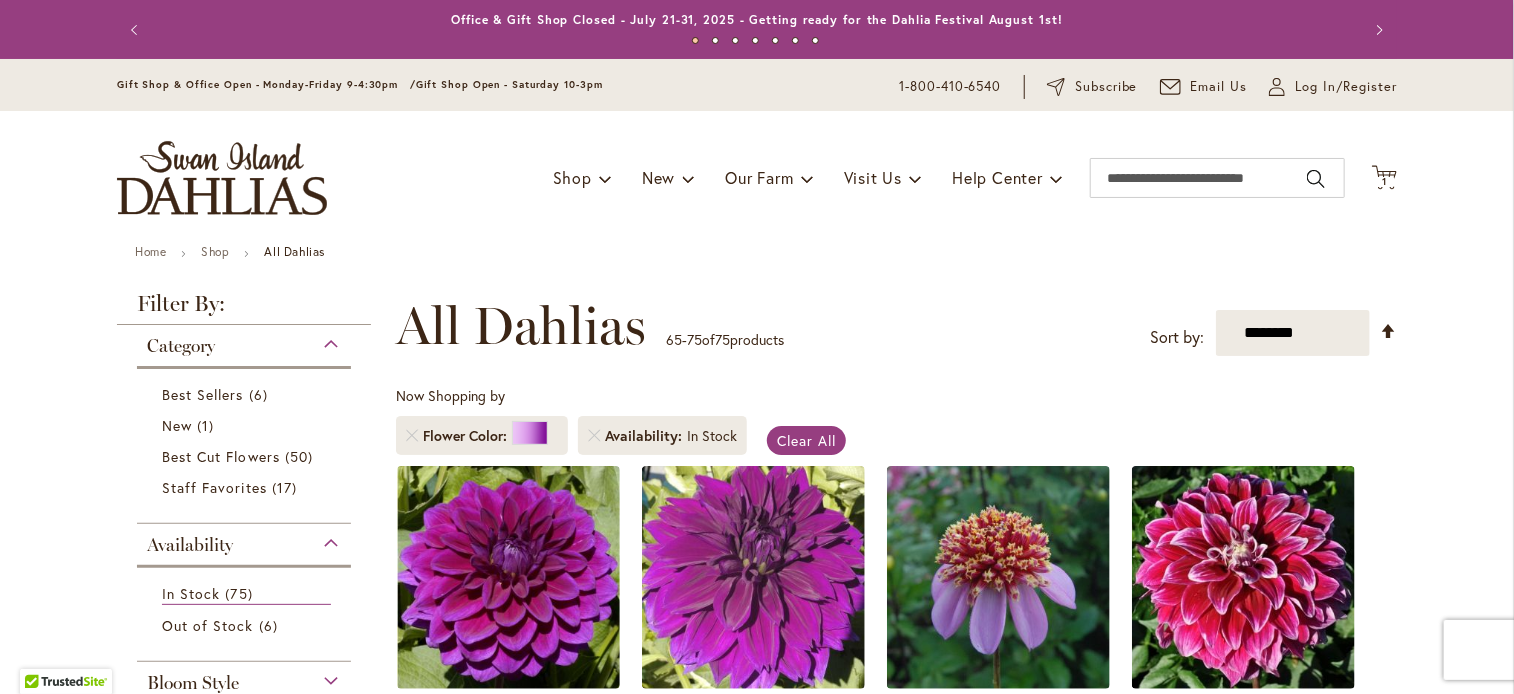 type on "**********" 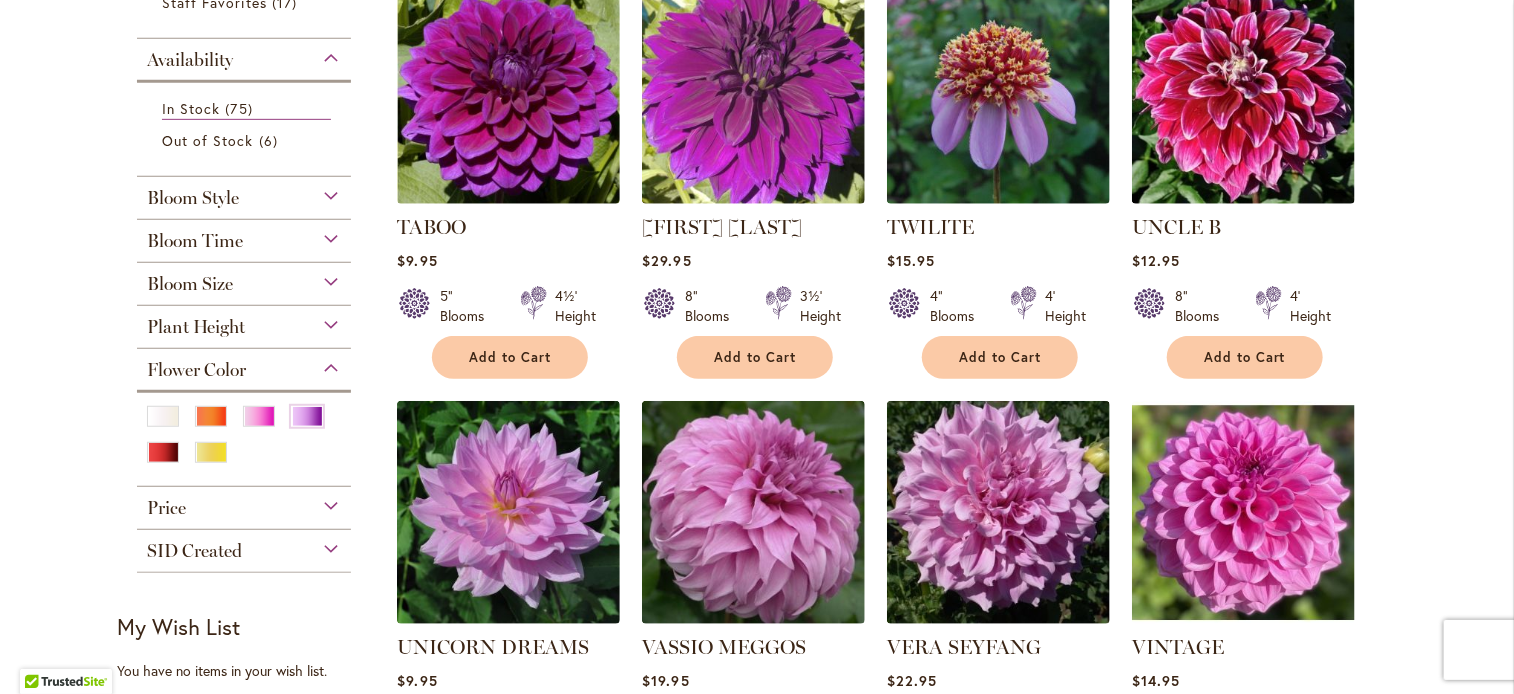 scroll, scrollTop: 546, scrollLeft: 0, axis: vertical 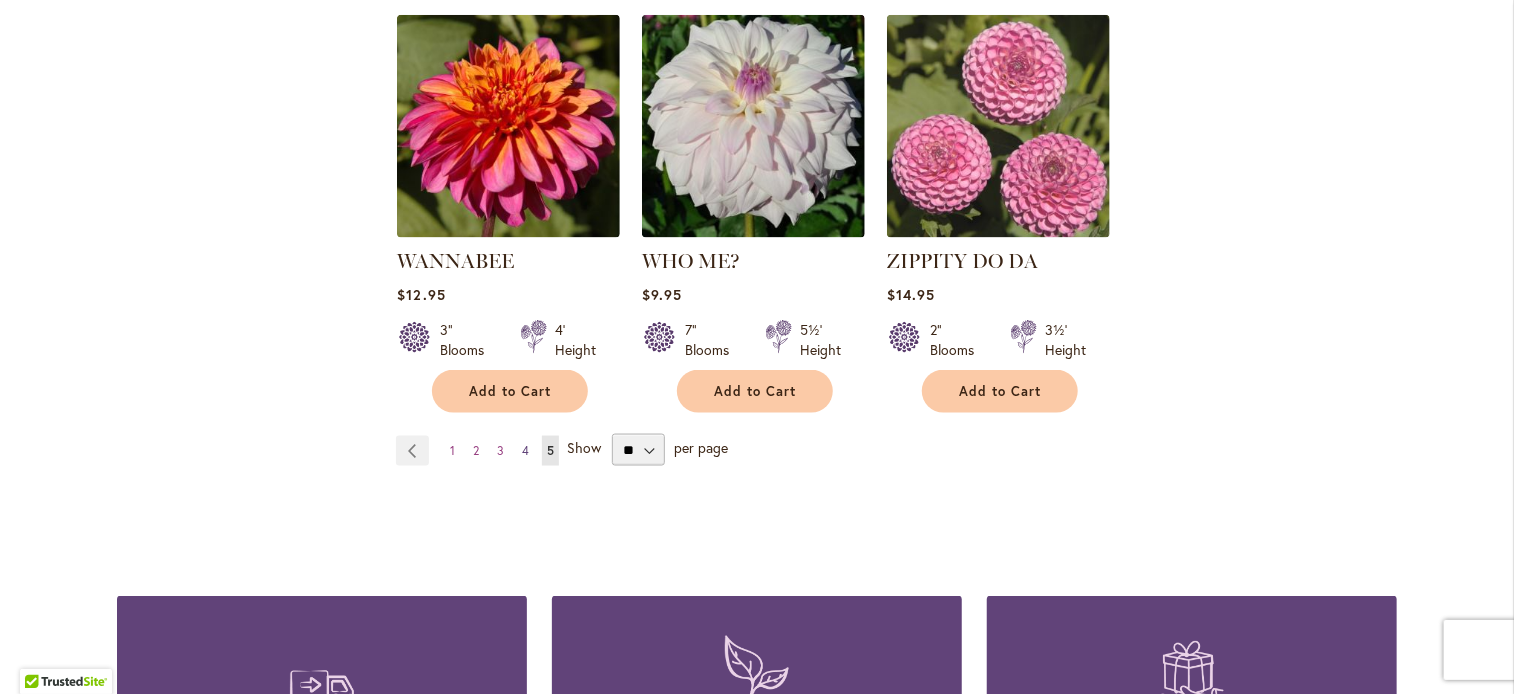 click on "Page
4" at bounding box center (525, 451) 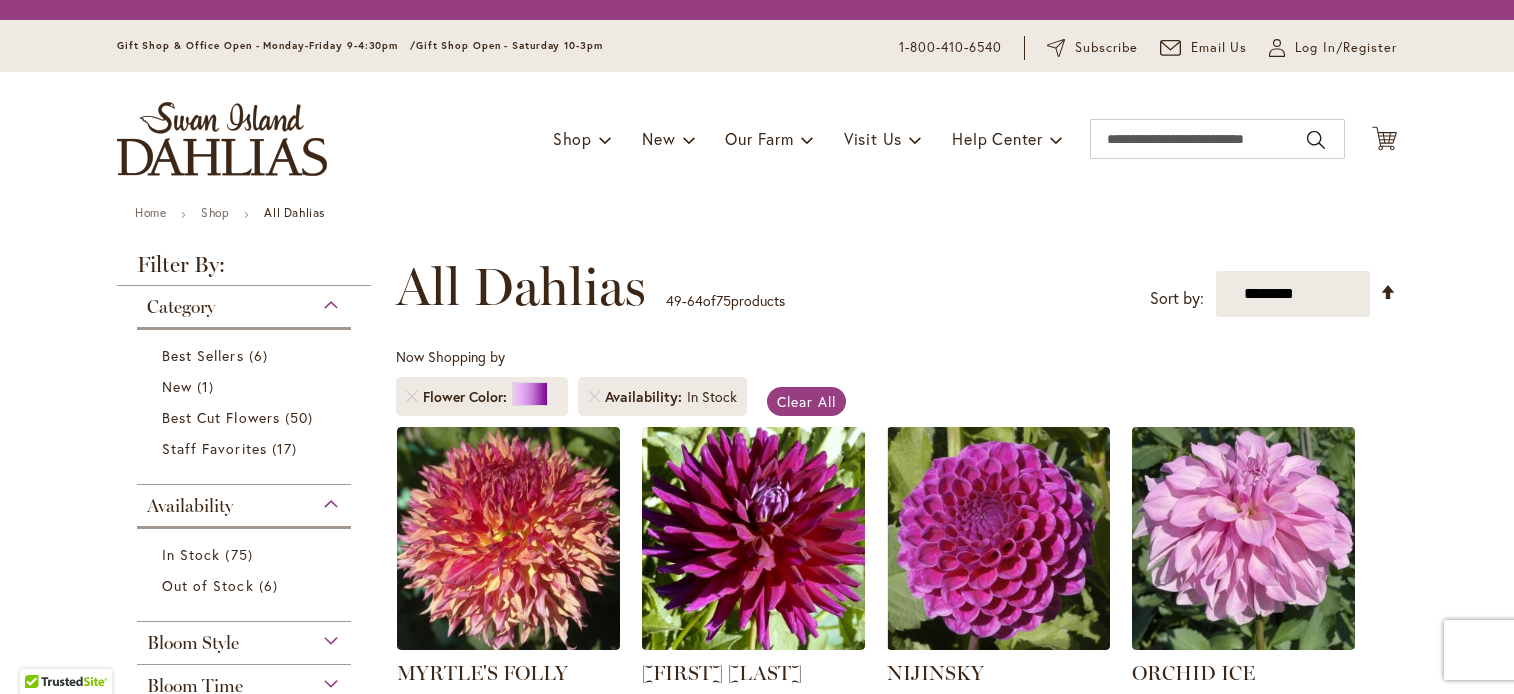 scroll, scrollTop: 0, scrollLeft: 0, axis: both 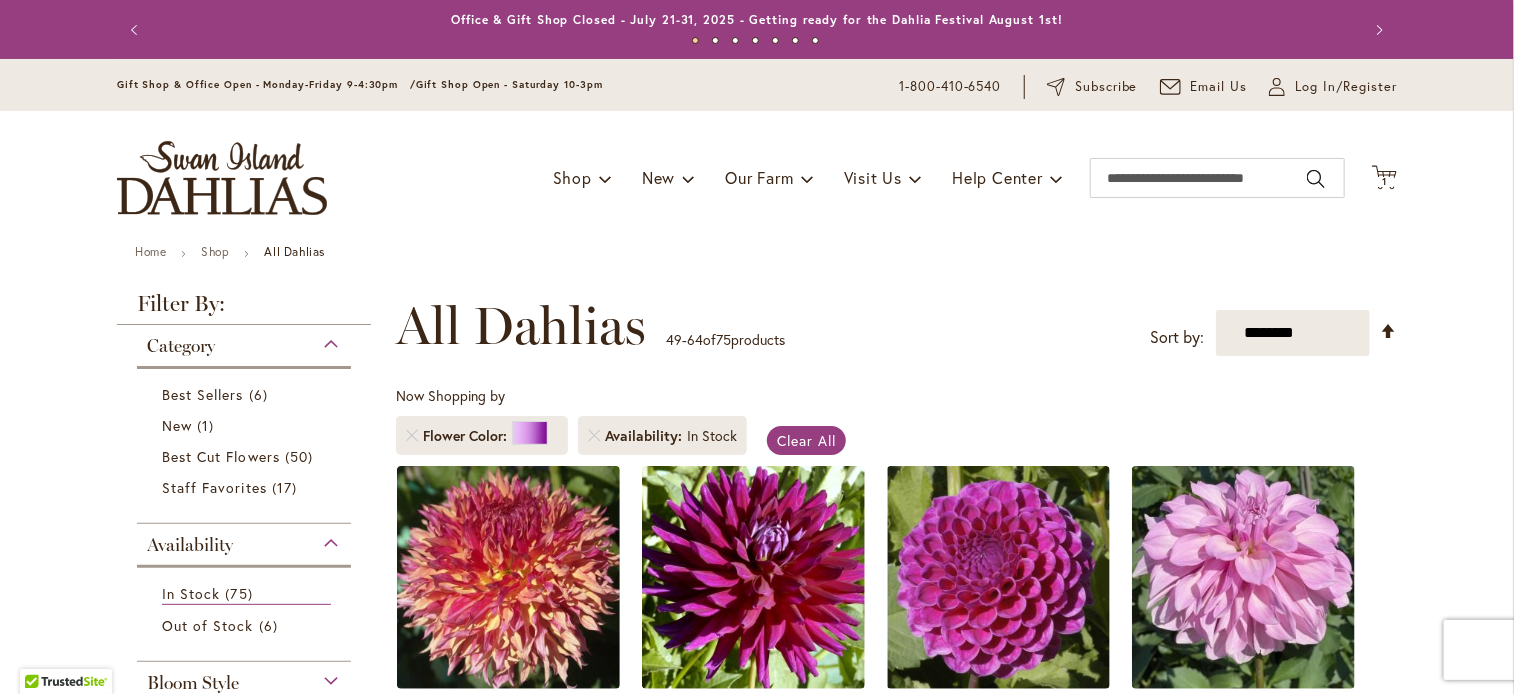 type on "**********" 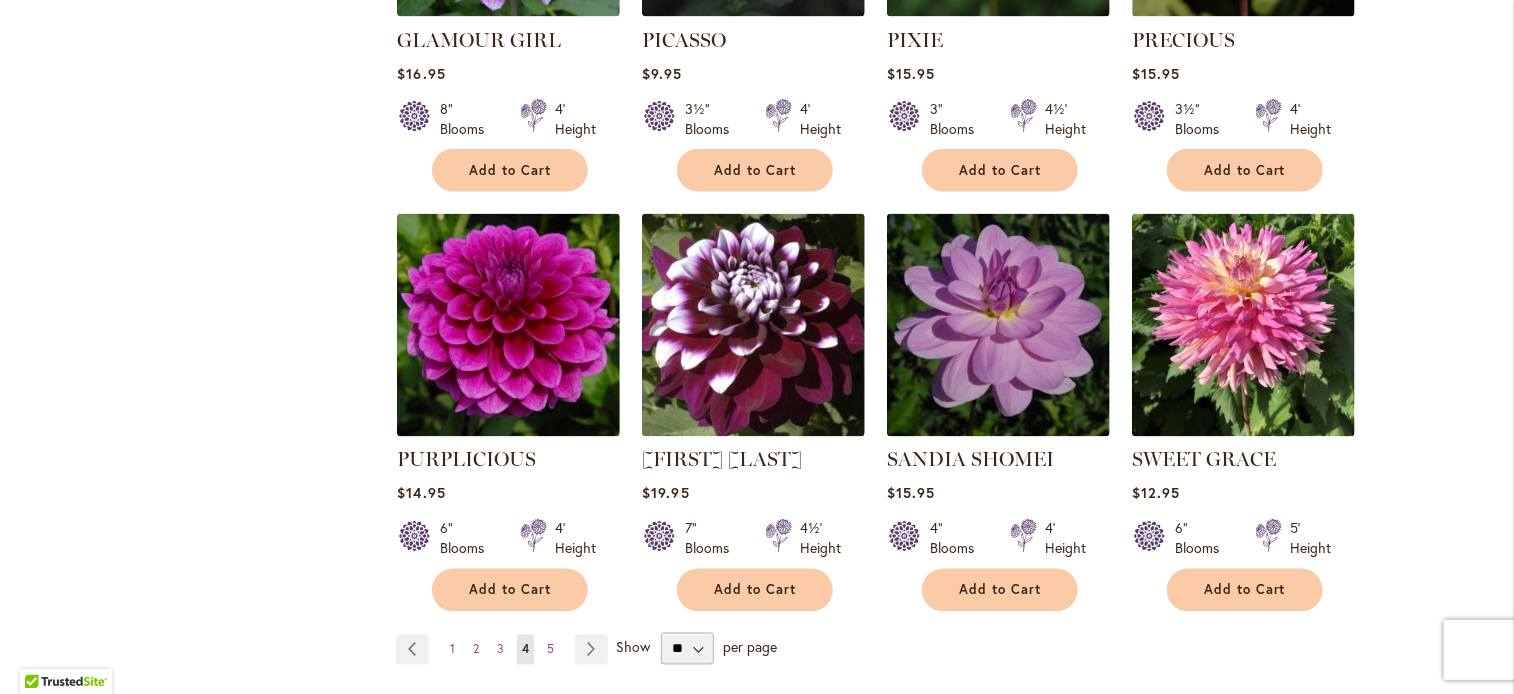 scroll, scrollTop: 1504, scrollLeft: 0, axis: vertical 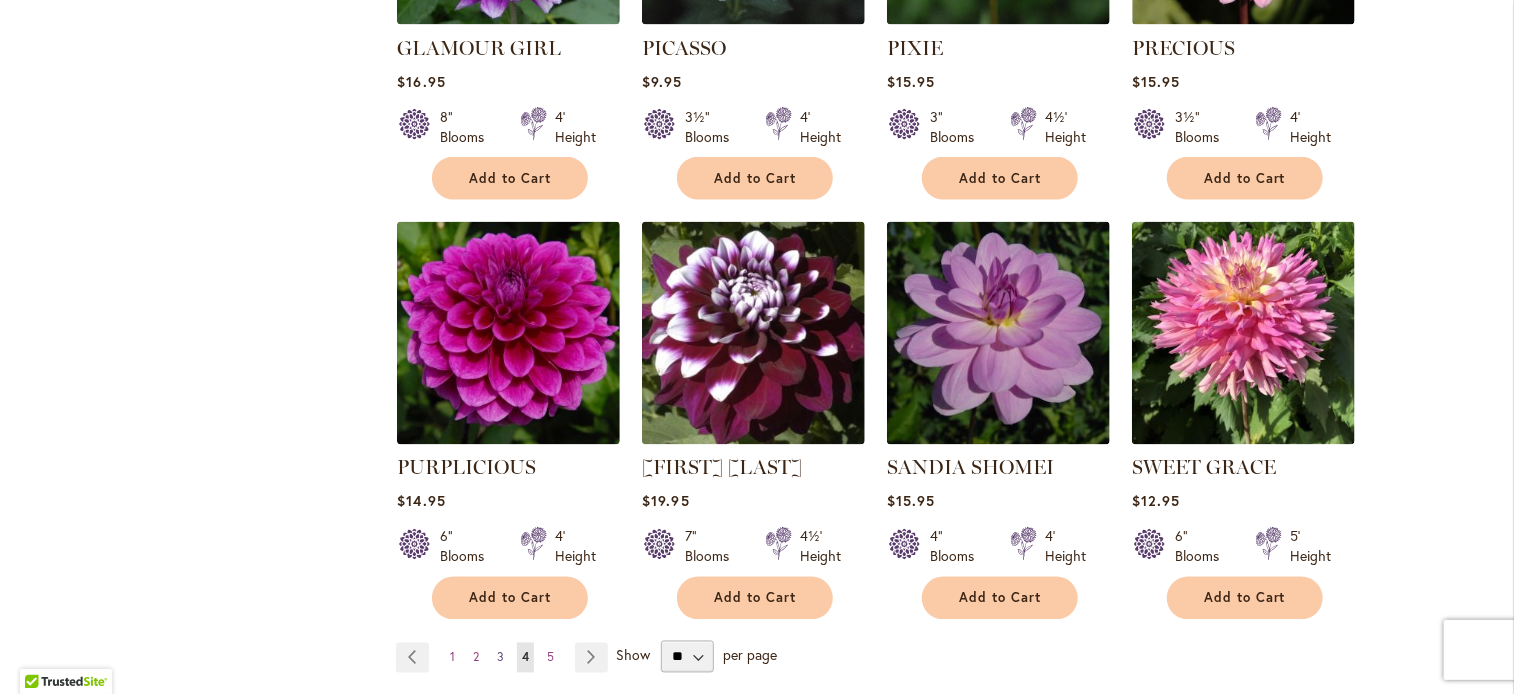 click on "Page
3" at bounding box center (500, 658) 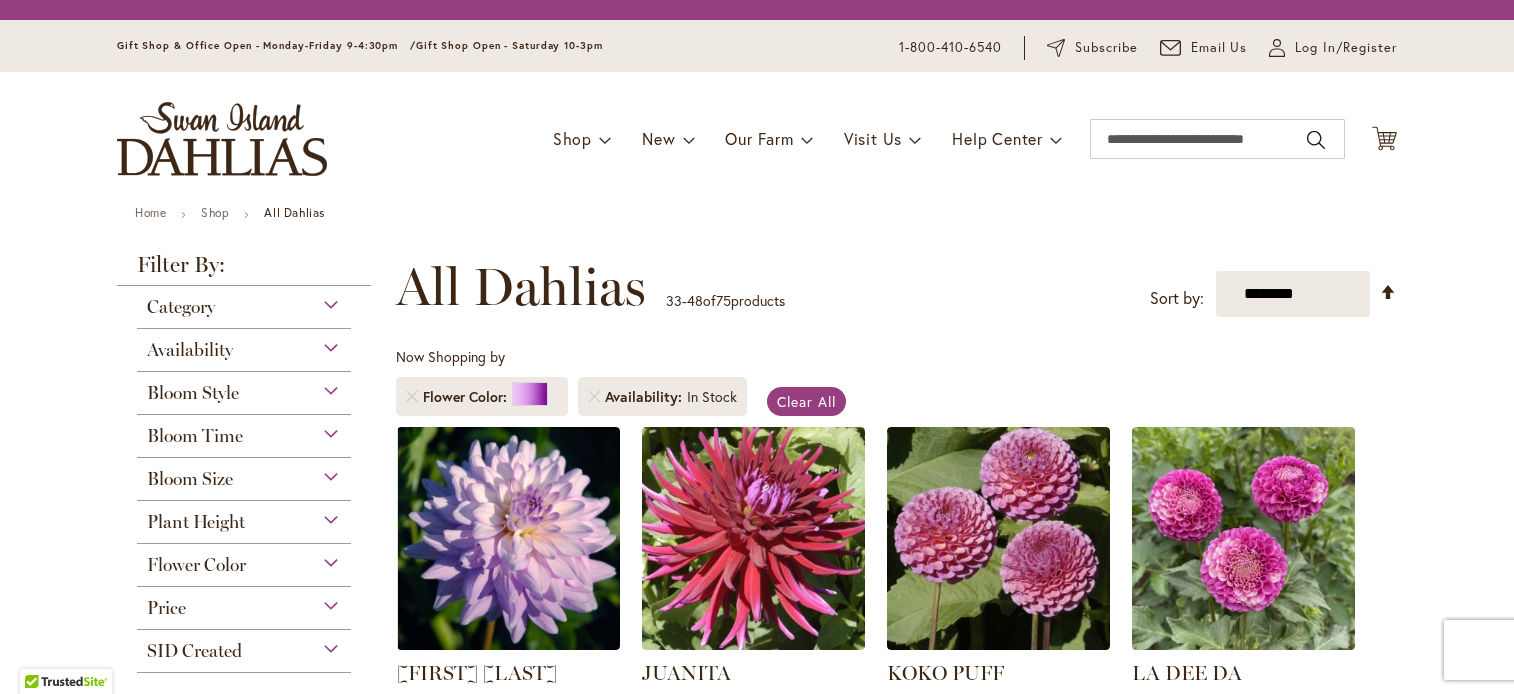 scroll, scrollTop: 0, scrollLeft: 0, axis: both 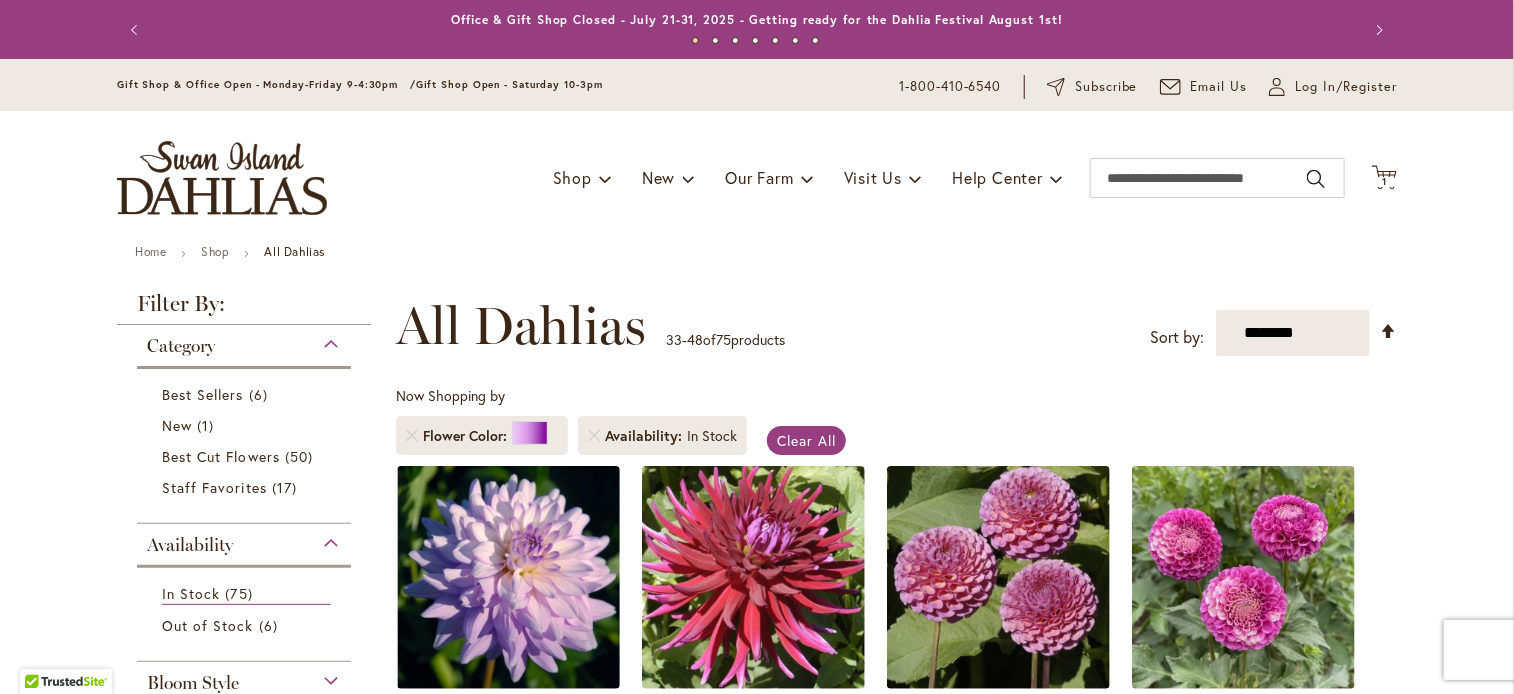 type on "**********" 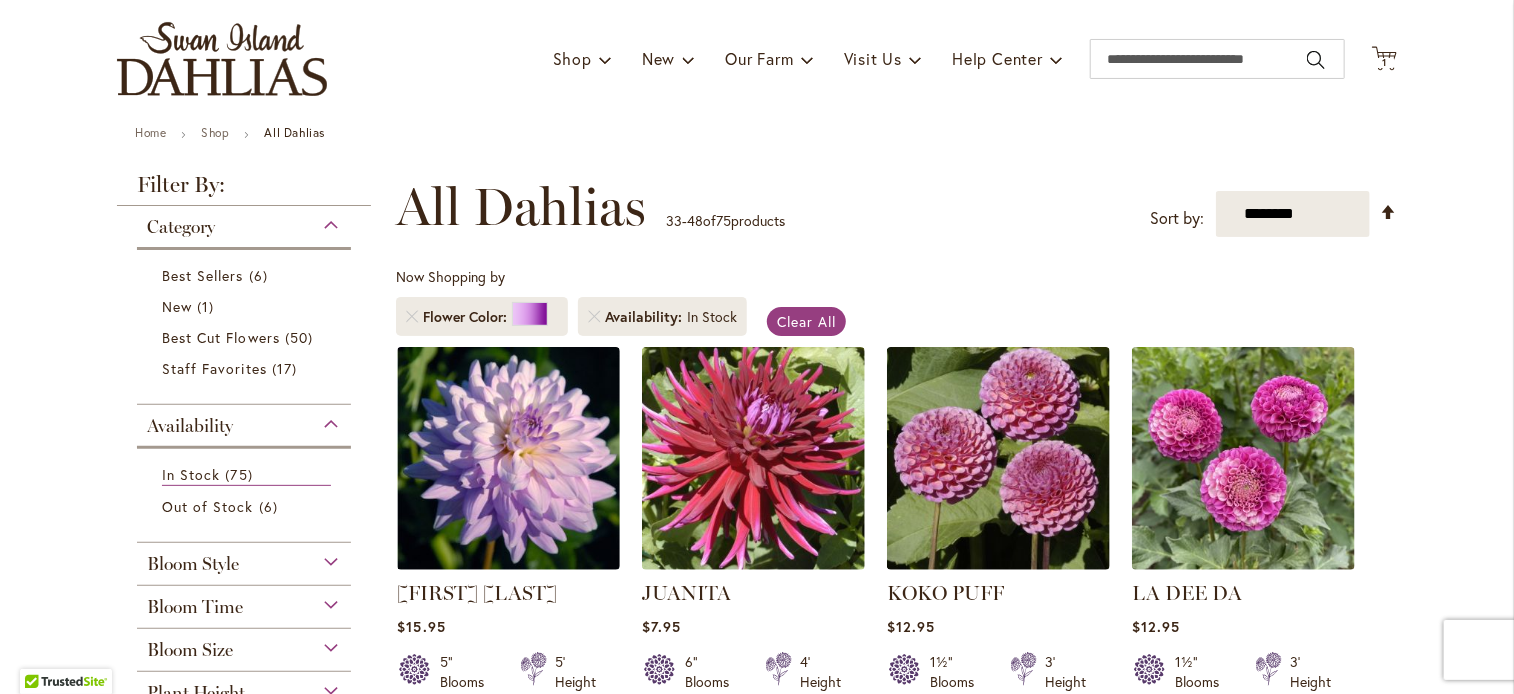 scroll, scrollTop: 147, scrollLeft: 0, axis: vertical 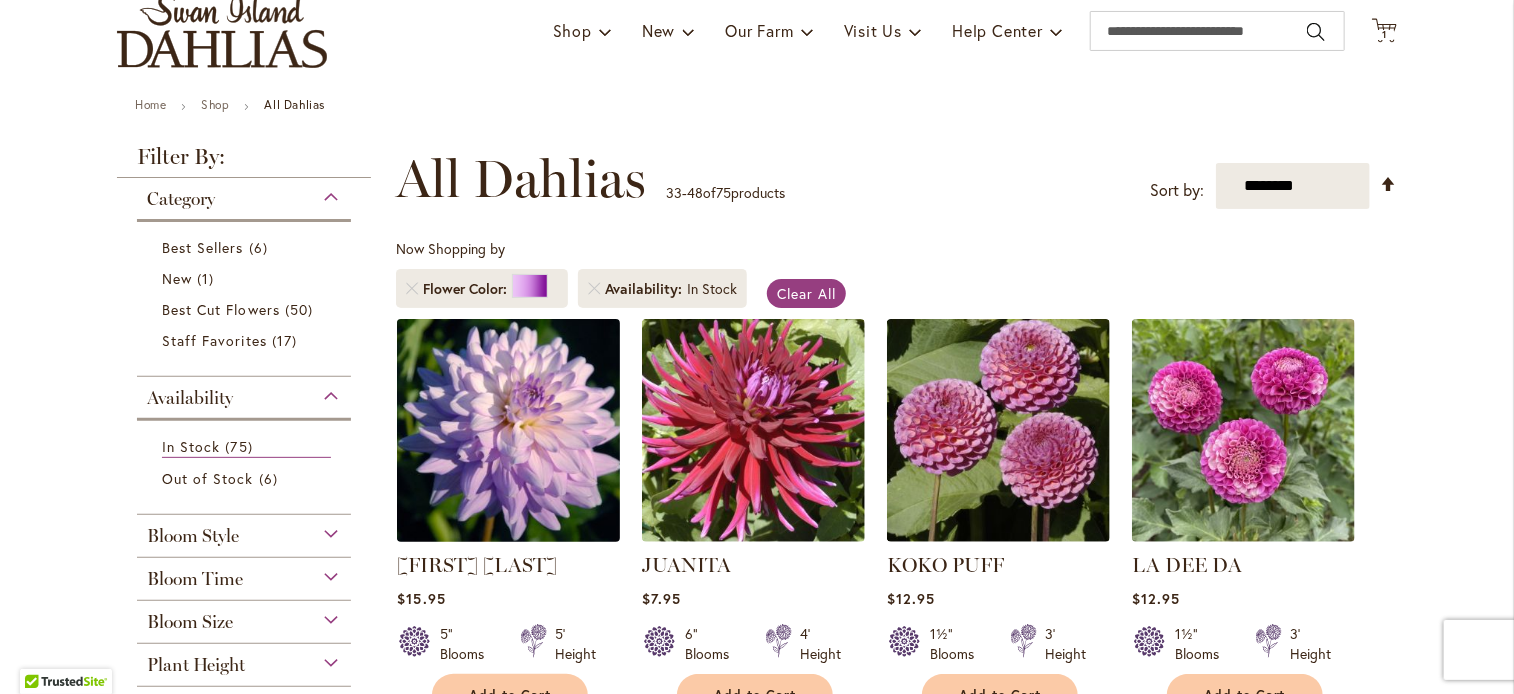 click at bounding box center [509, 430] 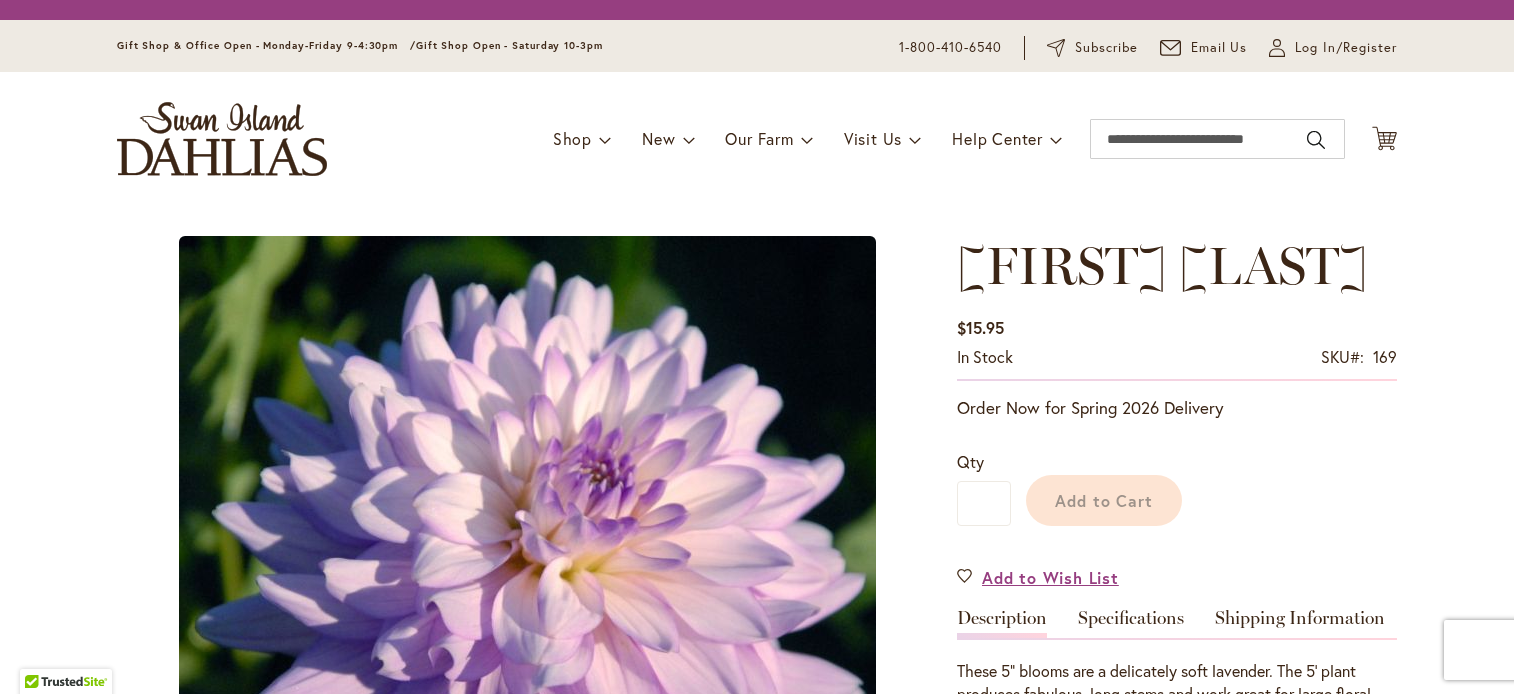 scroll, scrollTop: 0, scrollLeft: 0, axis: both 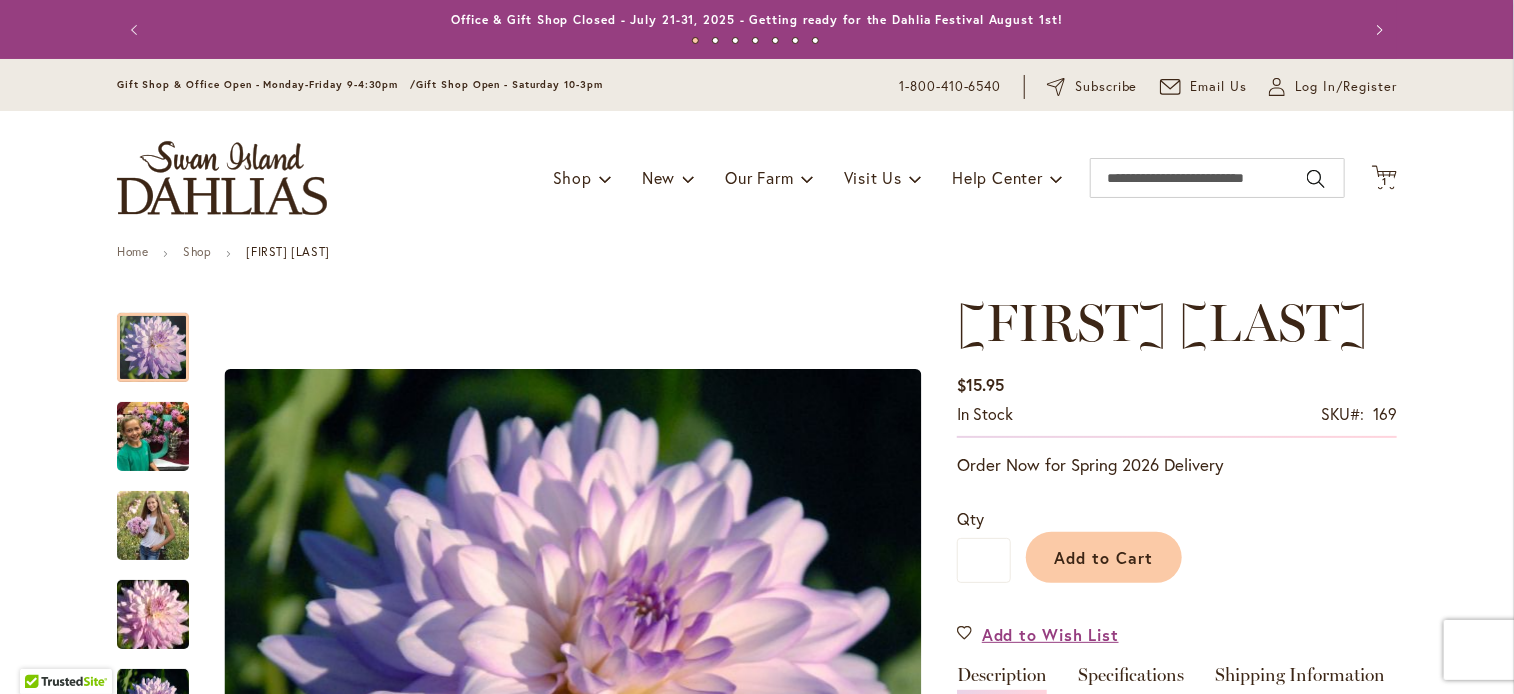 type on "**********" 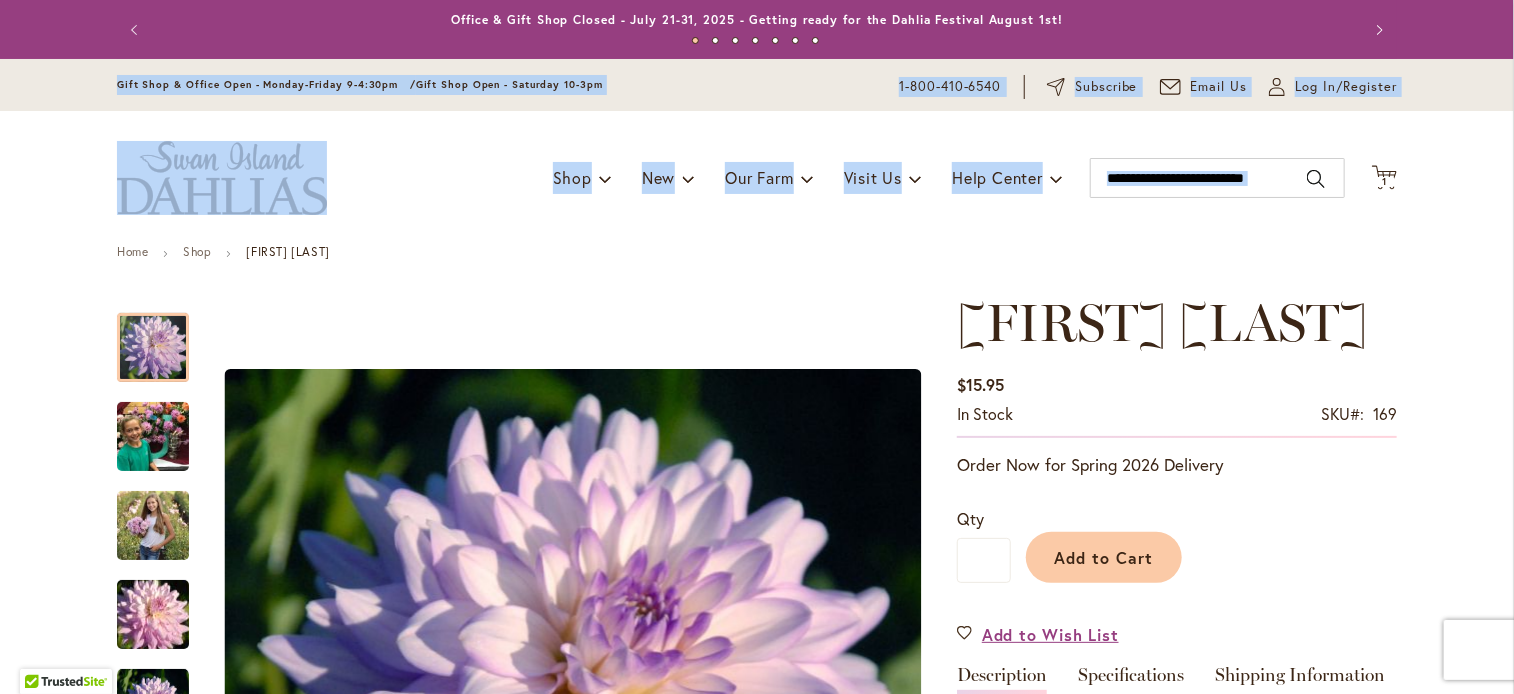 drag, startPoint x: 1498, startPoint y: 57, endPoint x: 1488, endPoint y: 115, distance: 58.855755 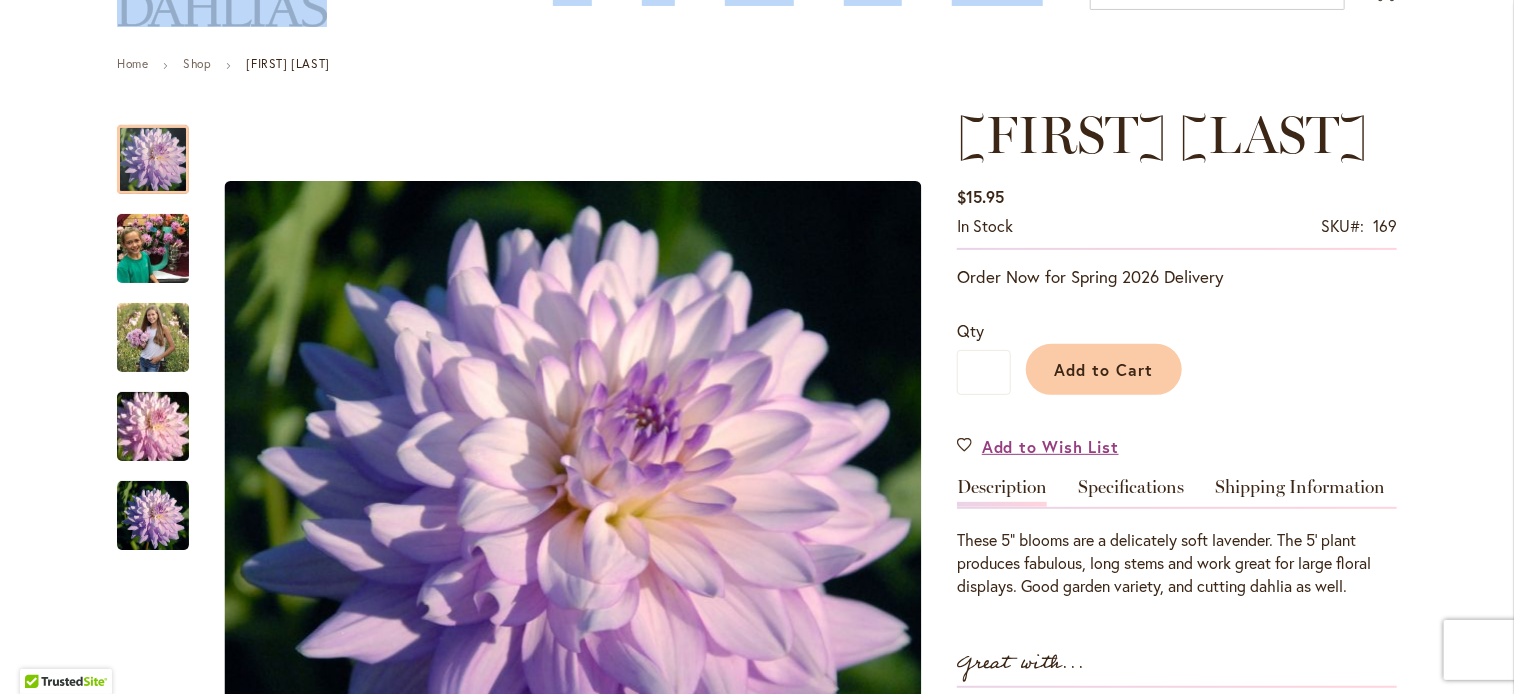 scroll, scrollTop: 284, scrollLeft: 0, axis: vertical 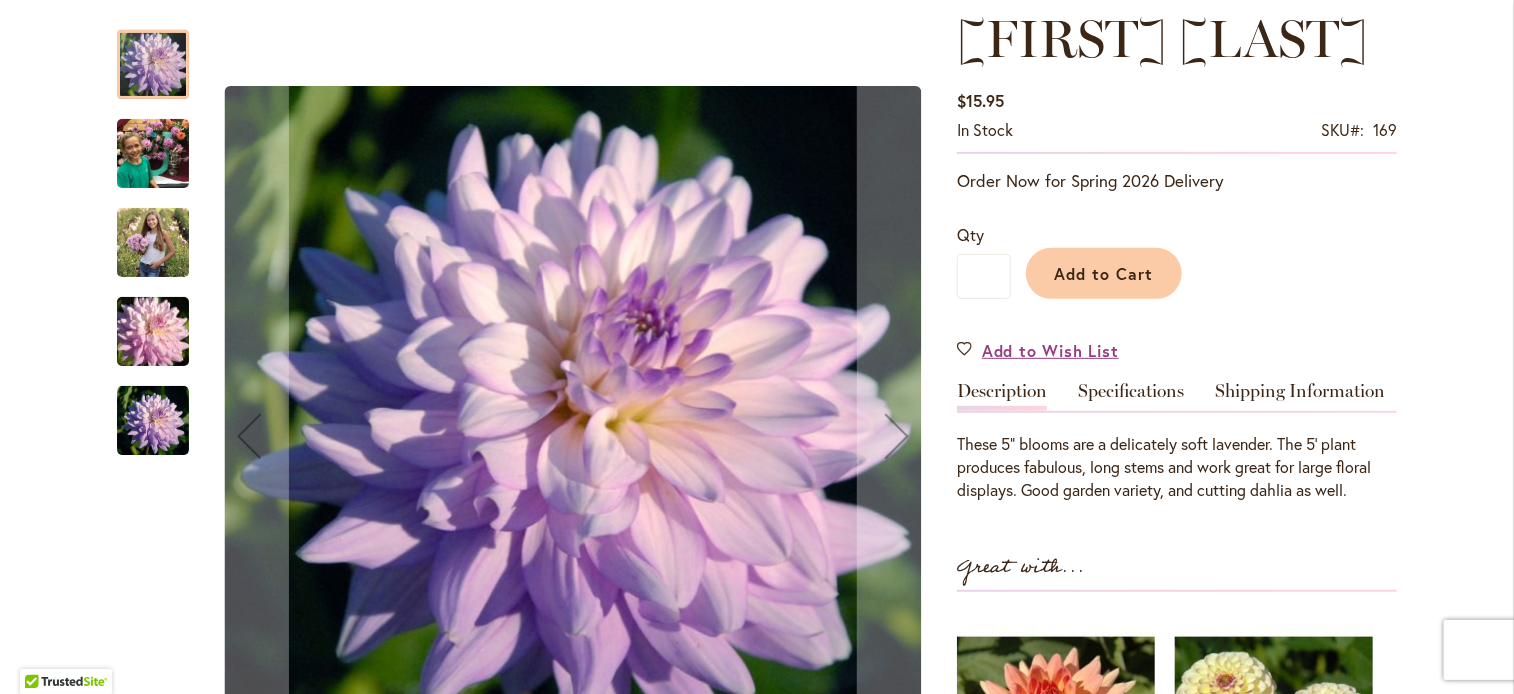 click at bounding box center [153, 332] 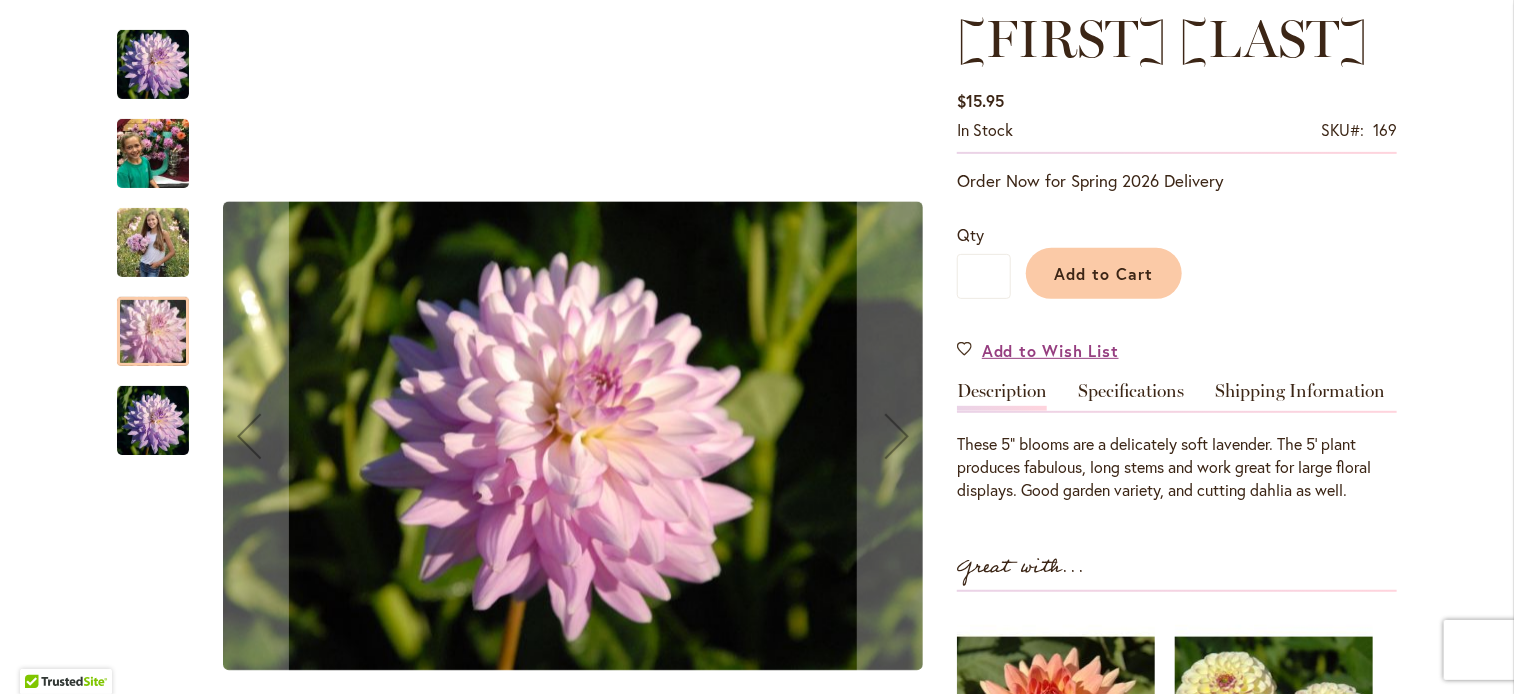 click at bounding box center (153, 242) 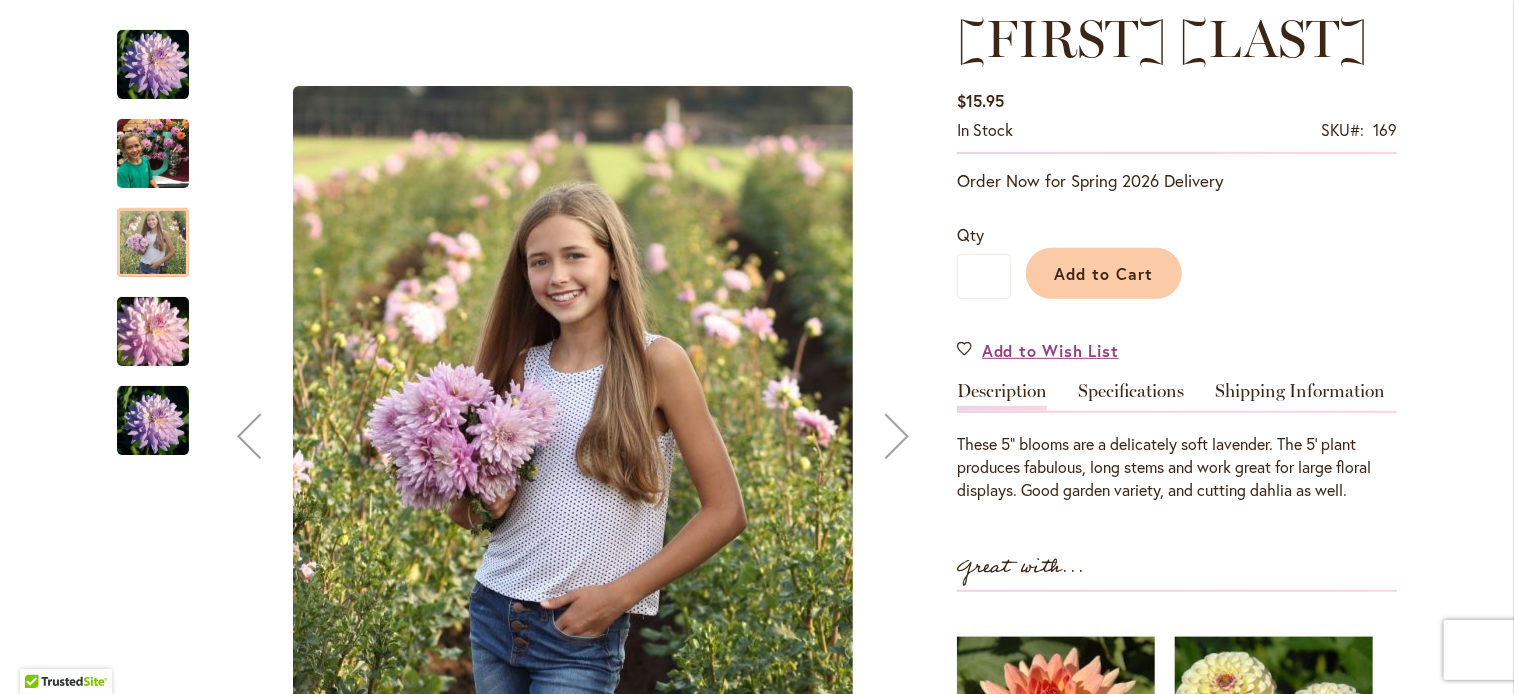 click at bounding box center [153, 154] 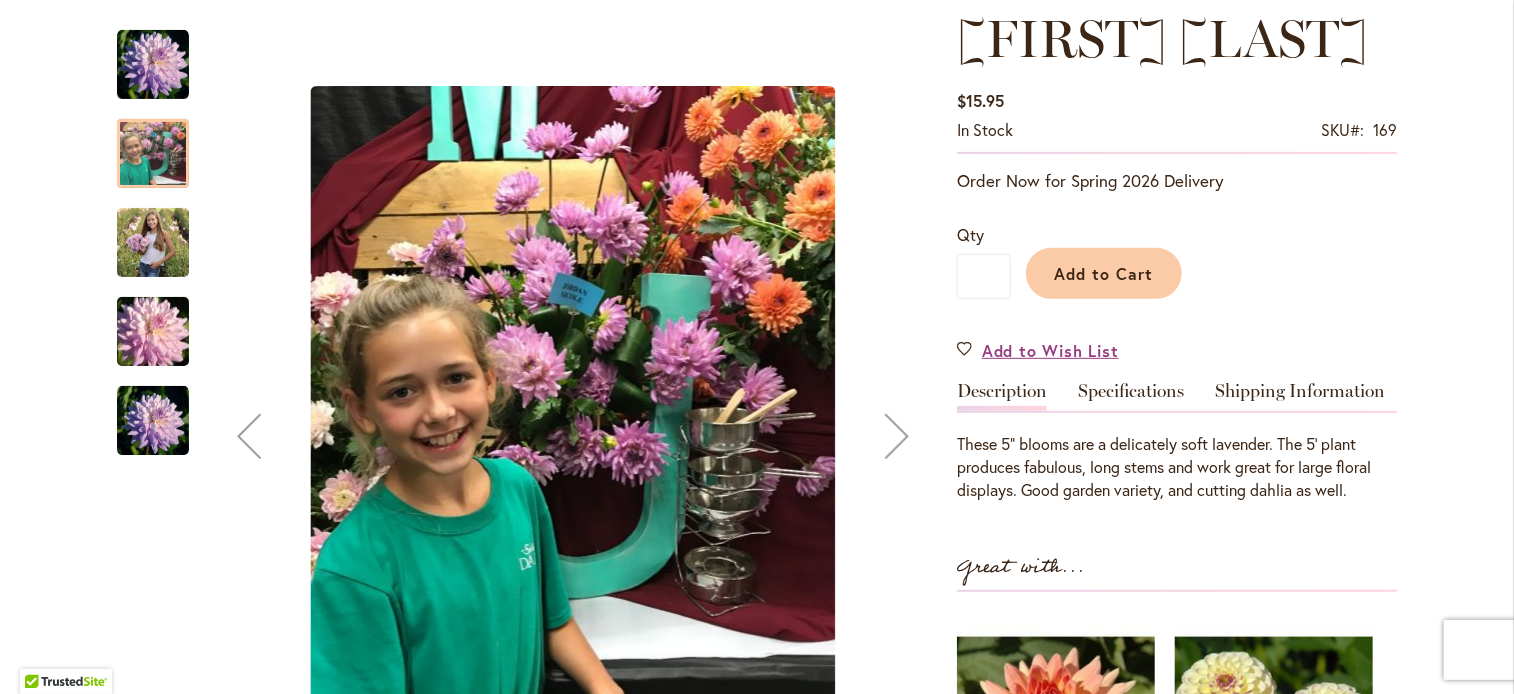 click at bounding box center (153, 64) 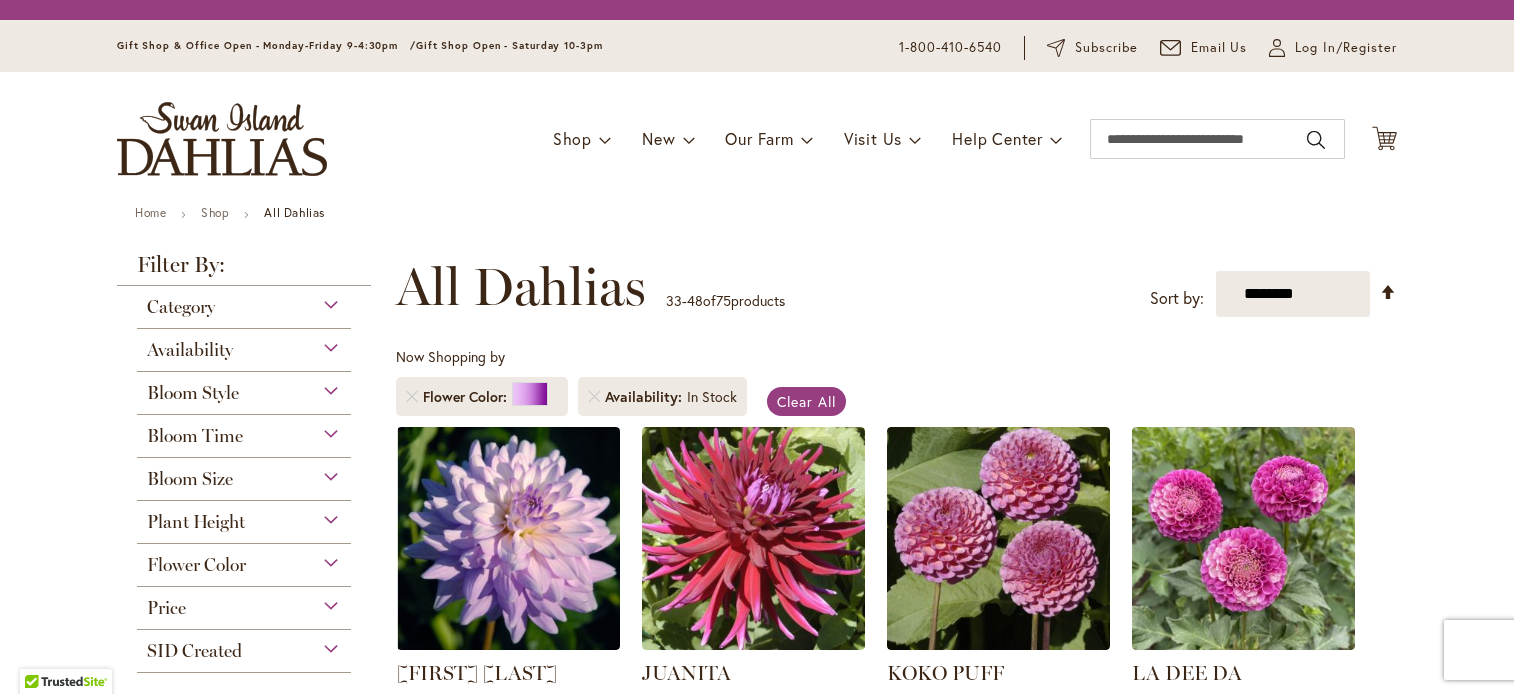 scroll, scrollTop: 0, scrollLeft: 0, axis: both 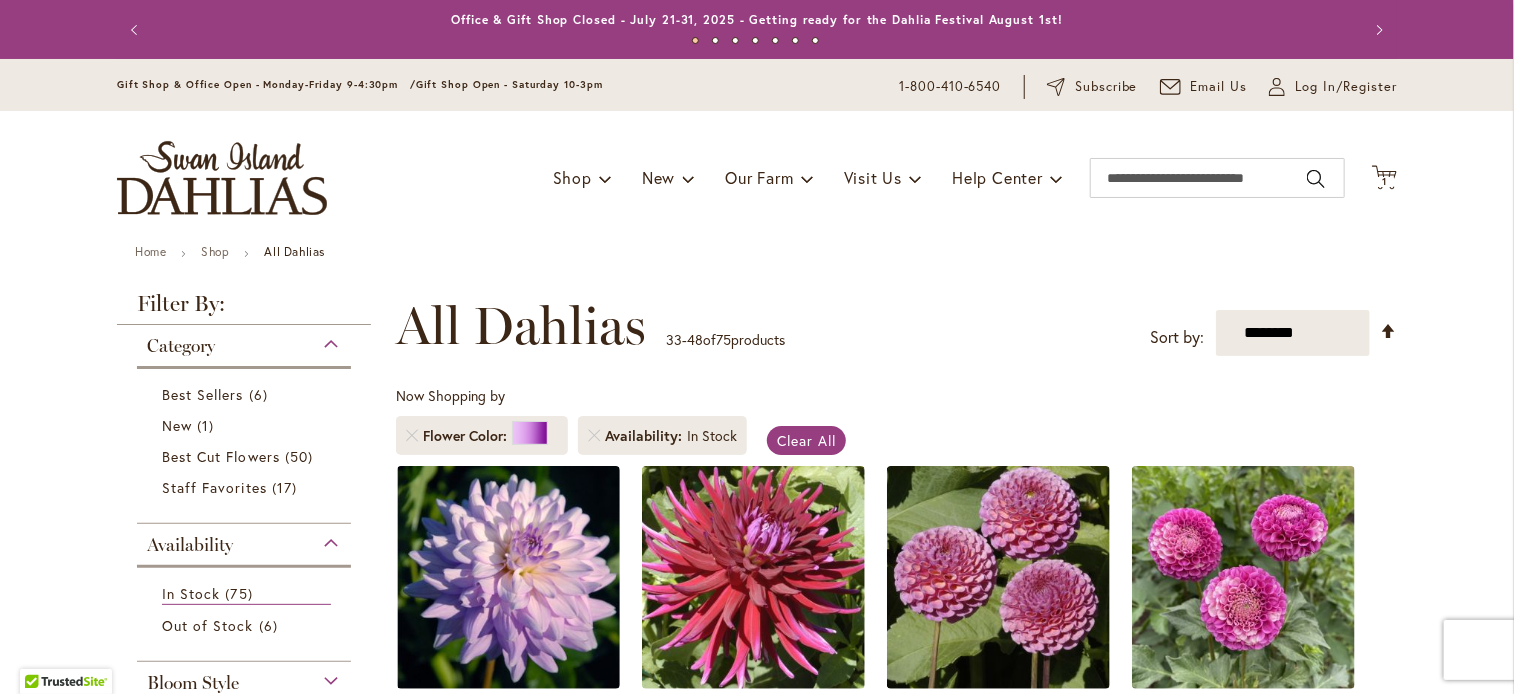 type on "**********" 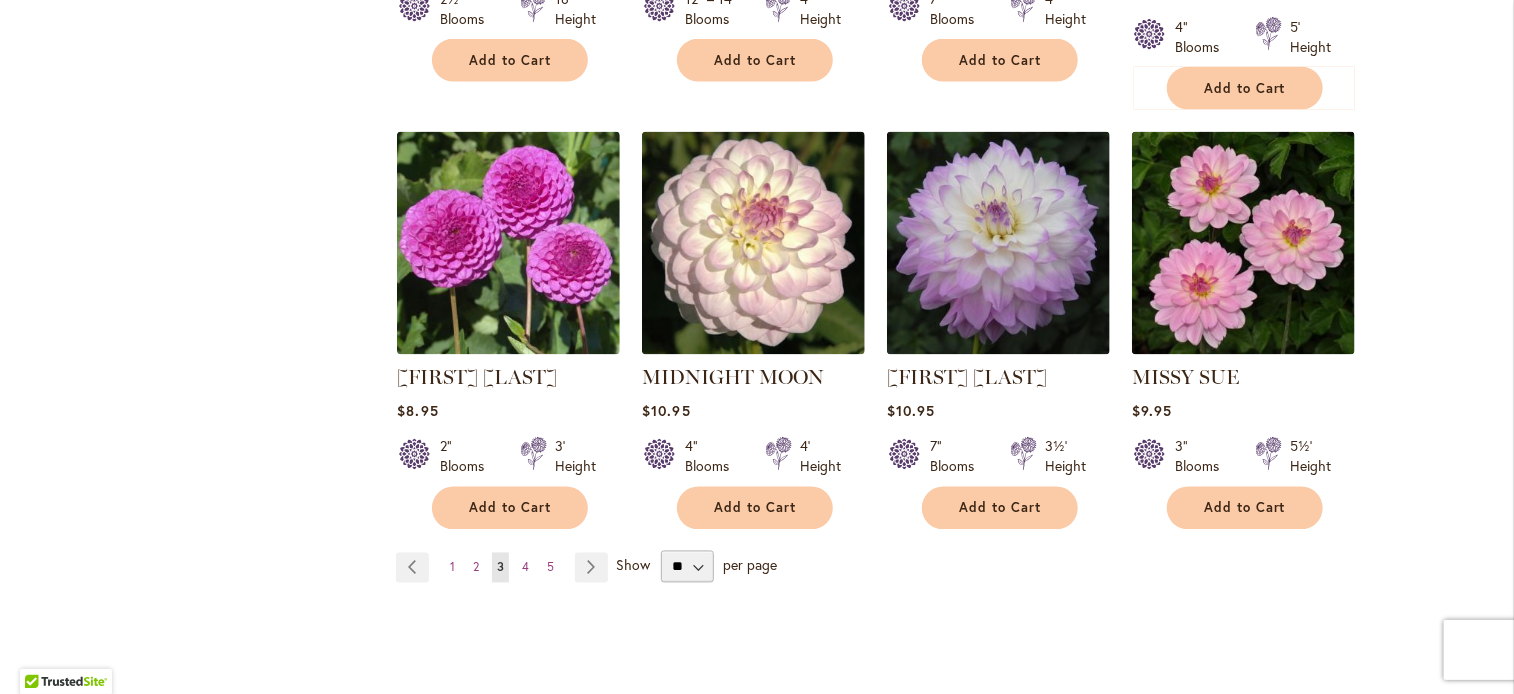 scroll, scrollTop: 1761, scrollLeft: 0, axis: vertical 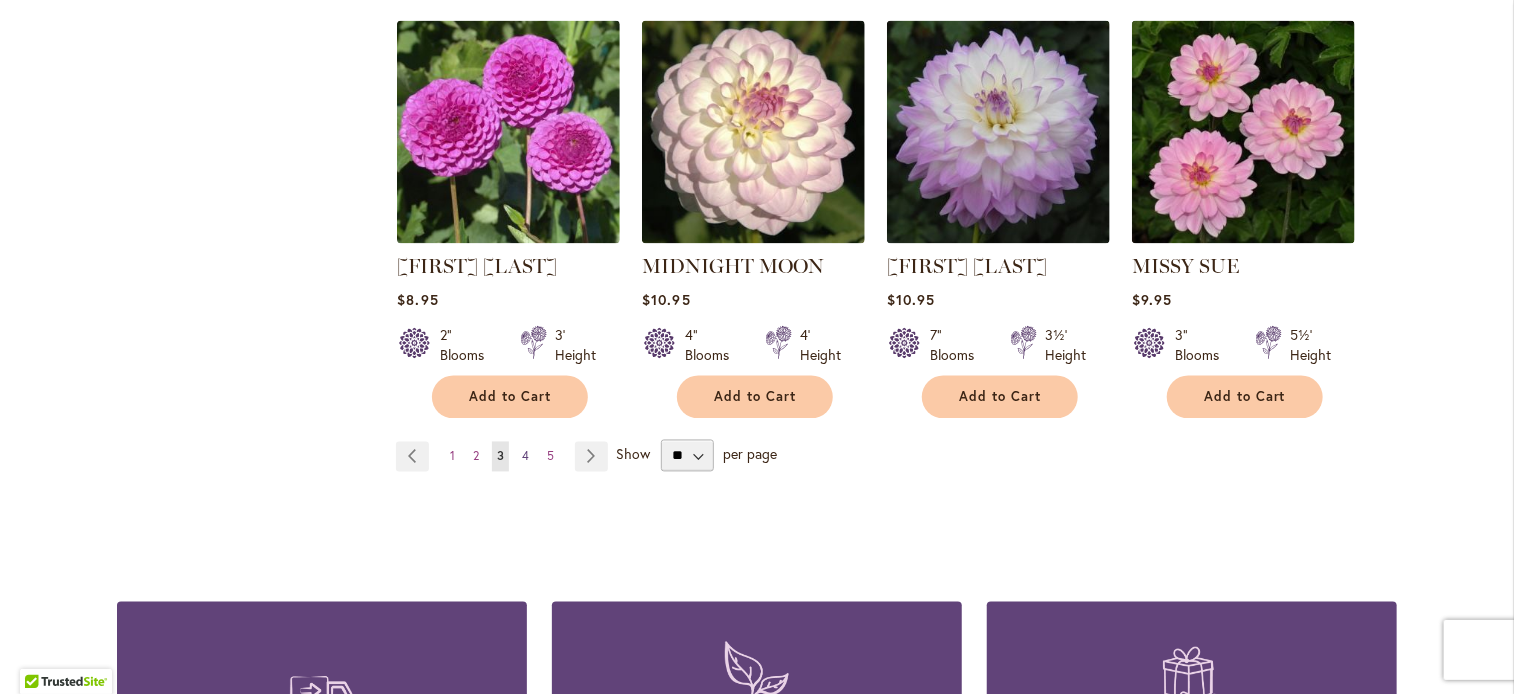 click on "4" at bounding box center (525, 456) 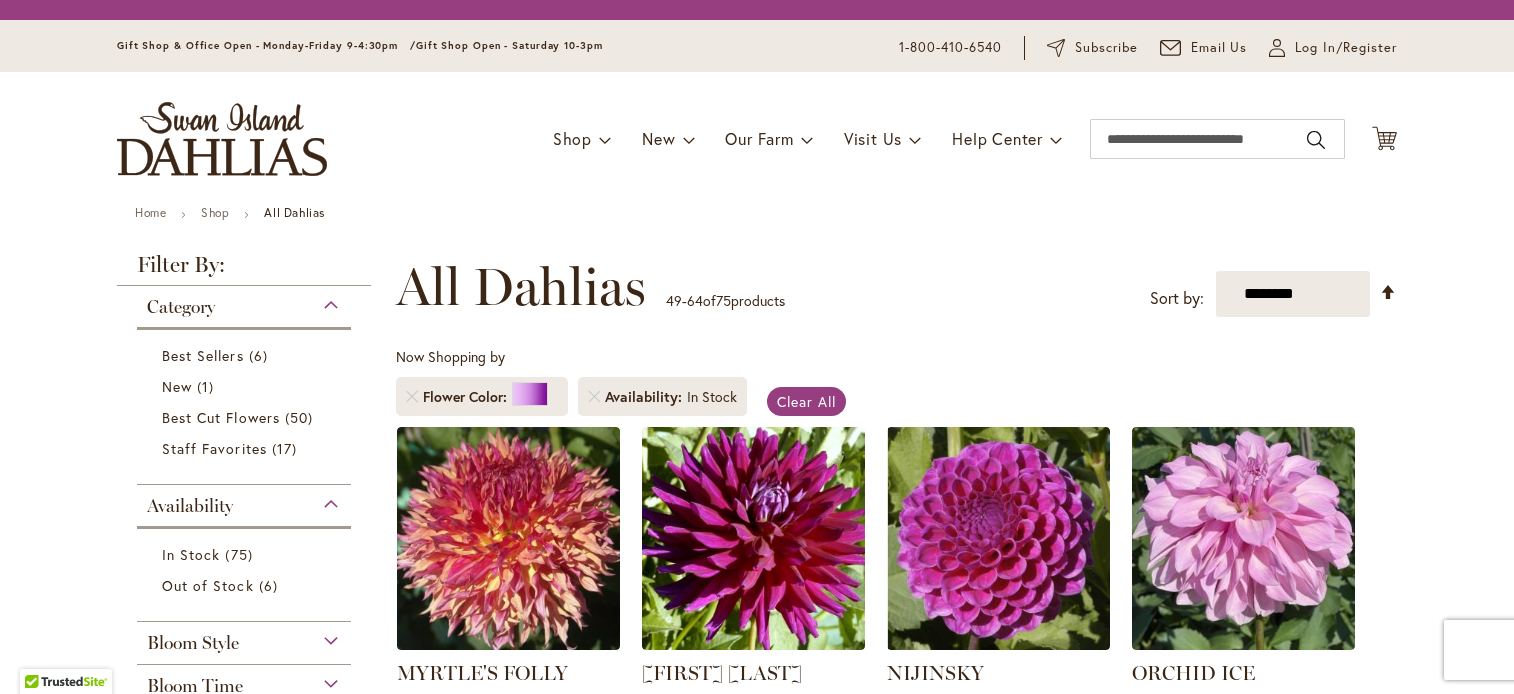 scroll, scrollTop: 0, scrollLeft: 0, axis: both 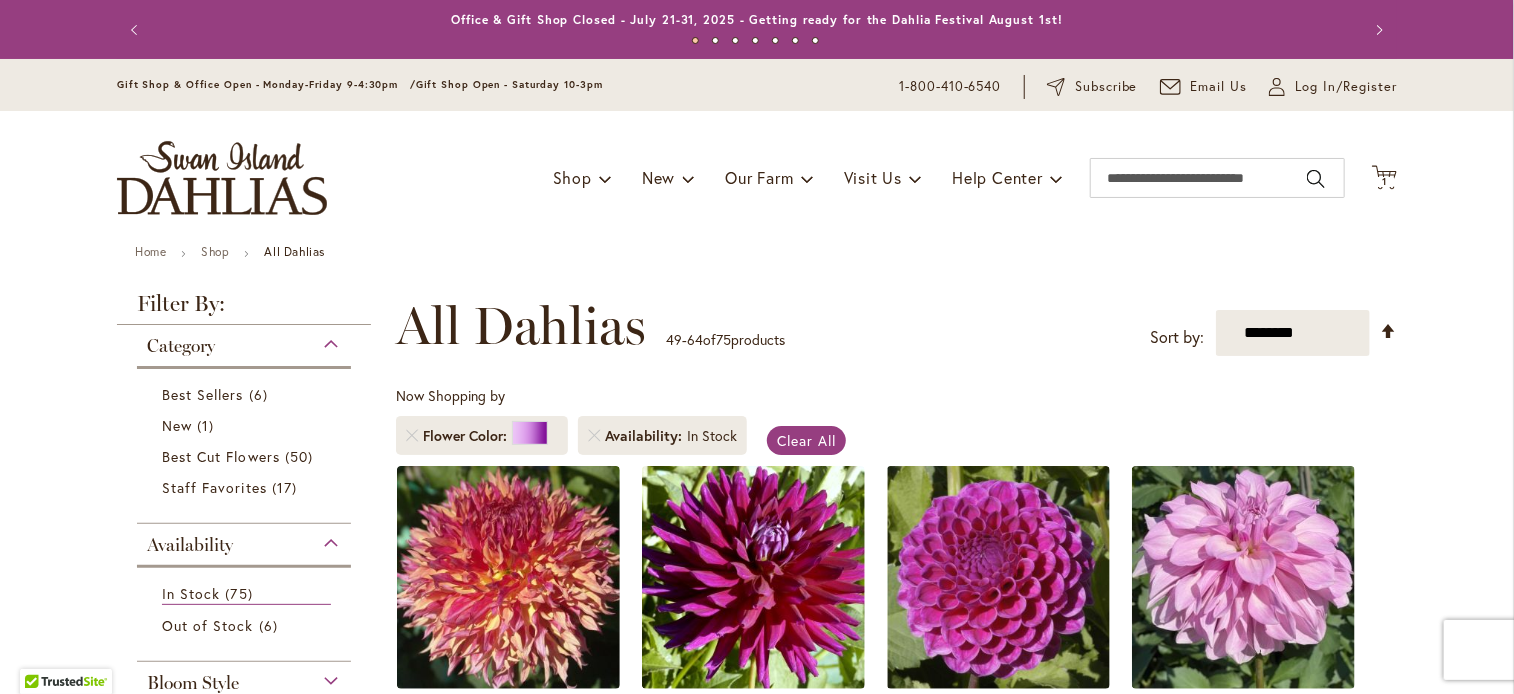 type on "**********" 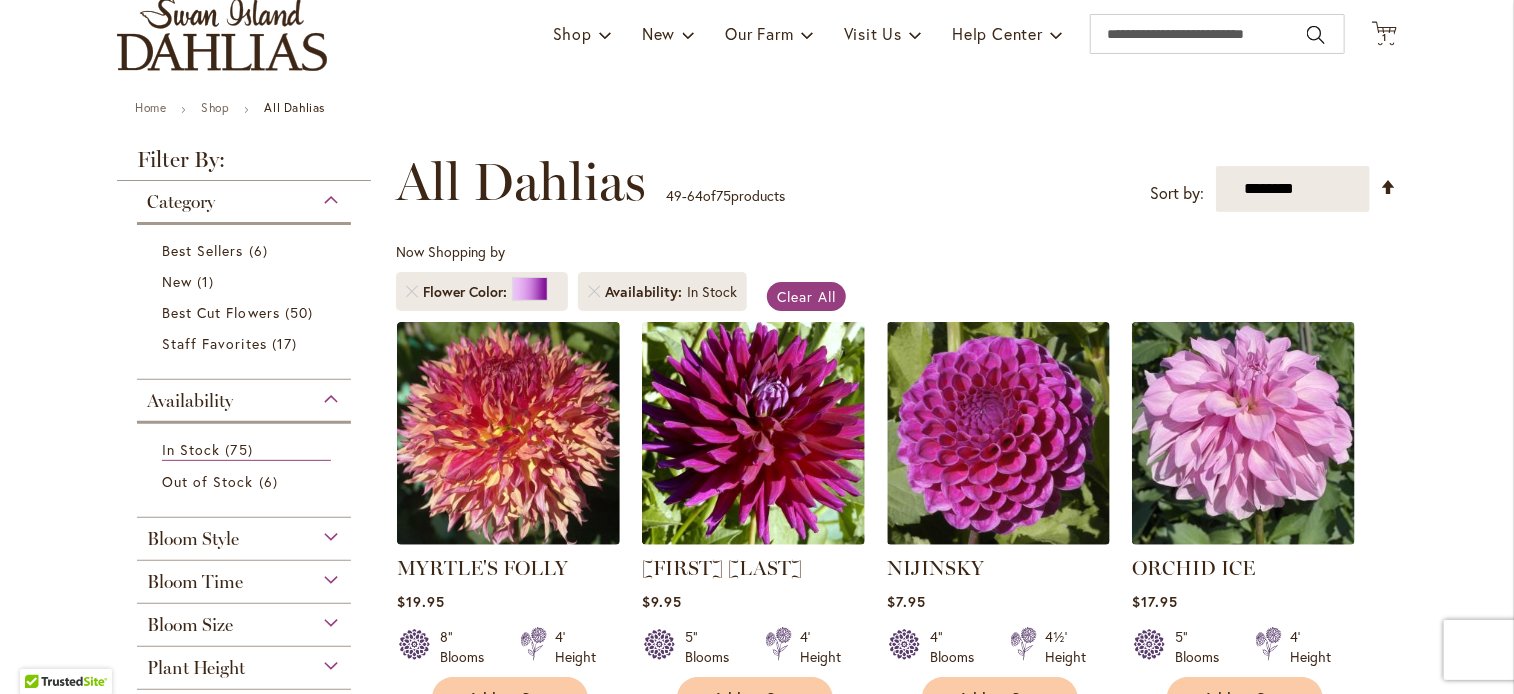 scroll, scrollTop: 329, scrollLeft: 0, axis: vertical 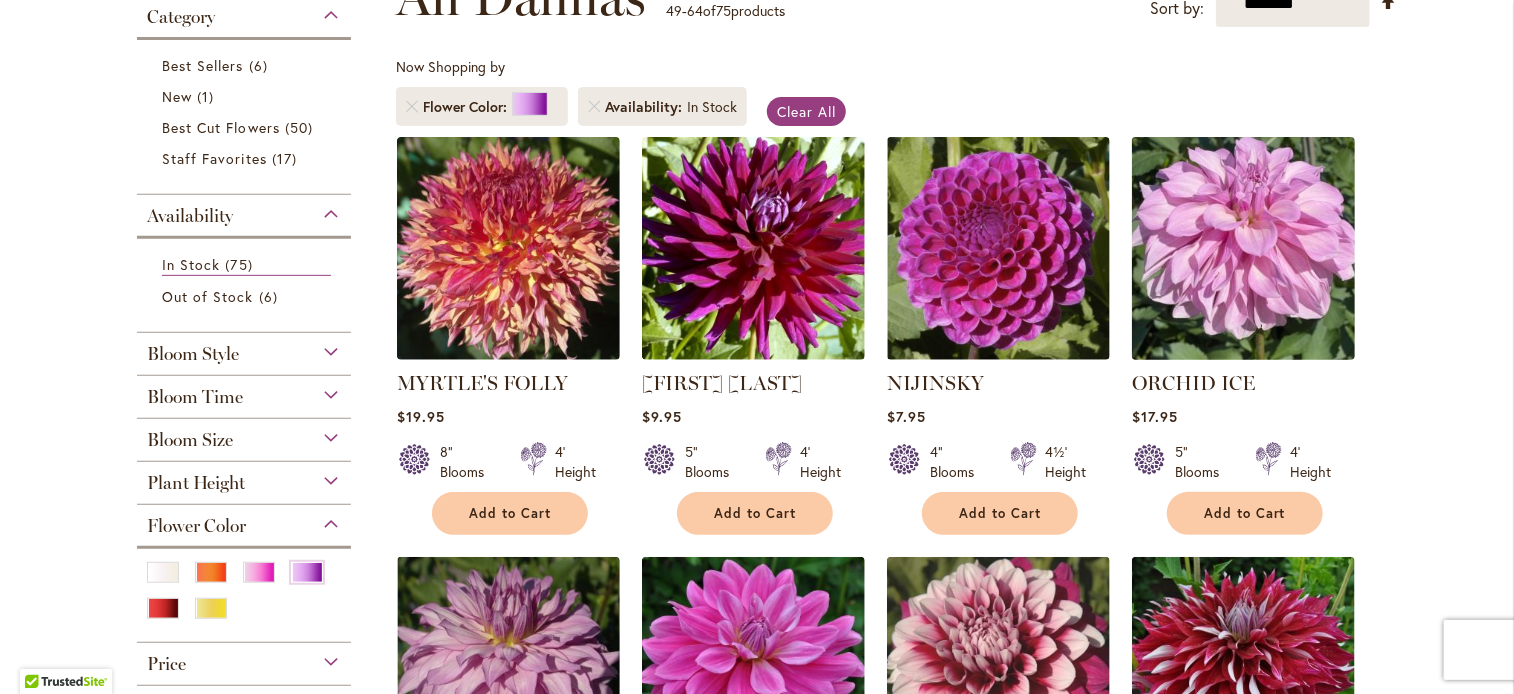 click at bounding box center [1244, 248] 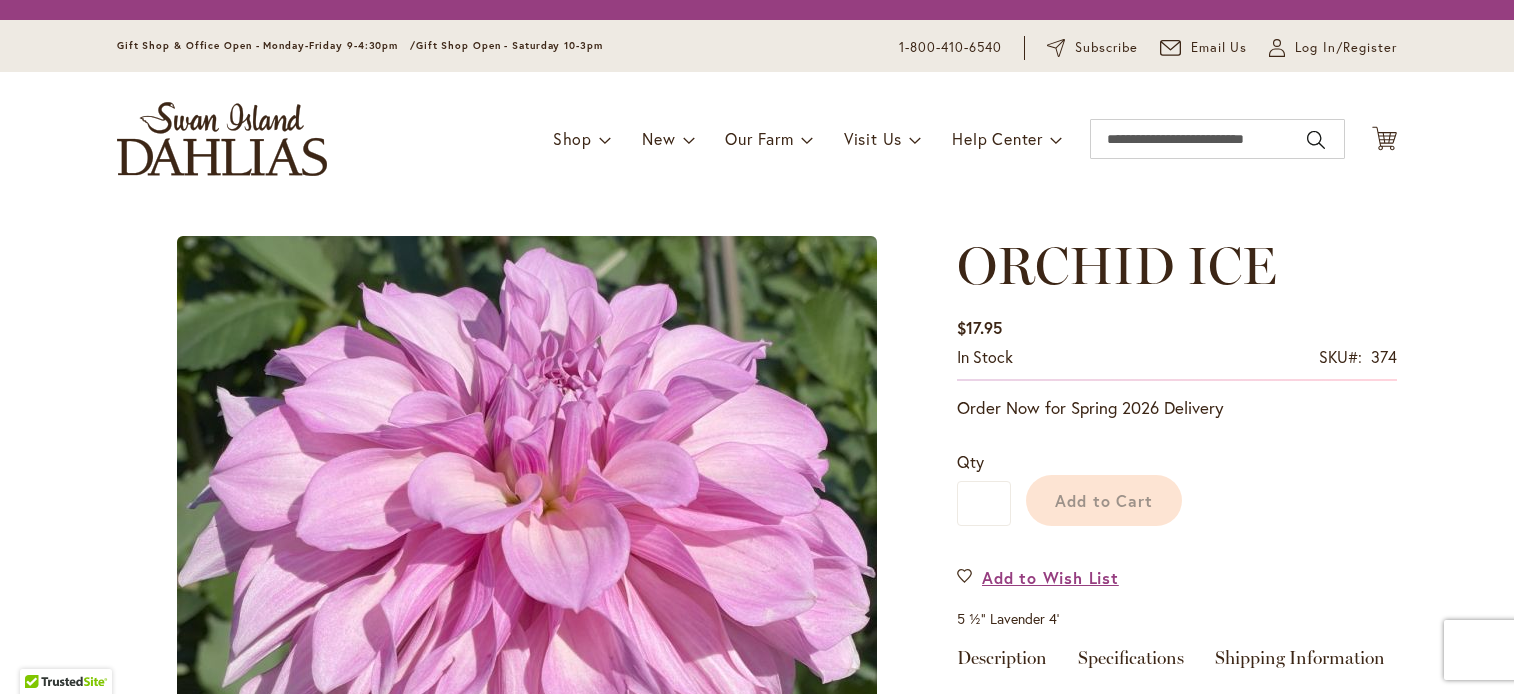 scroll, scrollTop: 0, scrollLeft: 0, axis: both 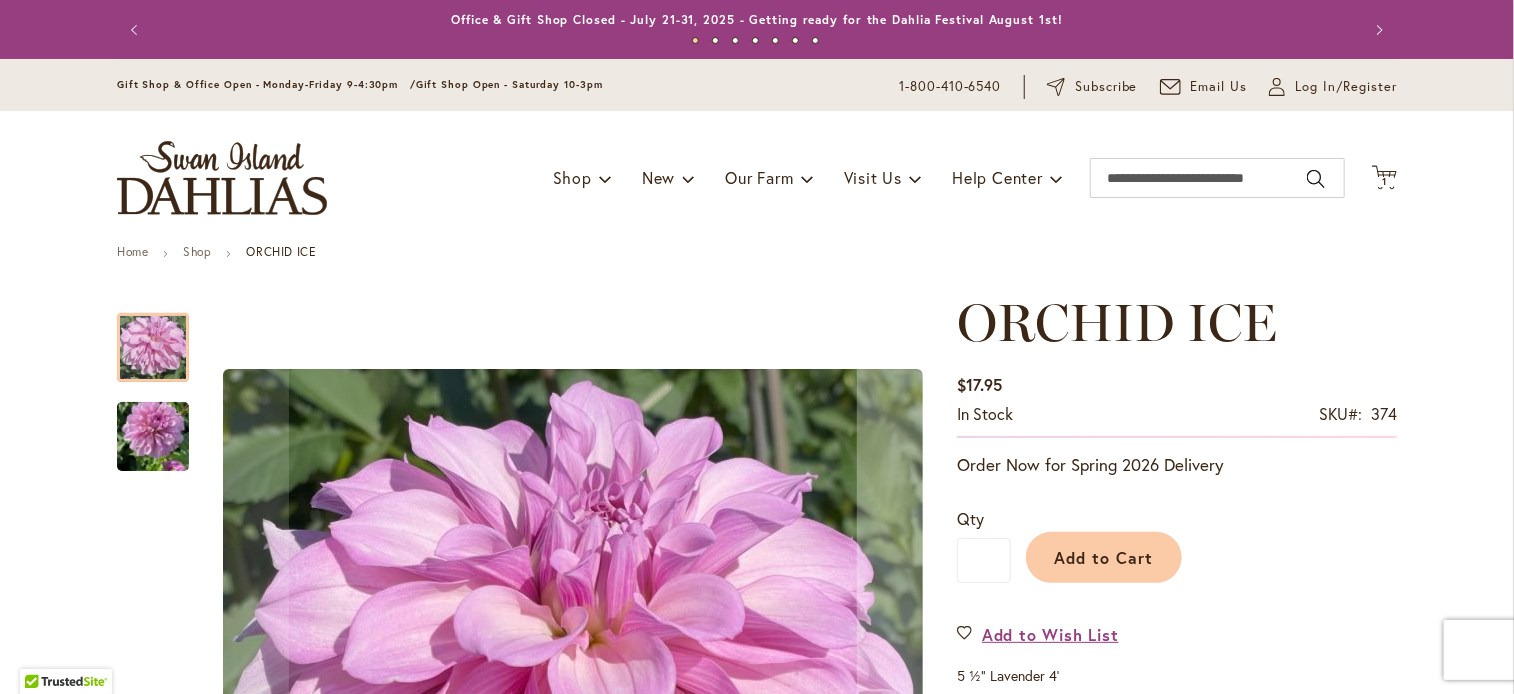 type on "**********" 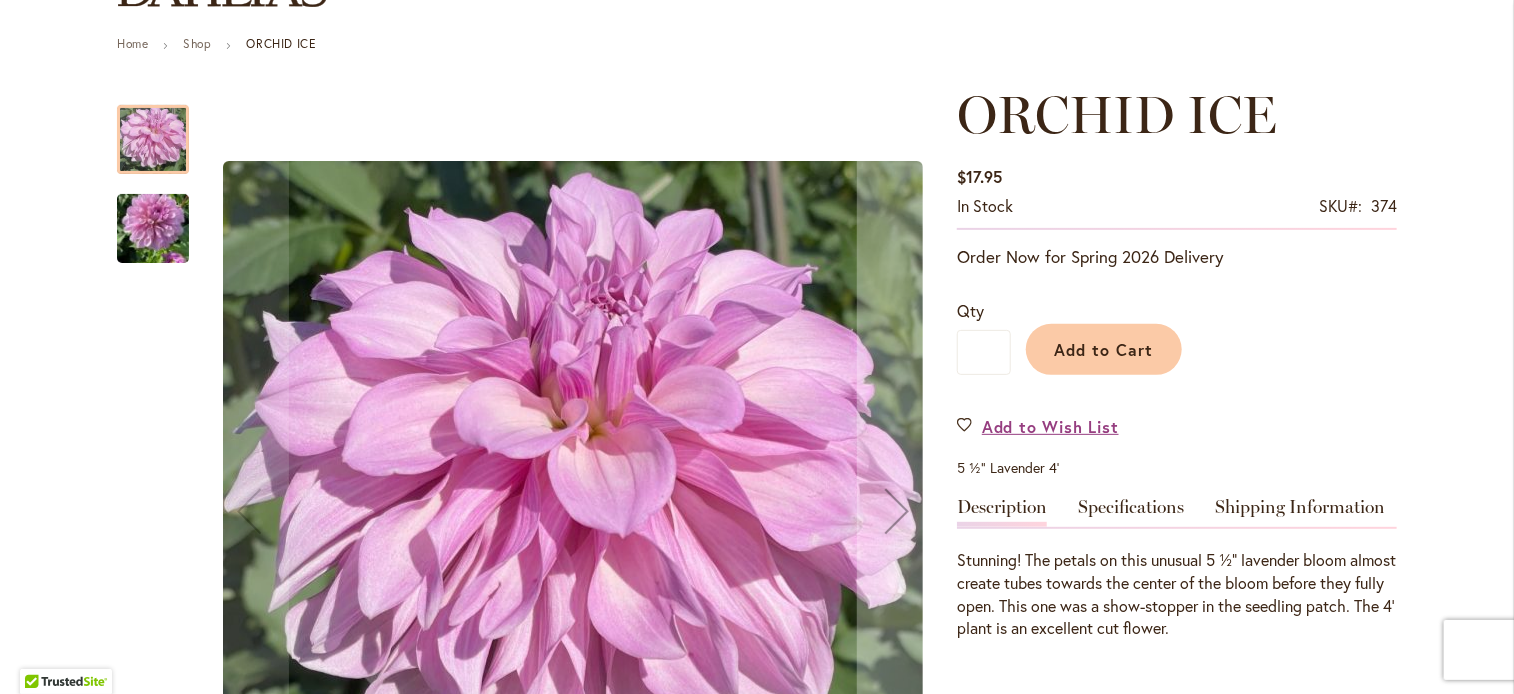 scroll, scrollTop: 239, scrollLeft: 0, axis: vertical 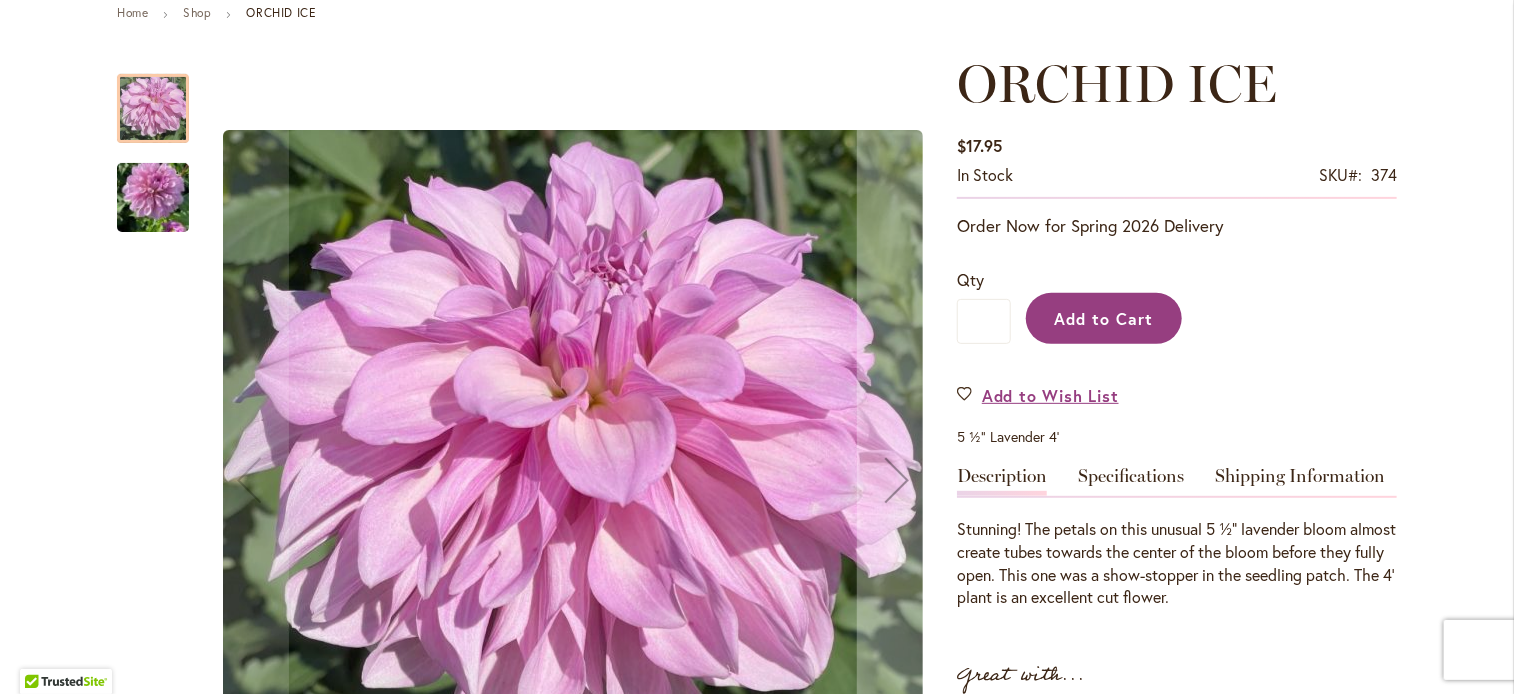 click on "Add to Cart" at bounding box center [1104, 318] 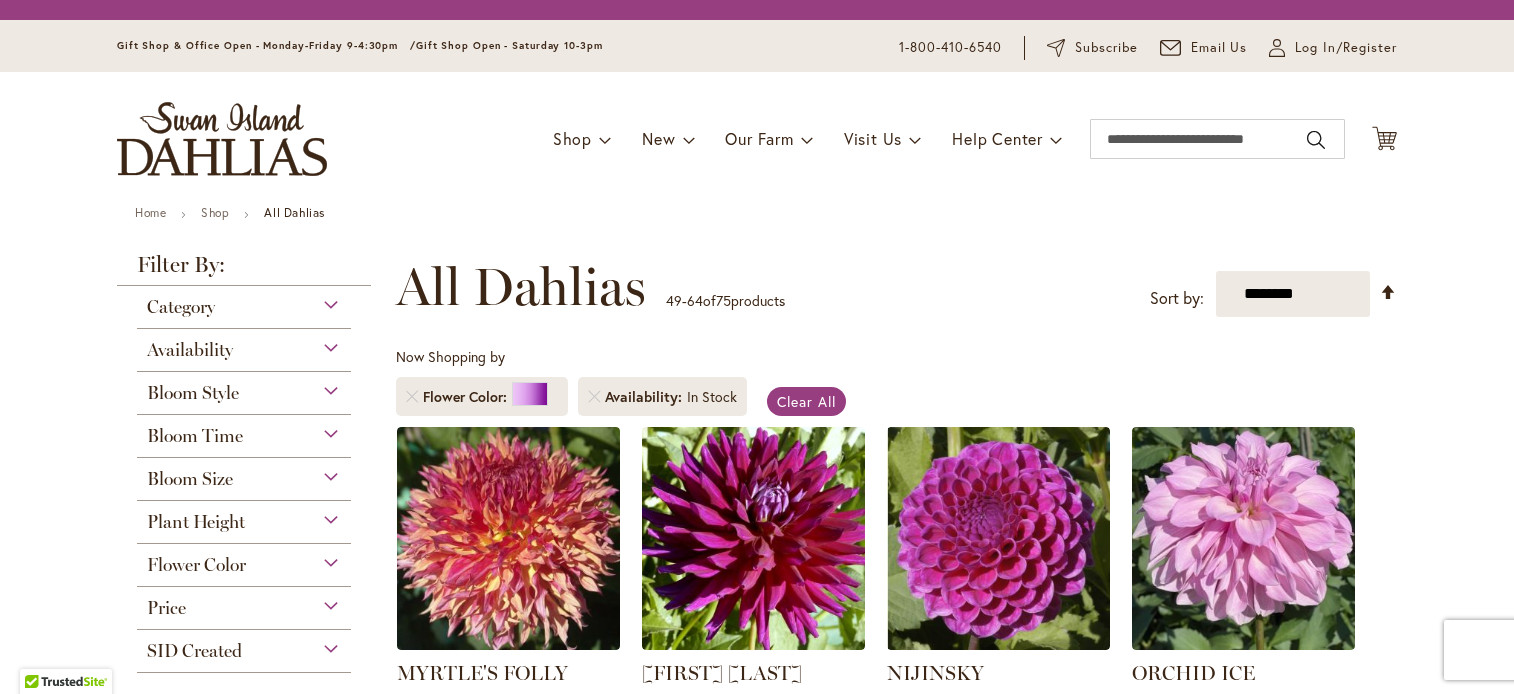 scroll, scrollTop: 0, scrollLeft: 0, axis: both 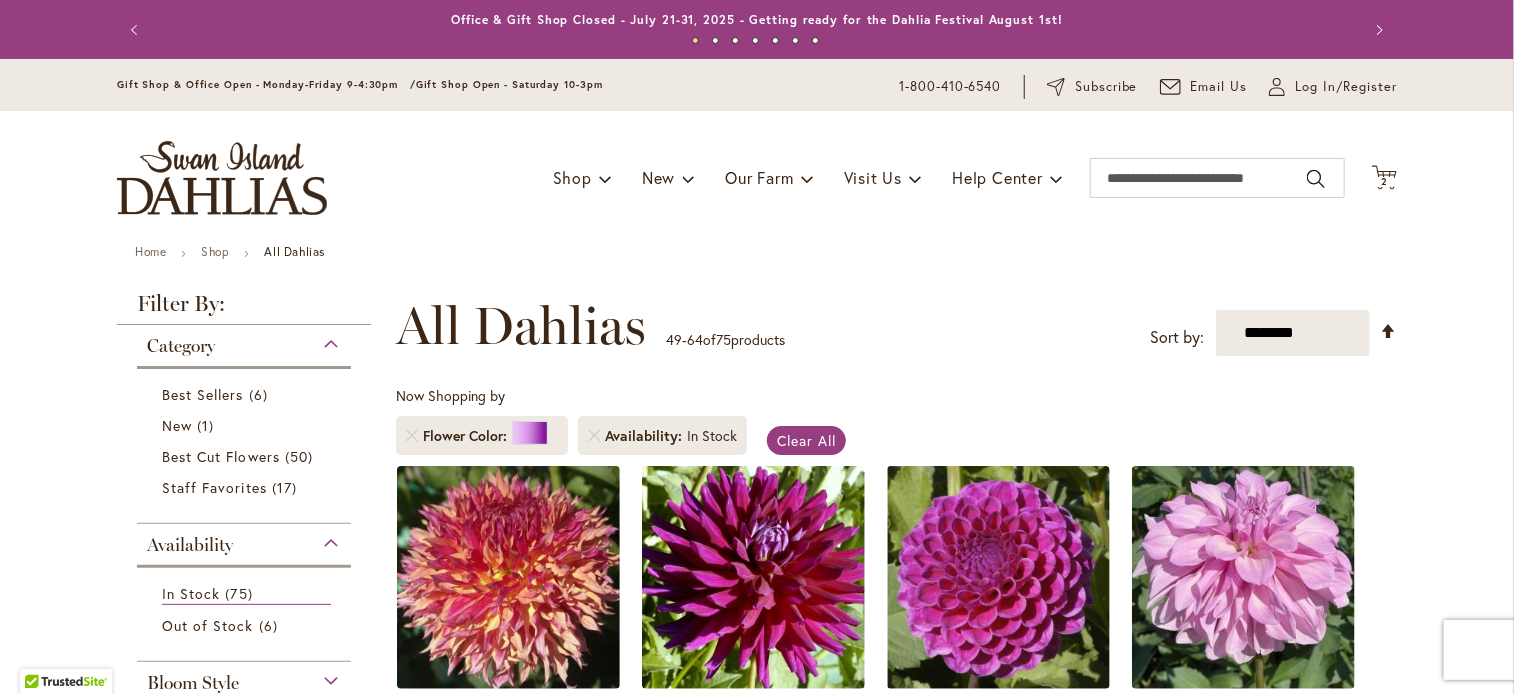 type on "**********" 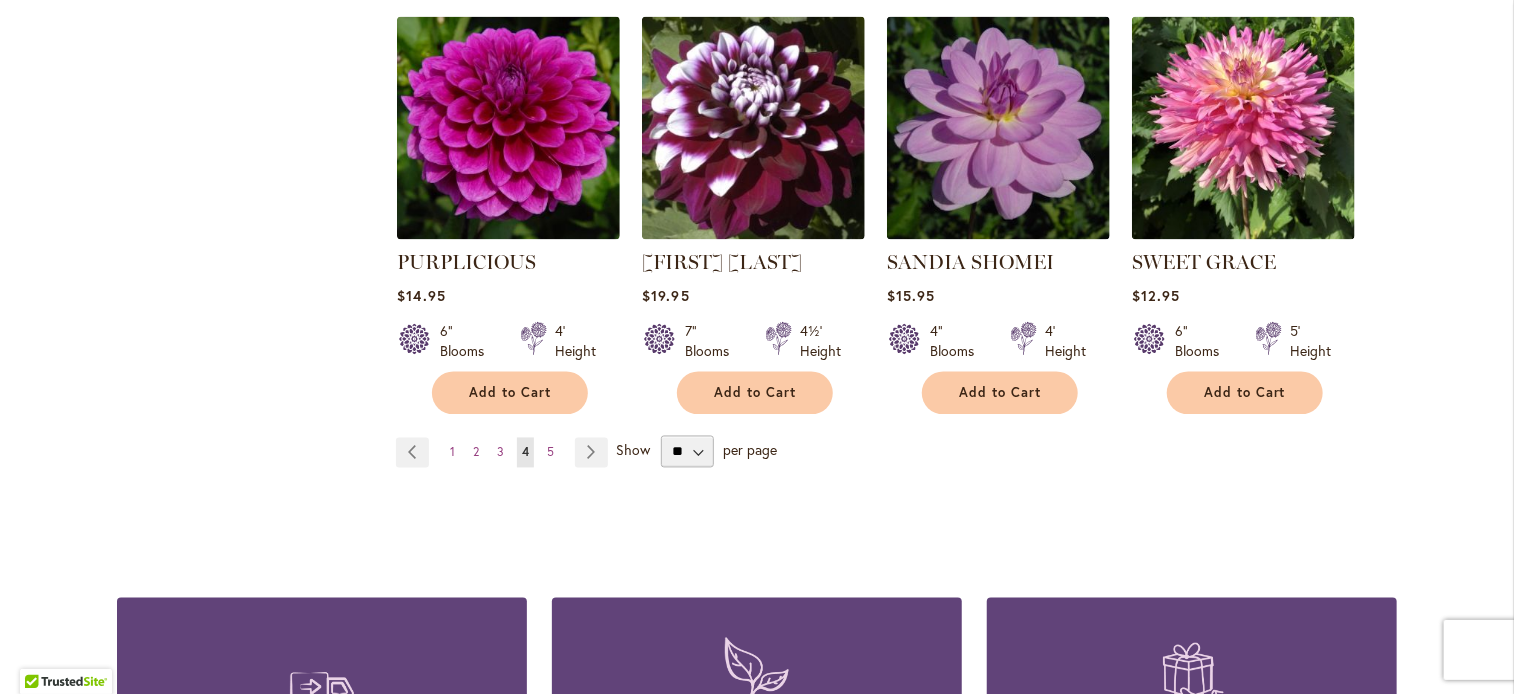 scroll, scrollTop: 1713, scrollLeft: 0, axis: vertical 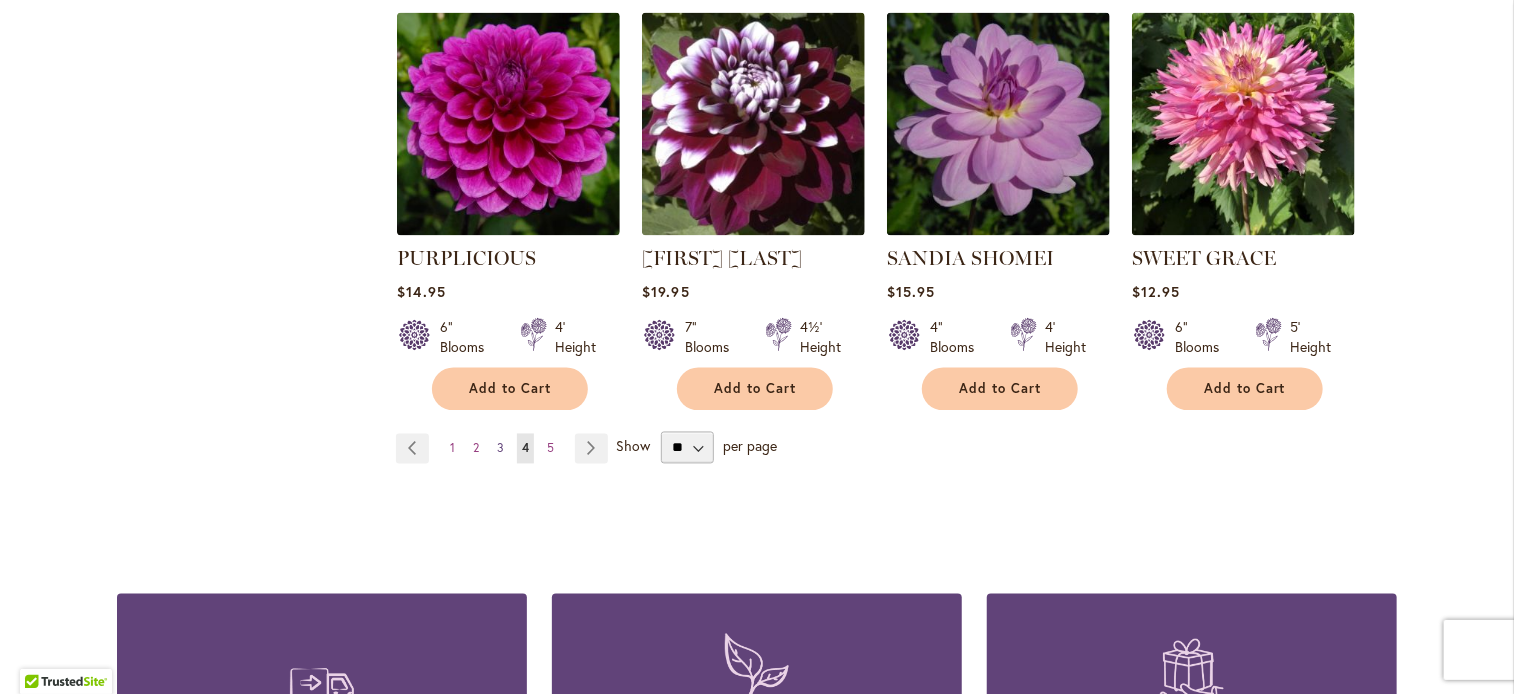 click on "Page
3" at bounding box center (500, 449) 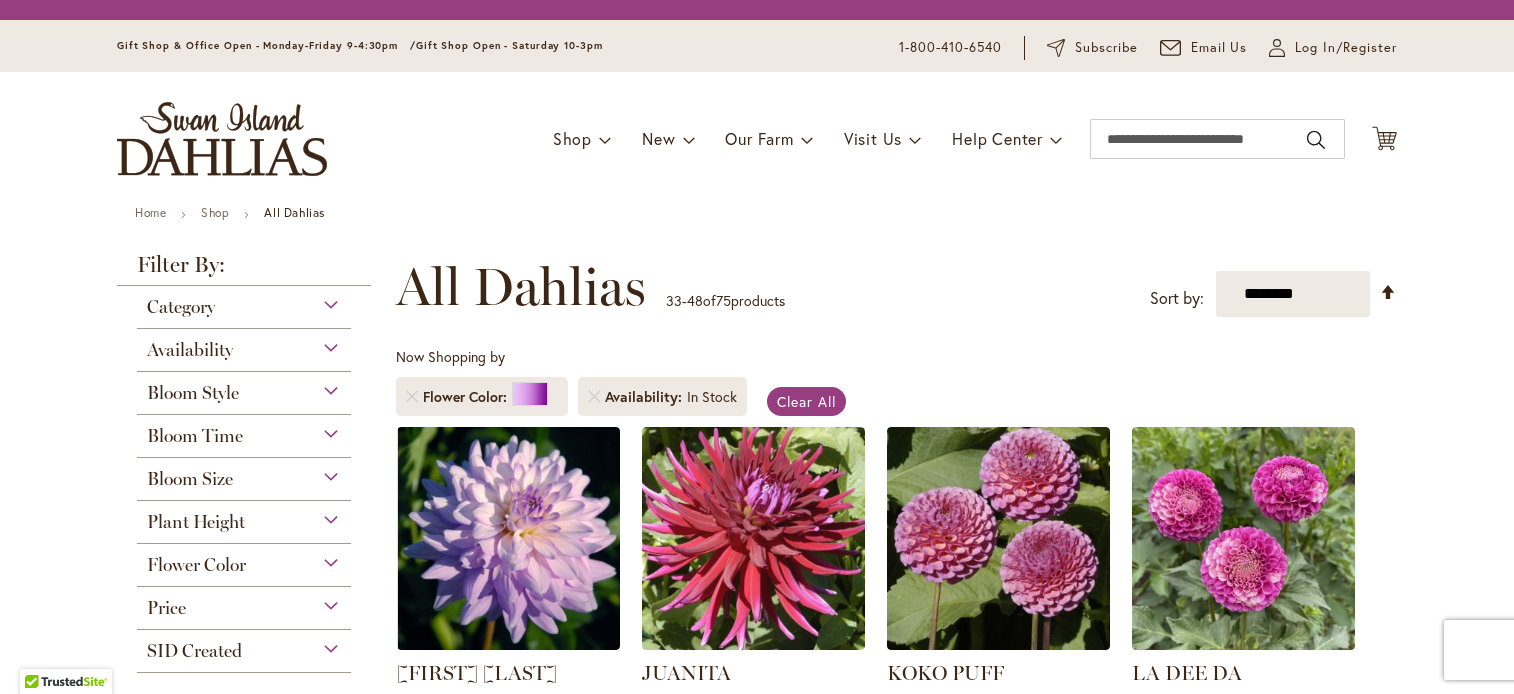 scroll, scrollTop: 0, scrollLeft: 0, axis: both 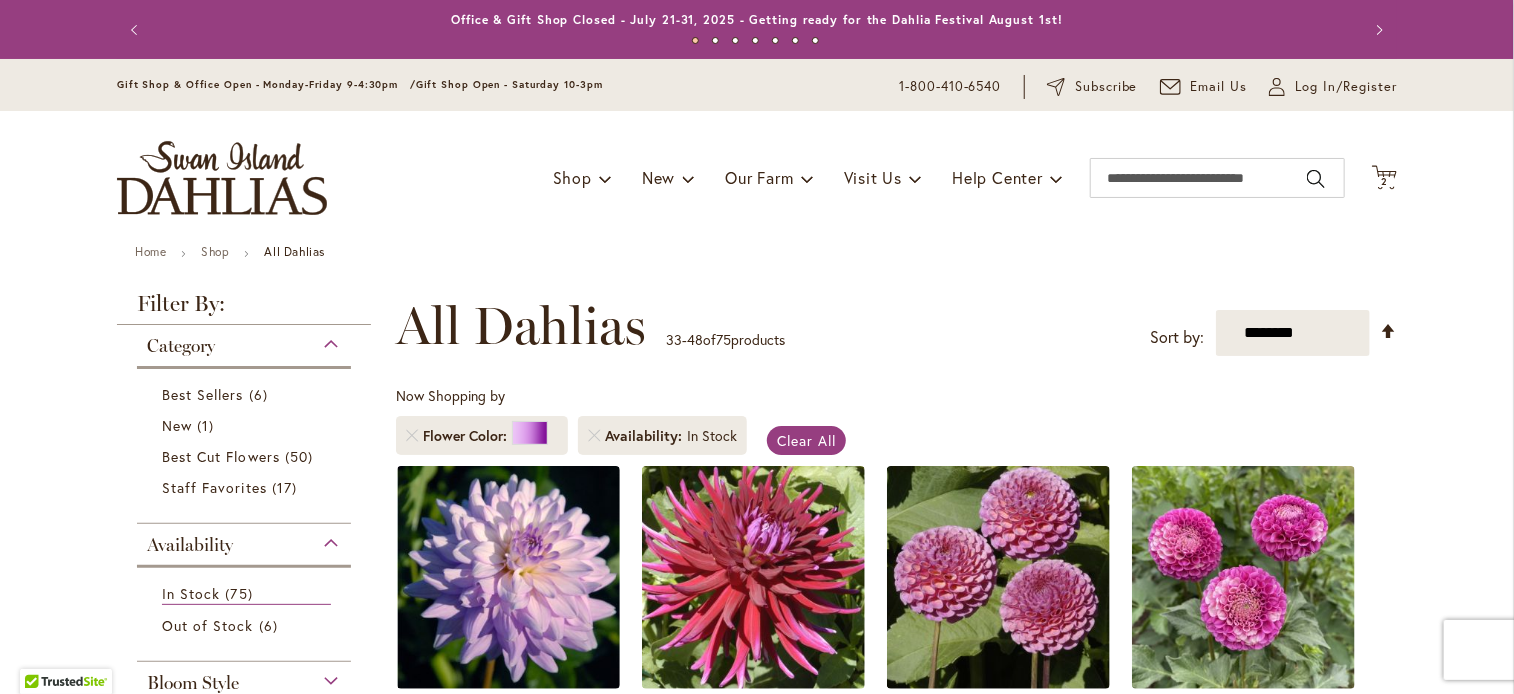type on "**********" 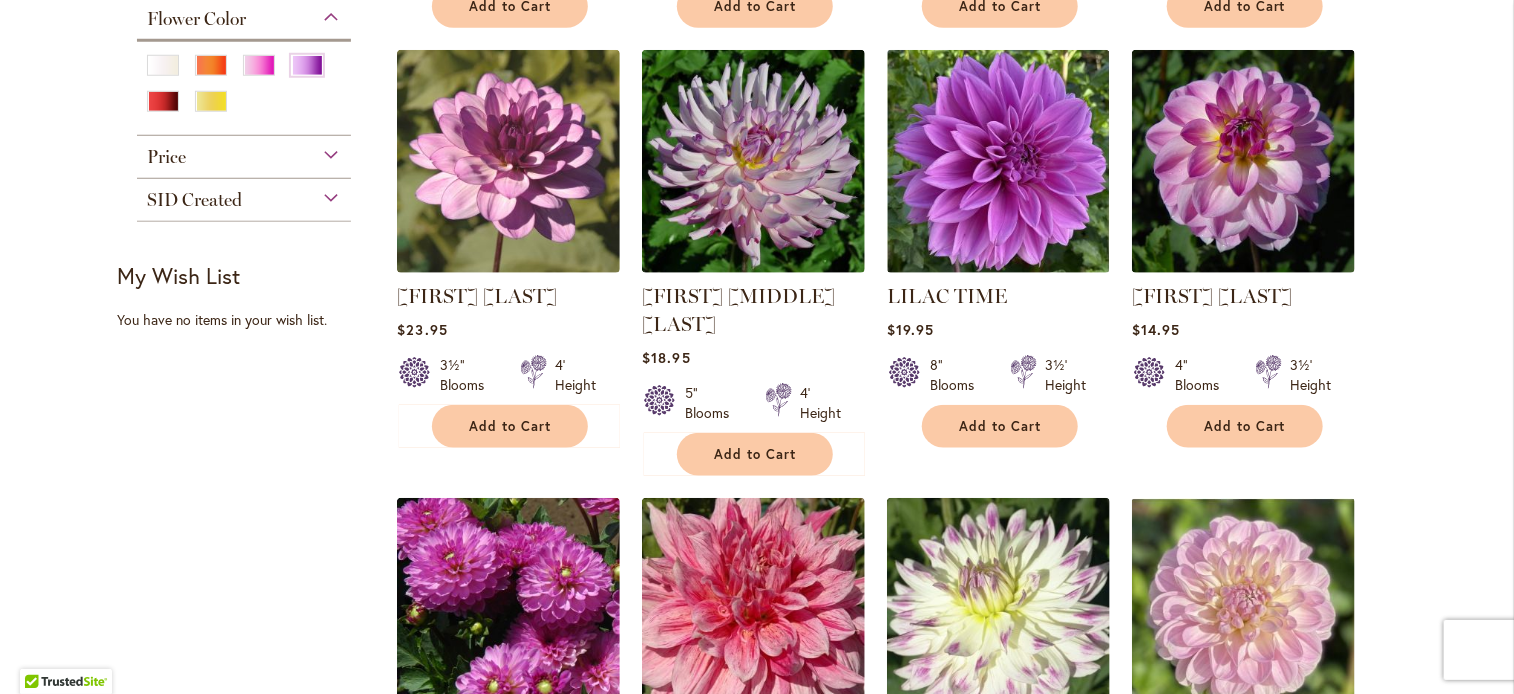 scroll, scrollTop: 844, scrollLeft: 0, axis: vertical 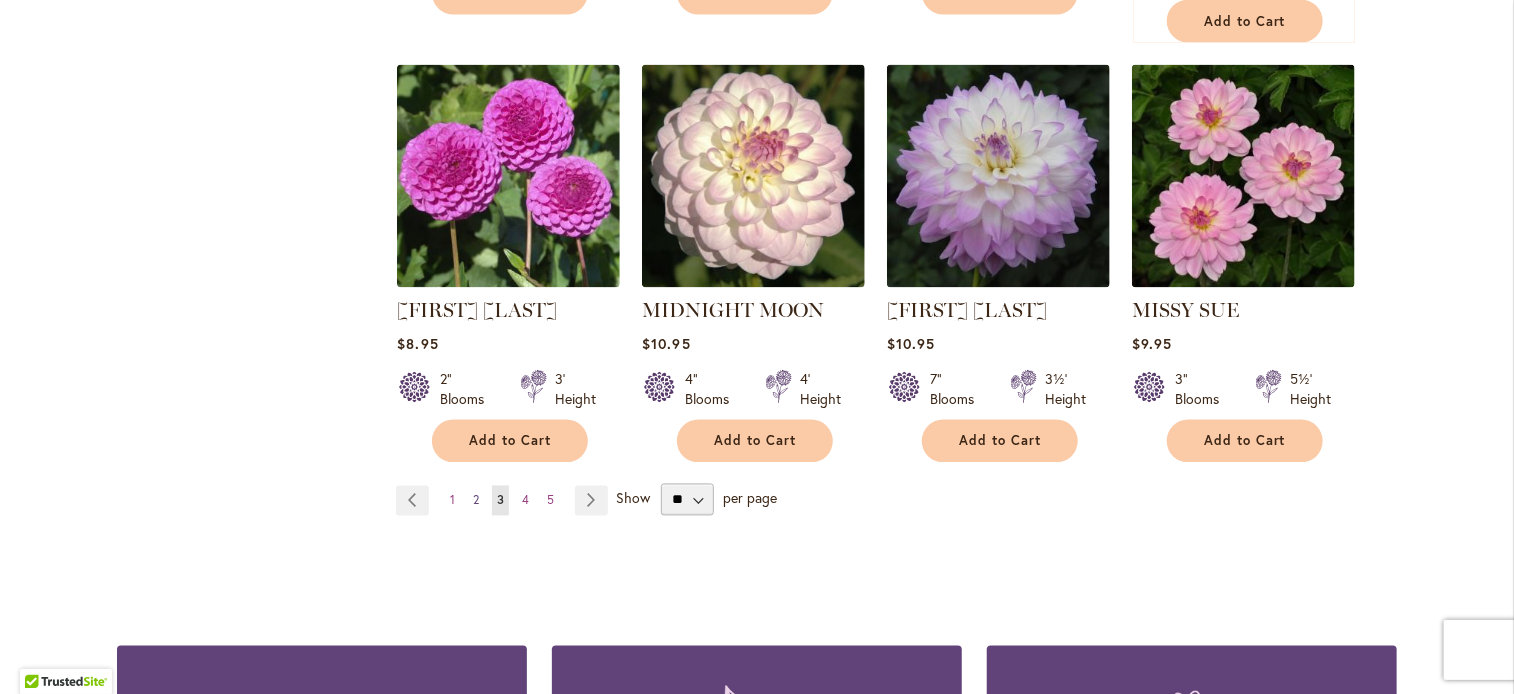 click on "Page
2" at bounding box center [476, 501] 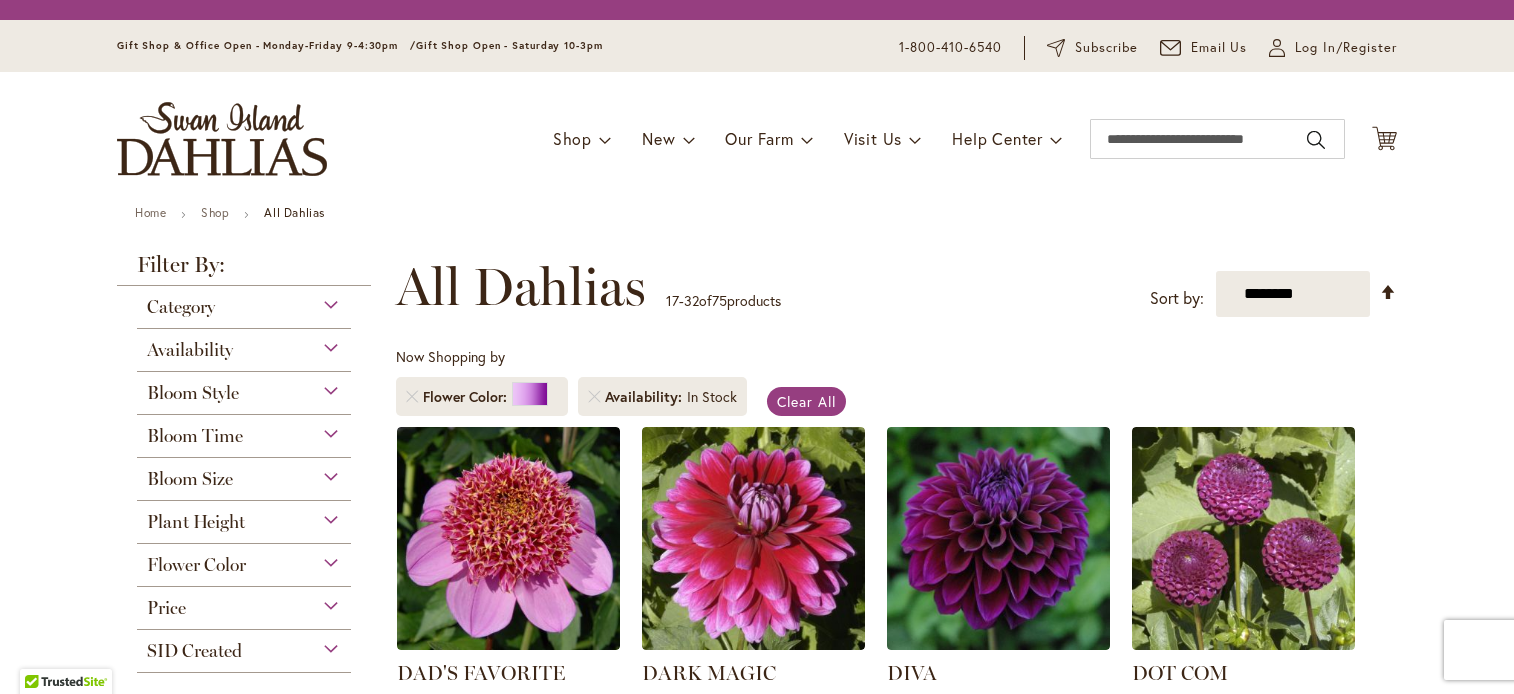 scroll, scrollTop: 0, scrollLeft: 0, axis: both 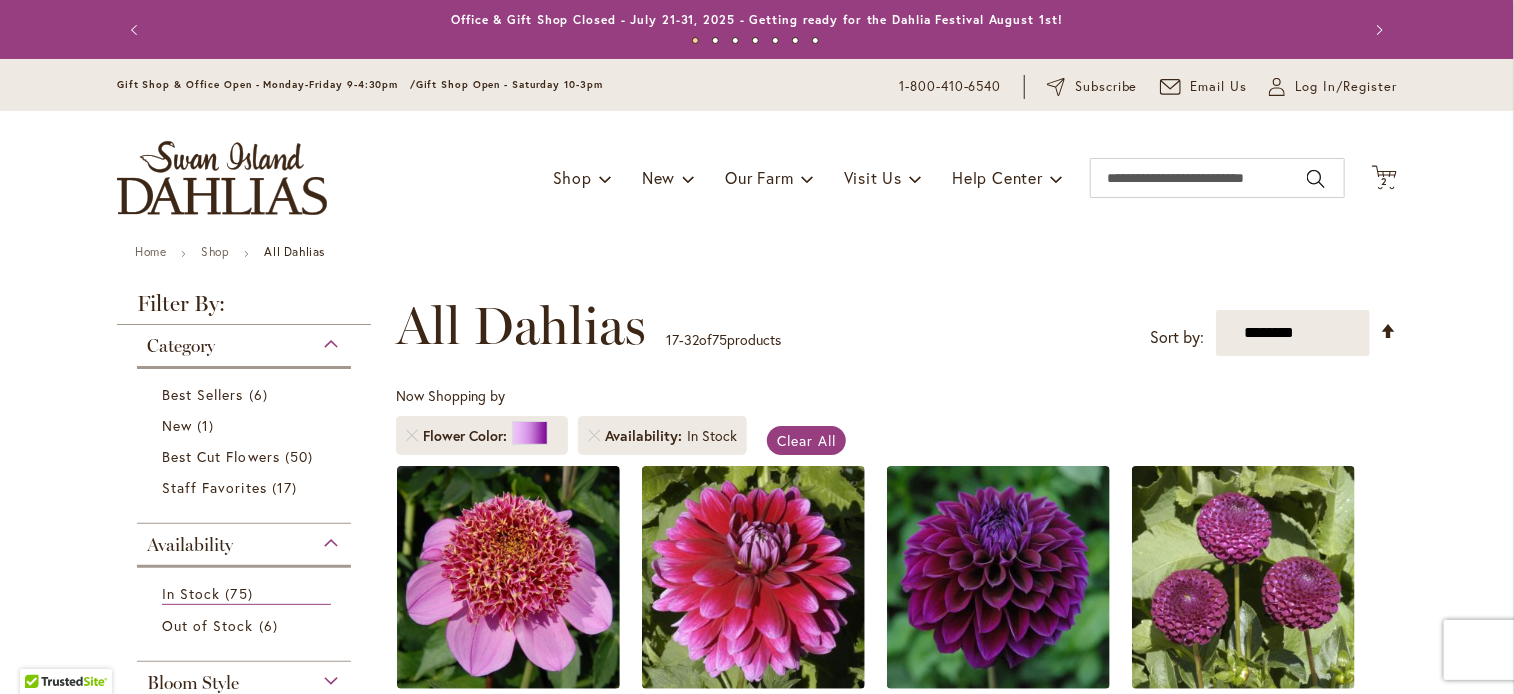 type on "**********" 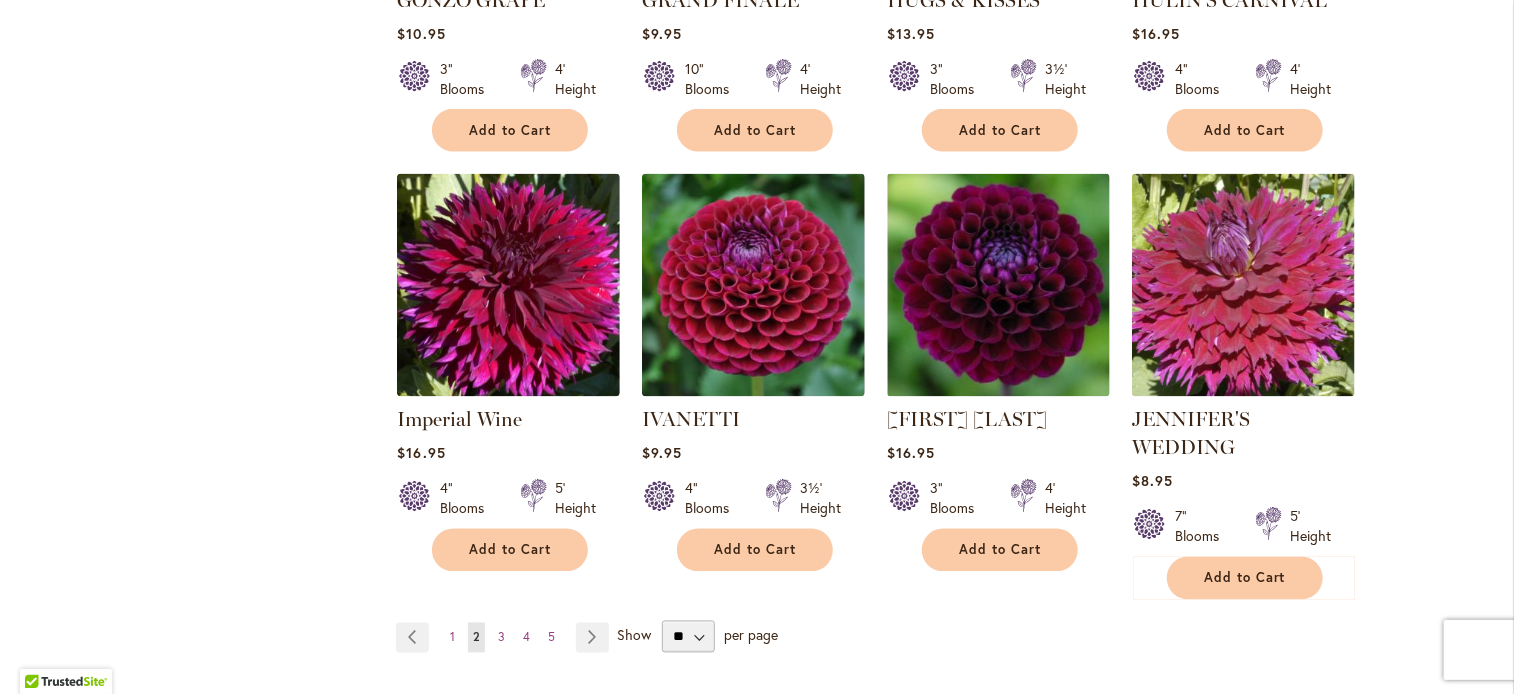 scroll, scrollTop: 1700, scrollLeft: 0, axis: vertical 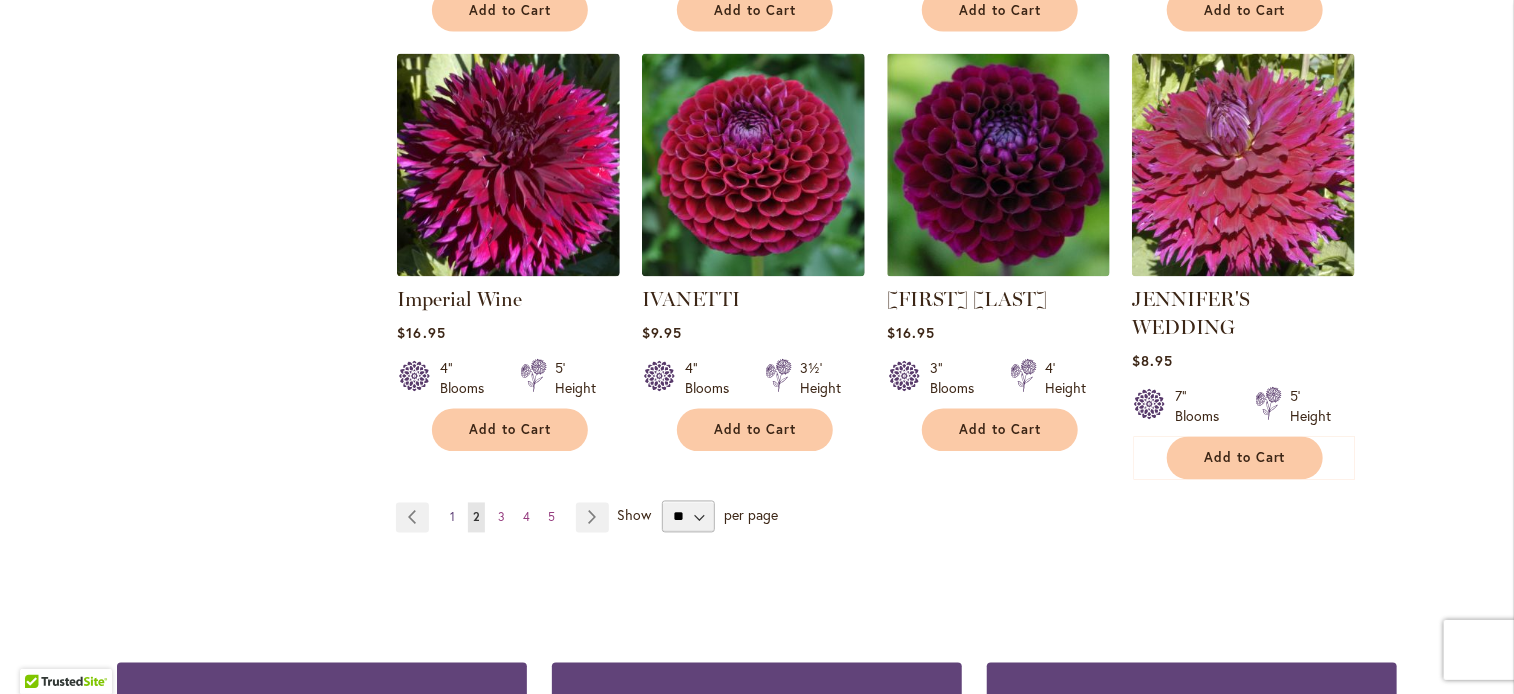 click on "Page
1" at bounding box center (452, 518) 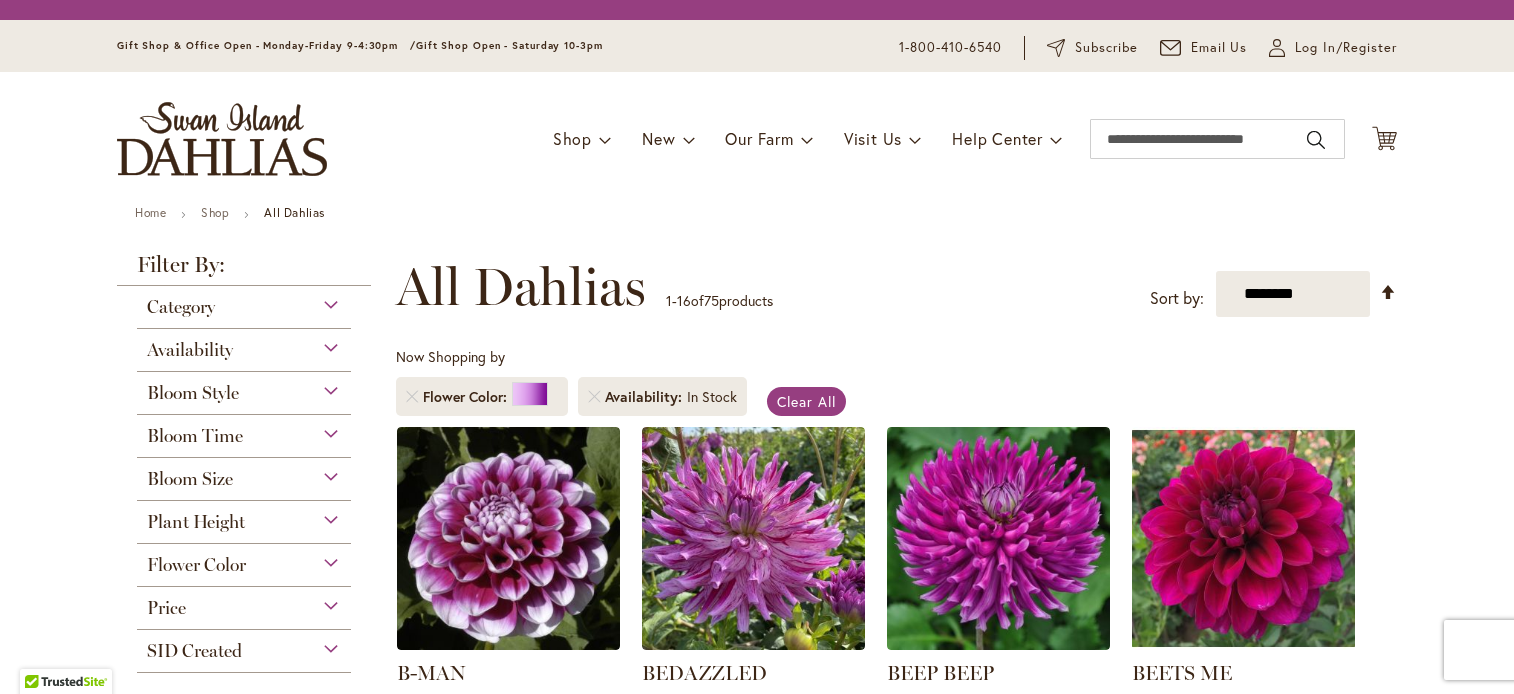 scroll, scrollTop: 0, scrollLeft: 0, axis: both 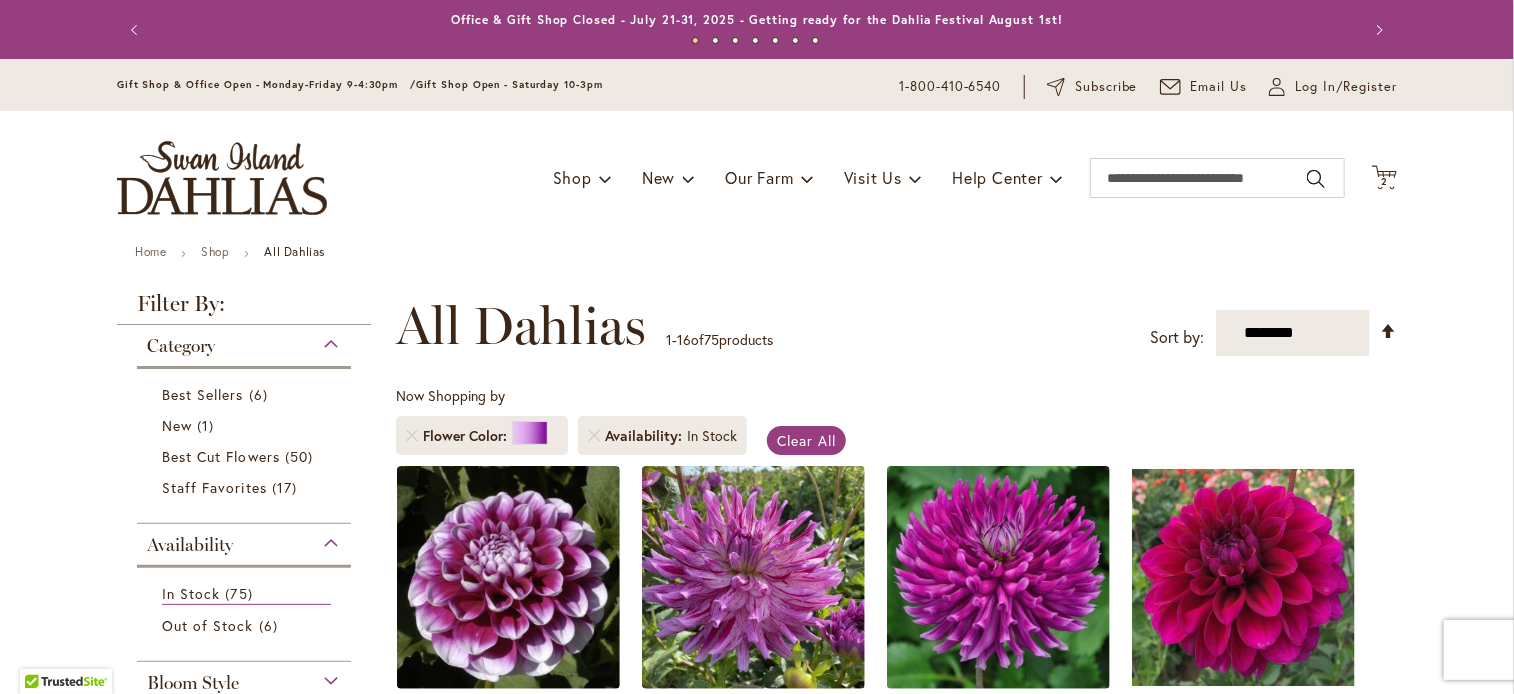 type on "**********" 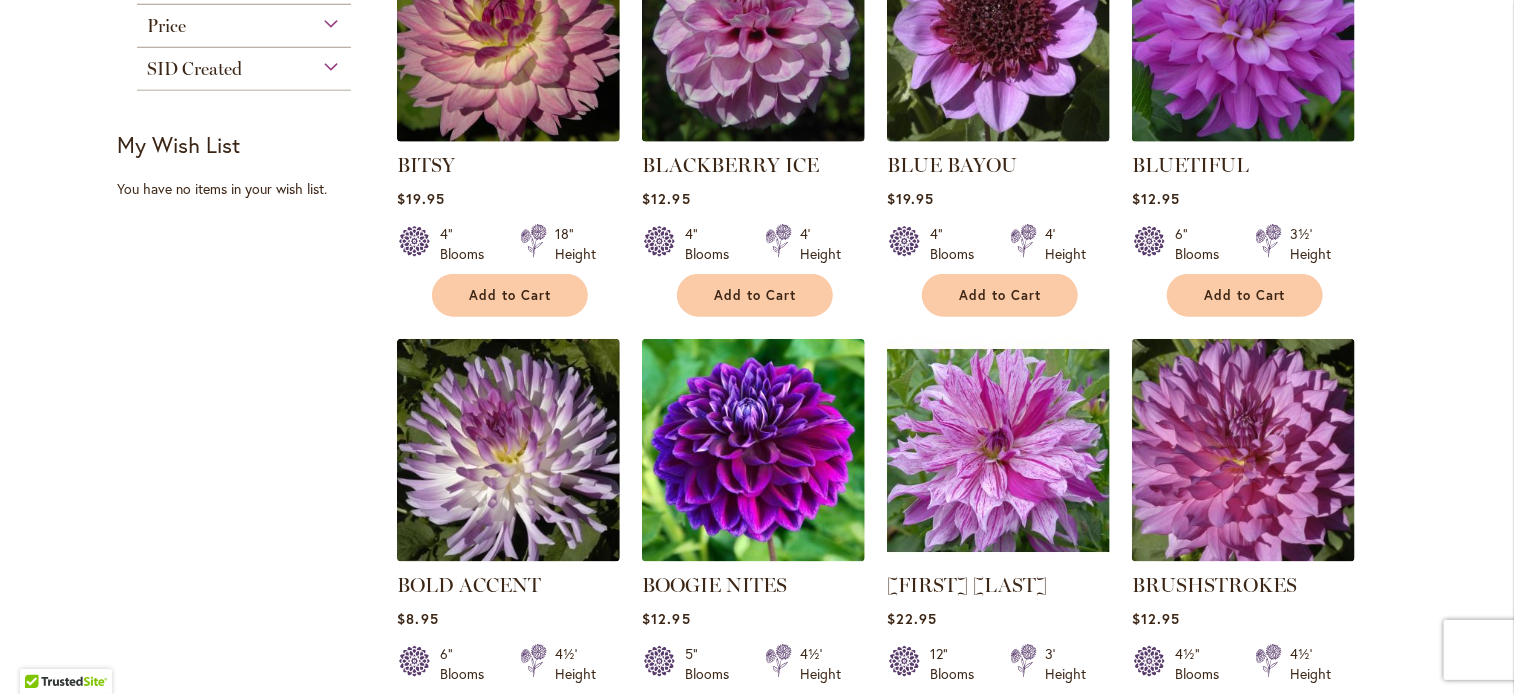 scroll, scrollTop: 208, scrollLeft: 0, axis: vertical 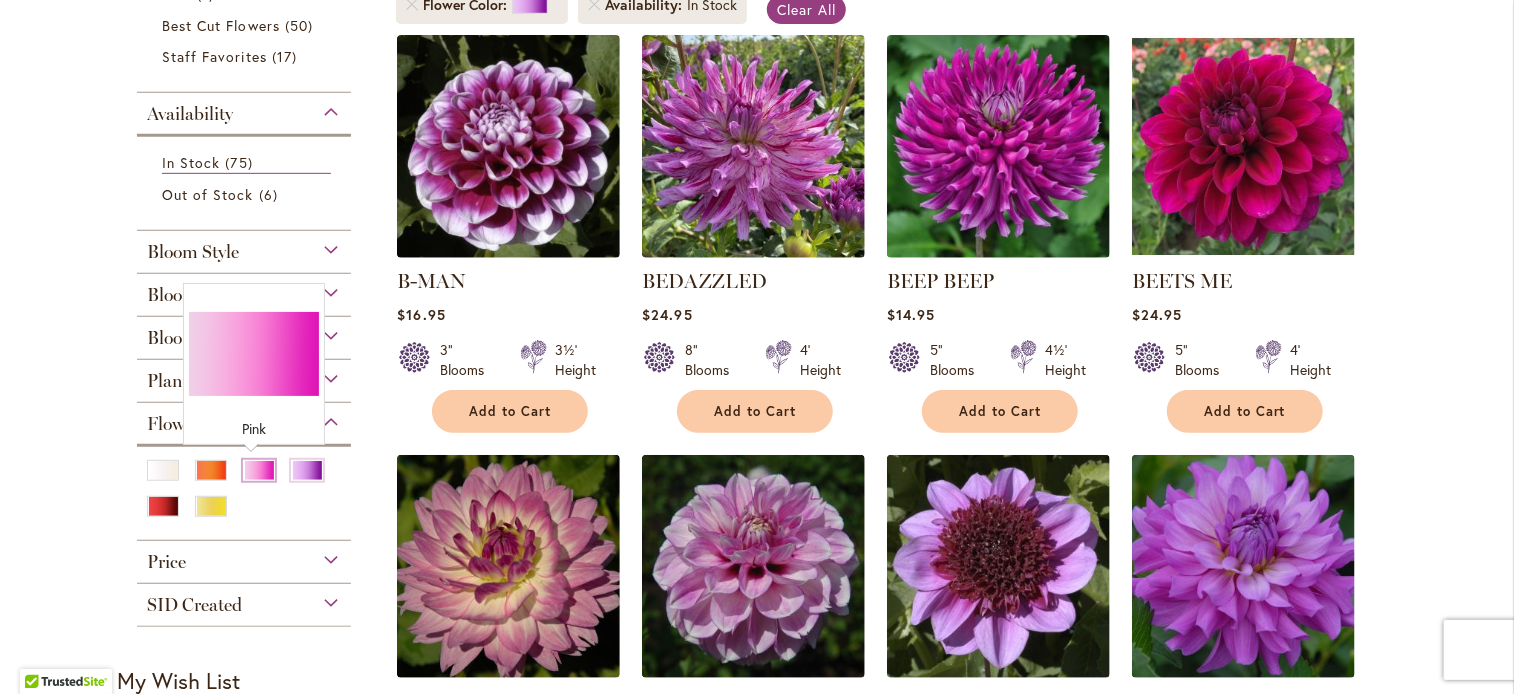 click at bounding box center [259, 470] 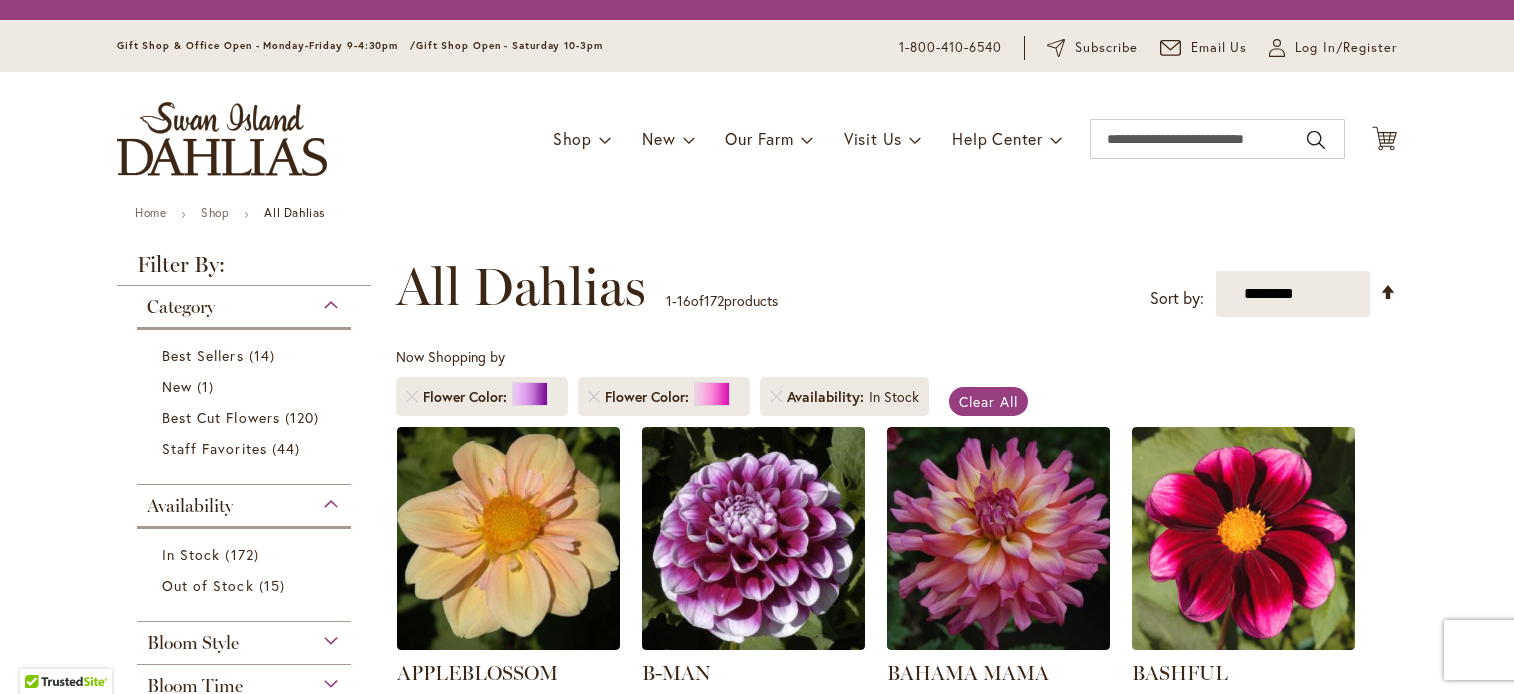 scroll, scrollTop: 0, scrollLeft: 0, axis: both 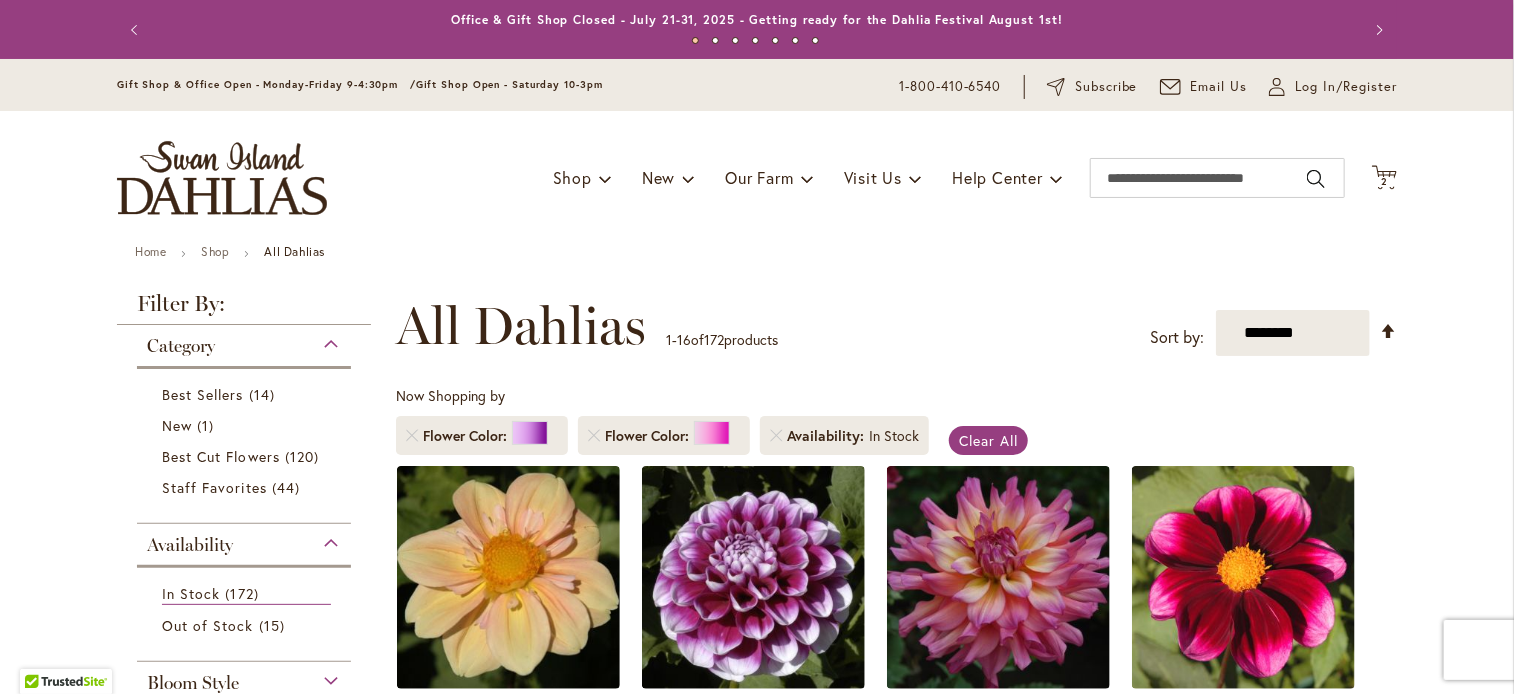 type on "**********" 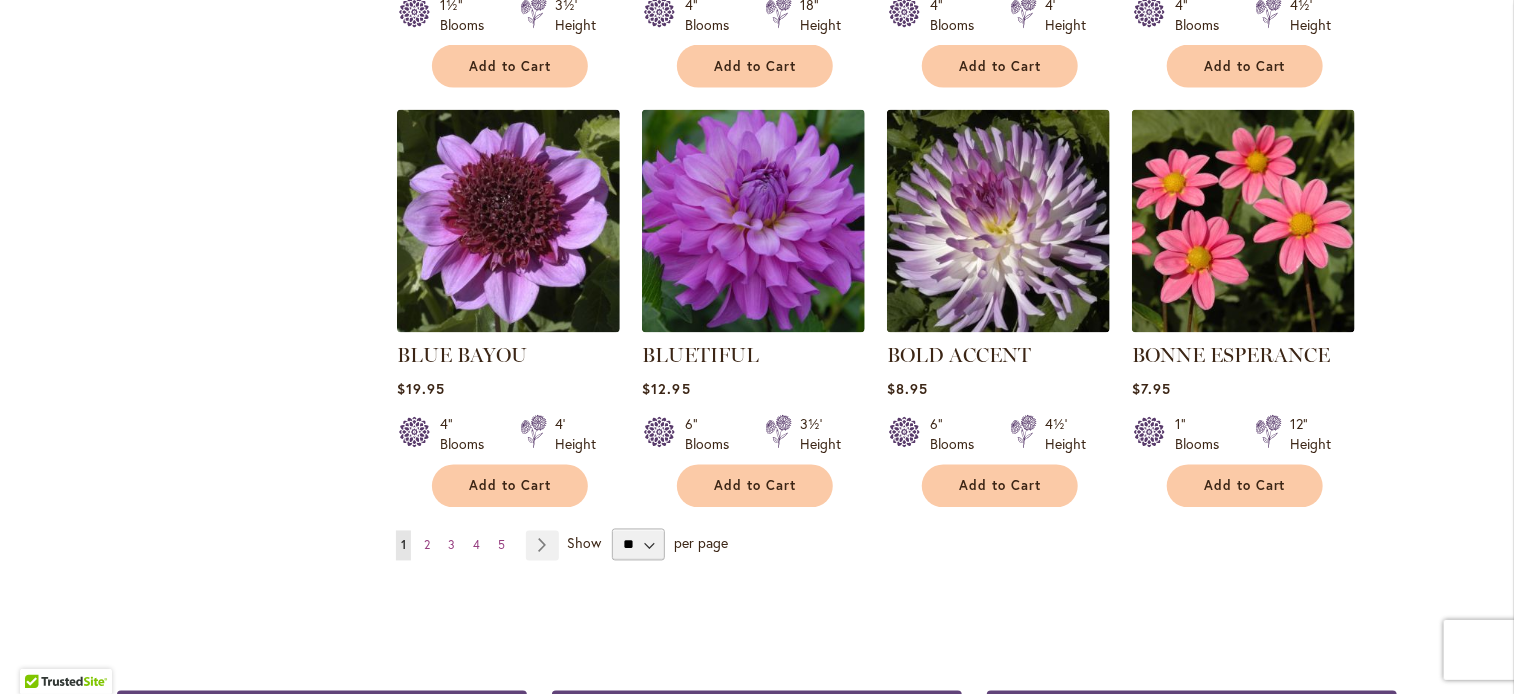 scroll, scrollTop: 1624, scrollLeft: 0, axis: vertical 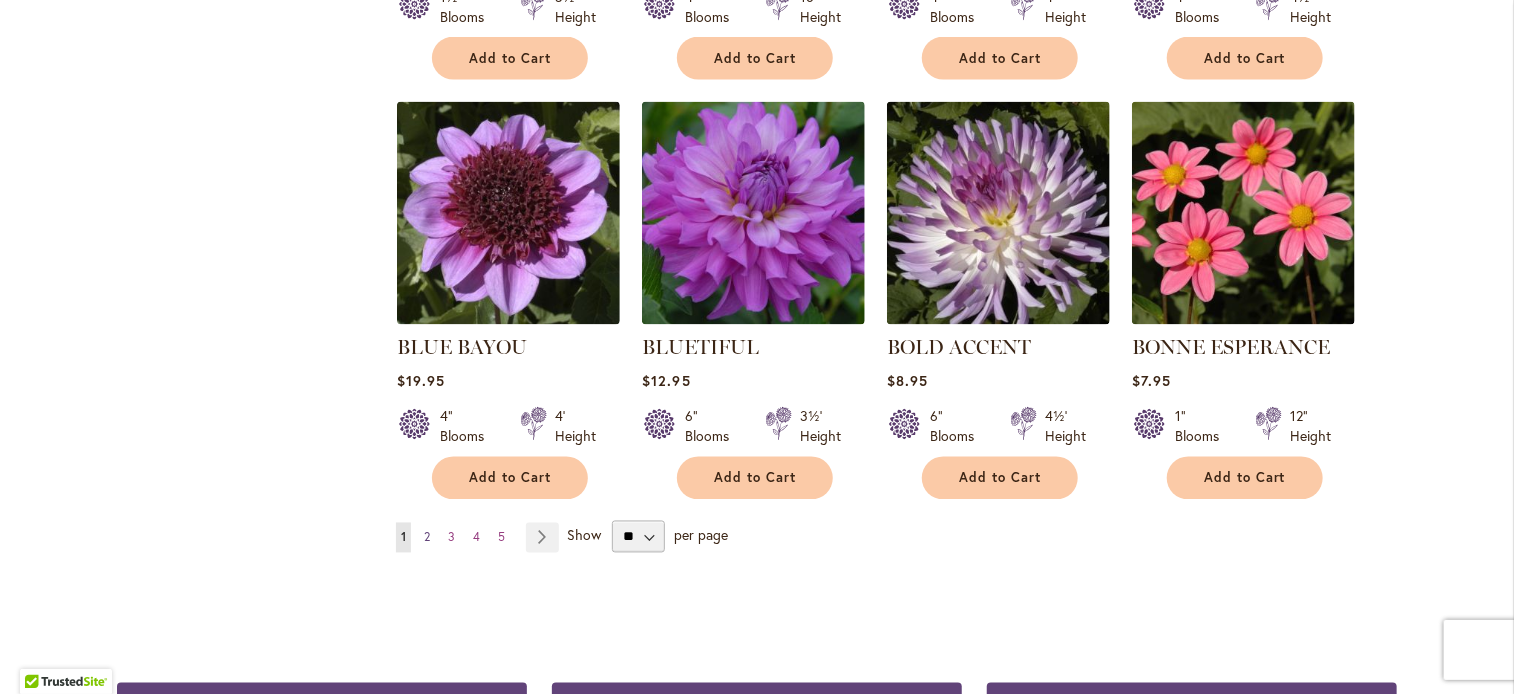 click on "Page
2" at bounding box center [427, 538] 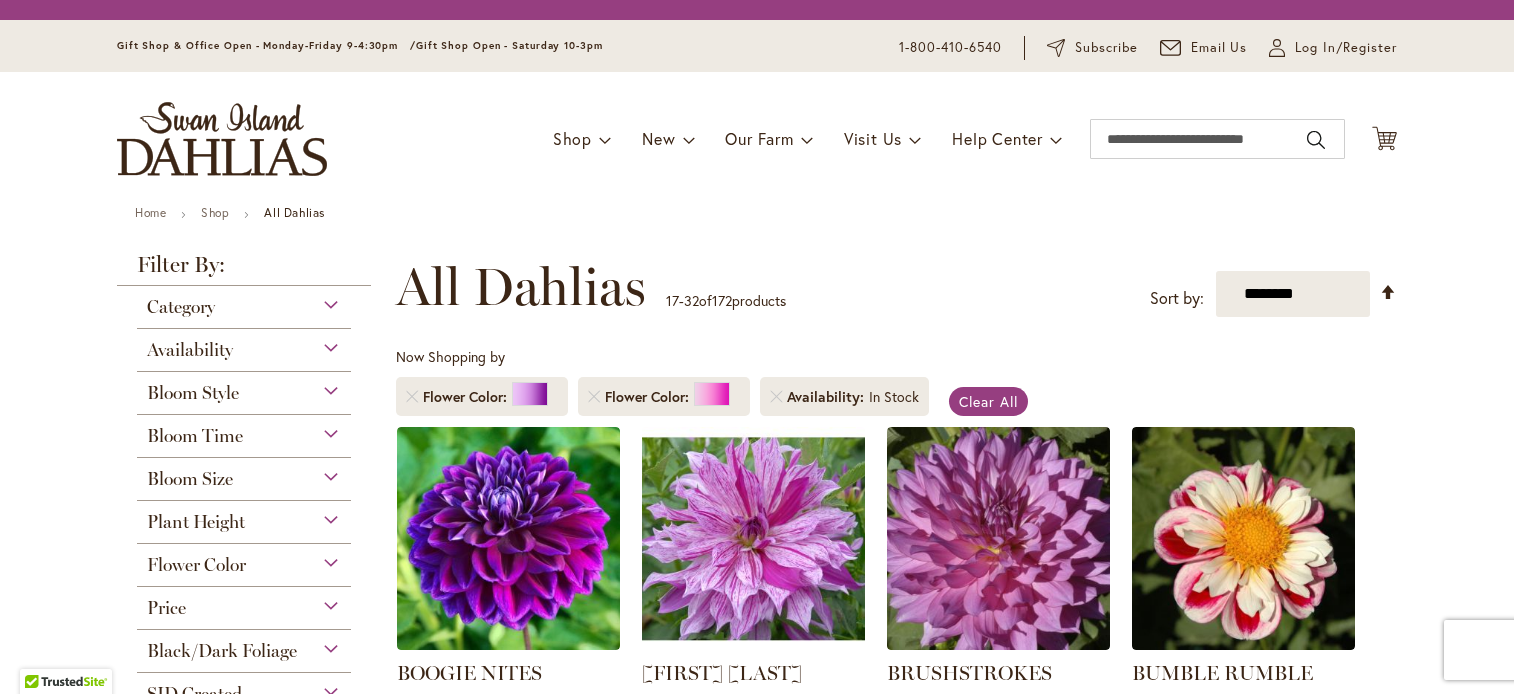 scroll, scrollTop: 0, scrollLeft: 0, axis: both 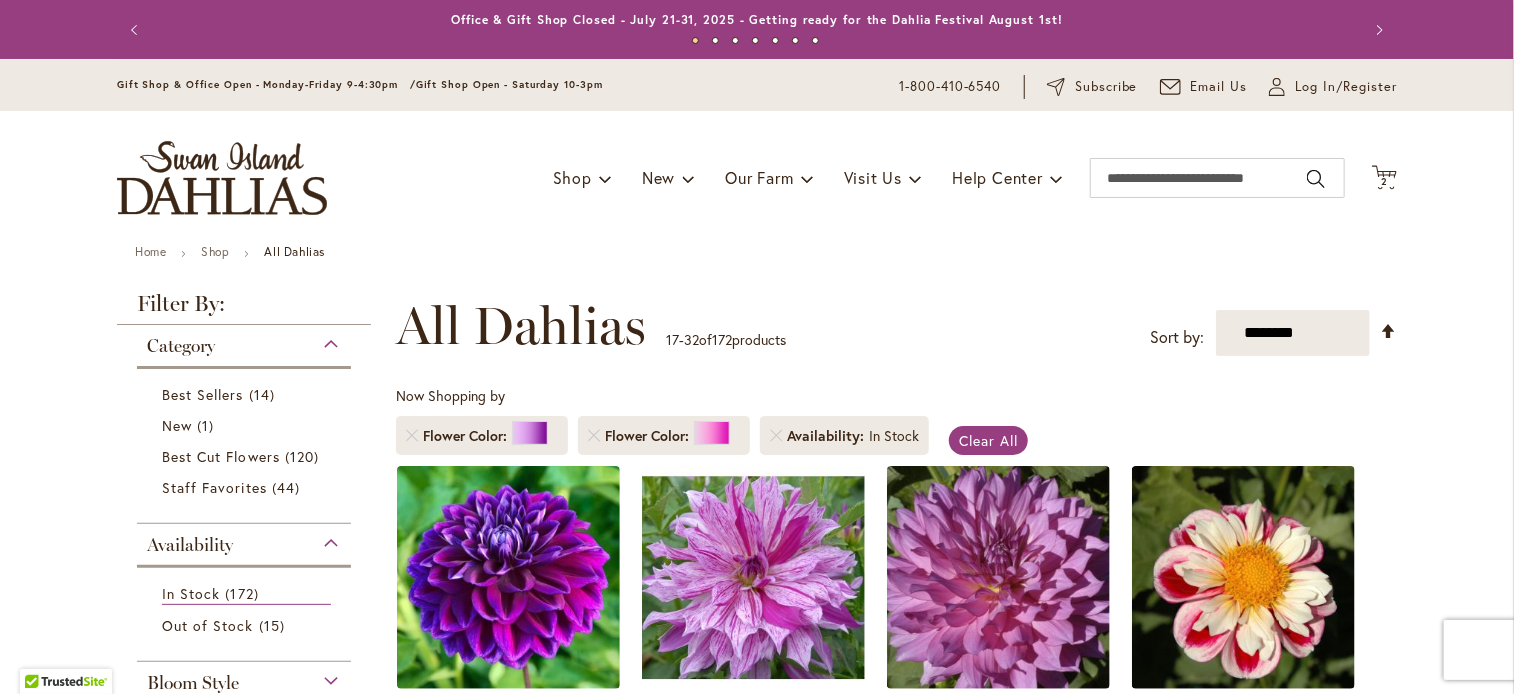 type on "**********" 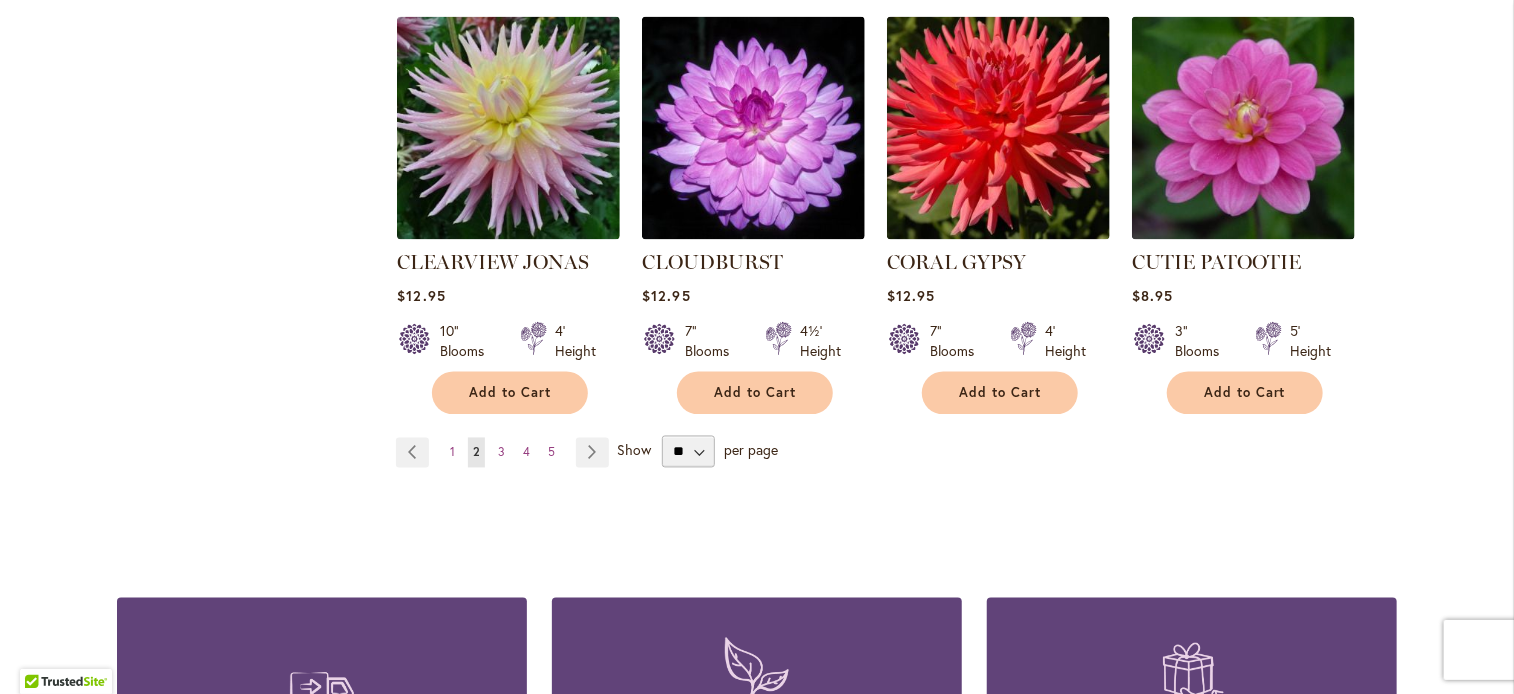 scroll, scrollTop: 1720, scrollLeft: 0, axis: vertical 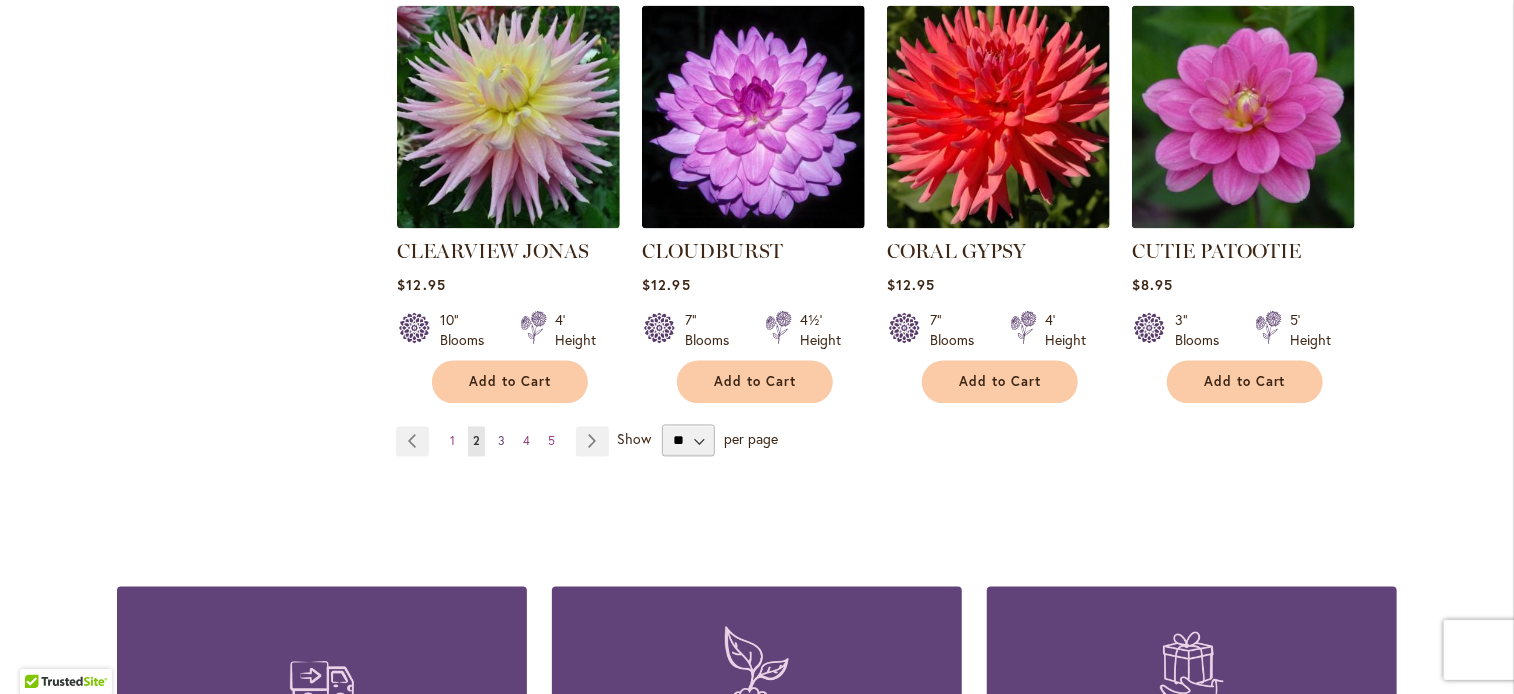 click on "3" at bounding box center [501, 441] 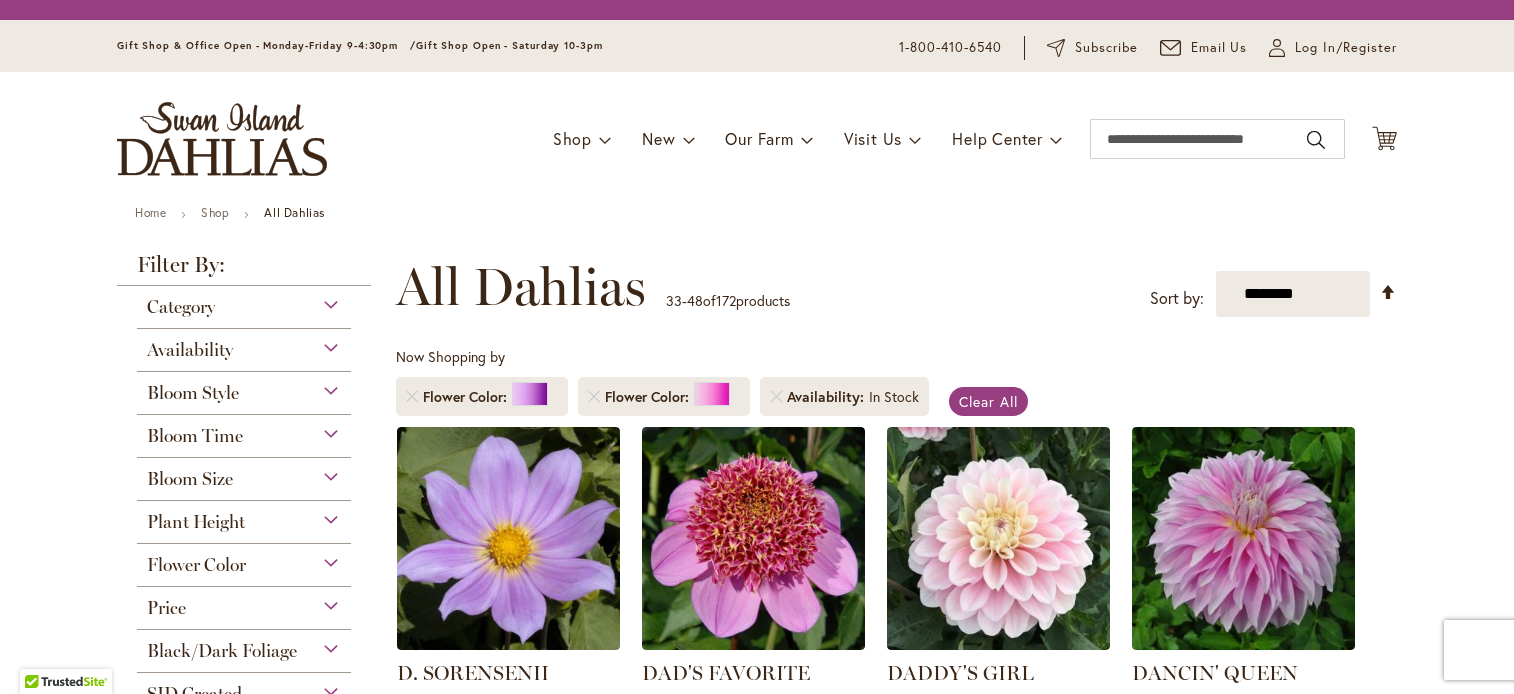 scroll, scrollTop: 0, scrollLeft: 0, axis: both 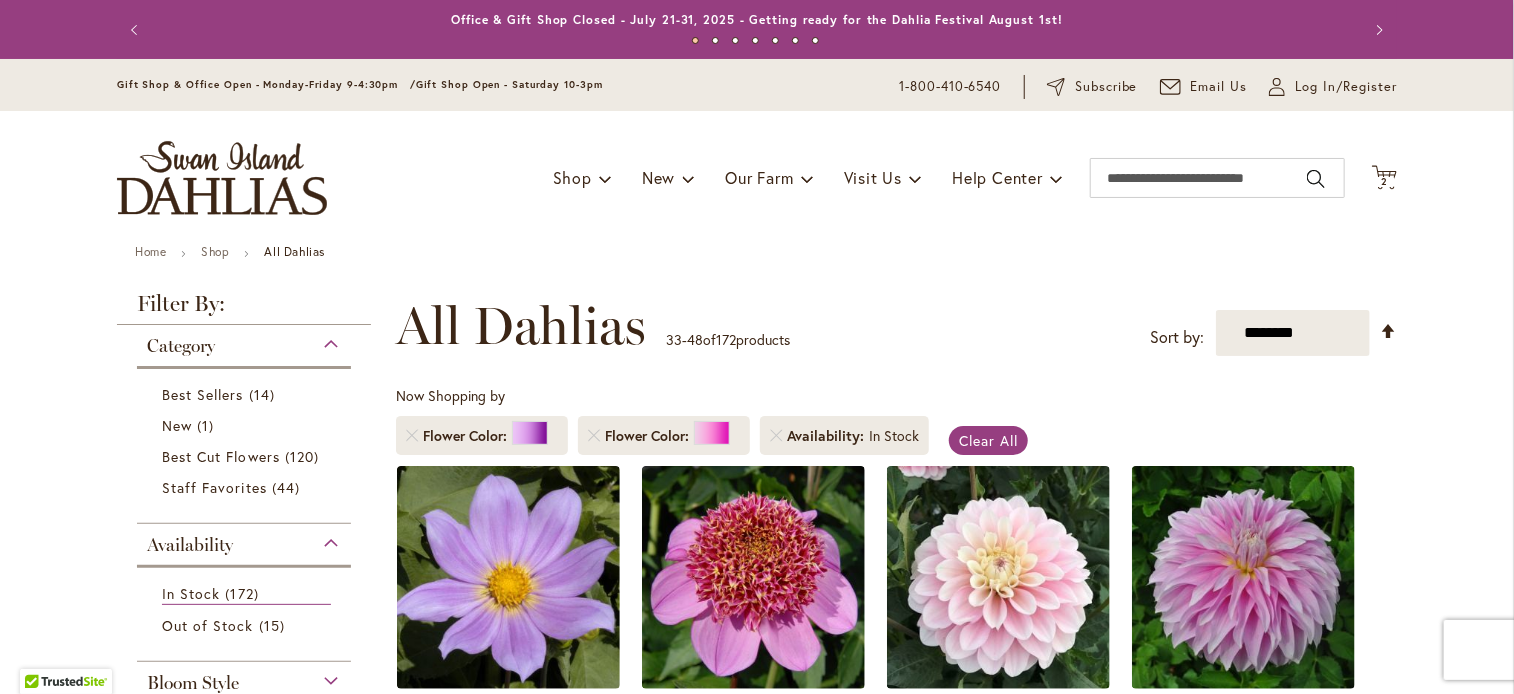 type on "**********" 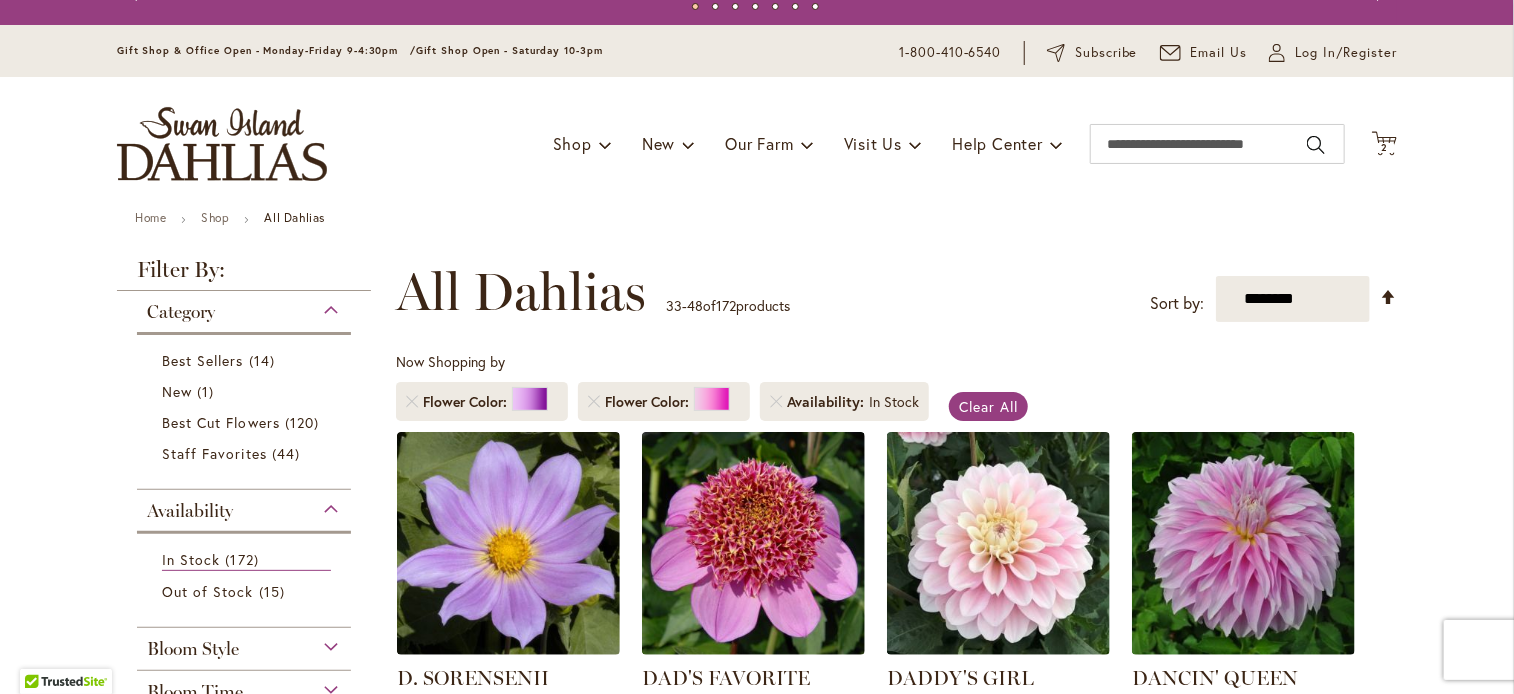 scroll, scrollTop: 168, scrollLeft: 0, axis: vertical 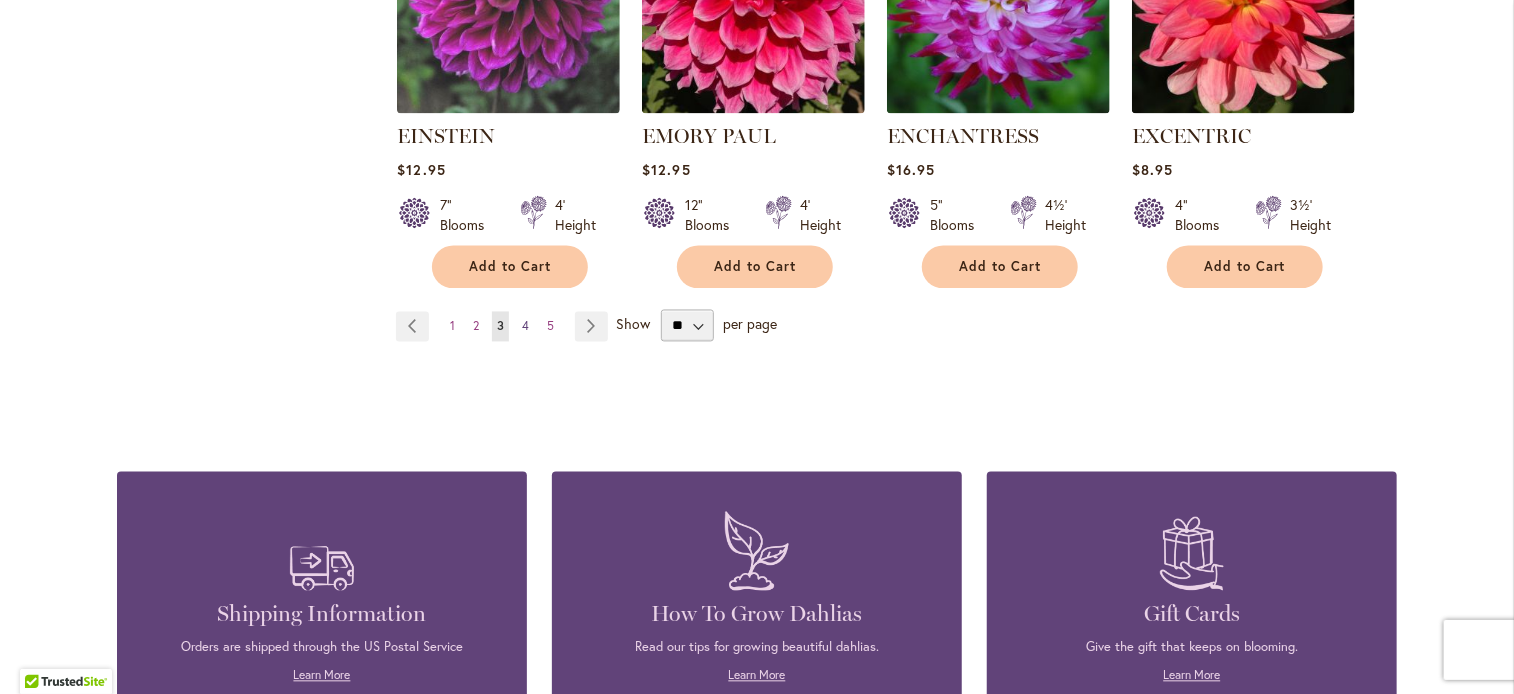 click on "4" at bounding box center [525, 326] 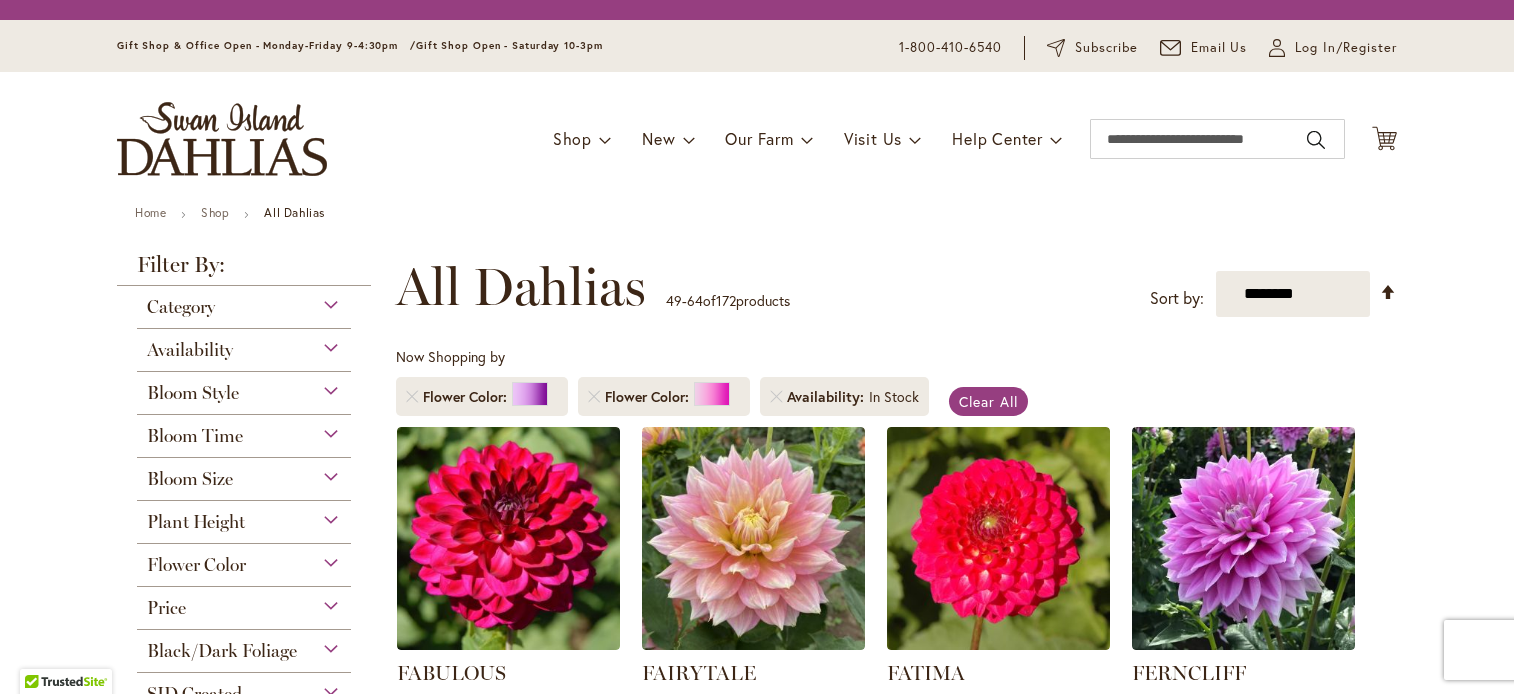 scroll, scrollTop: 0, scrollLeft: 0, axis: both 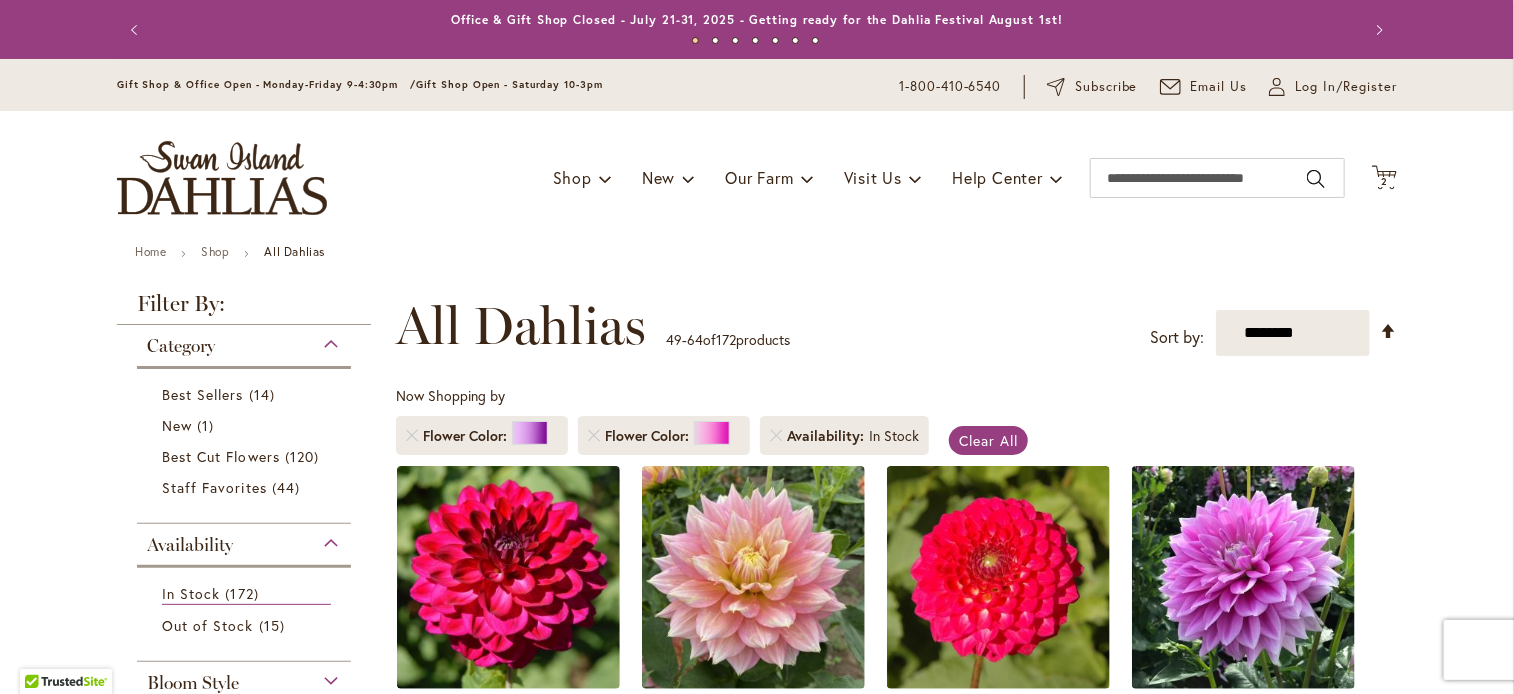 type on "**********" 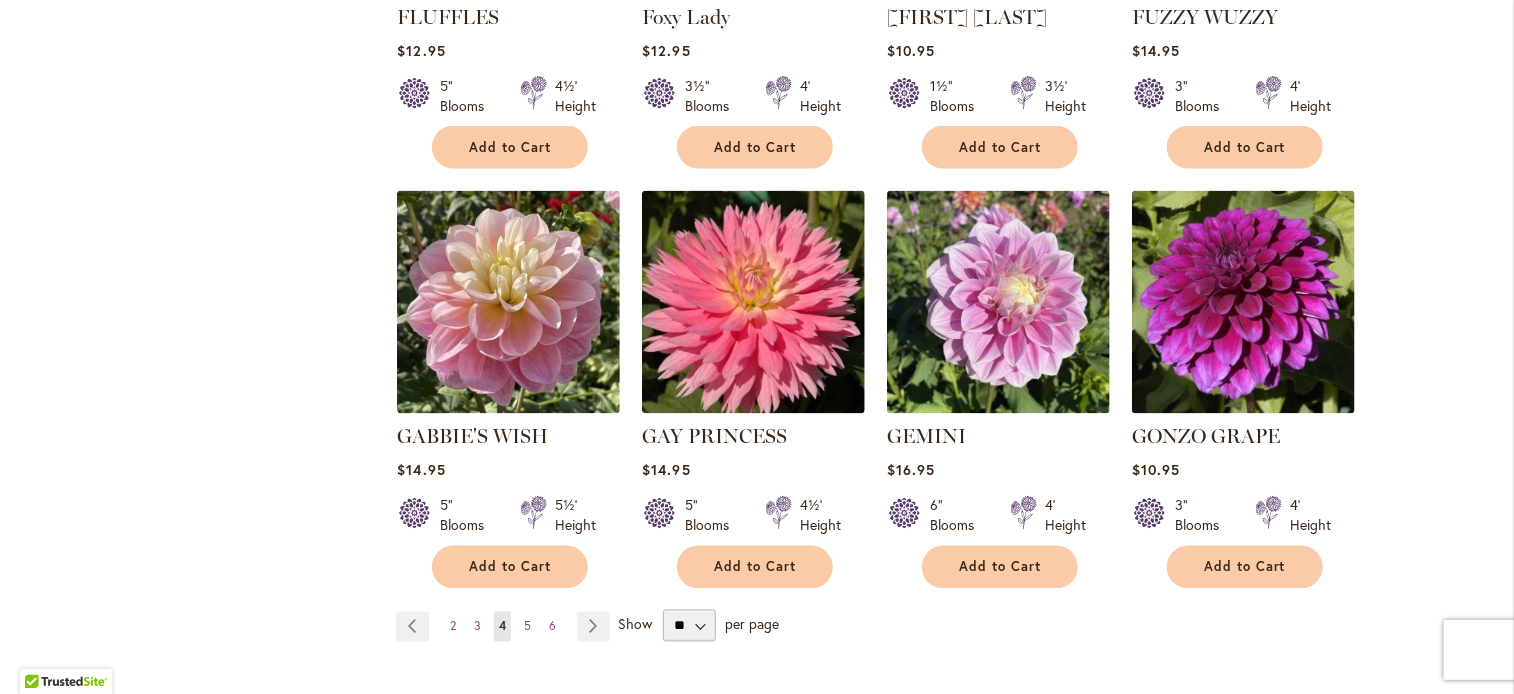 scroll, scrollTop: 1682, scrollLeft: 0, axis: vertical 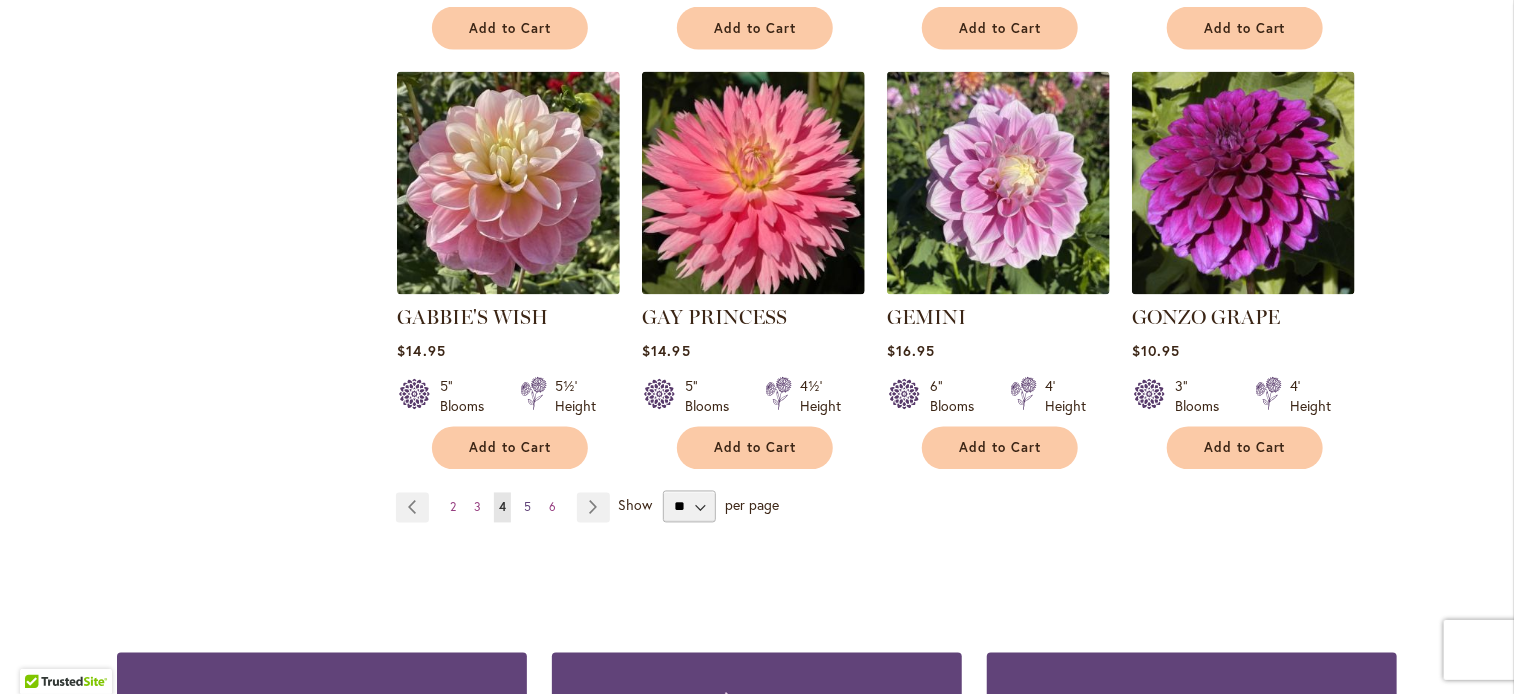 click on "5" at bounding box center (527, 507) 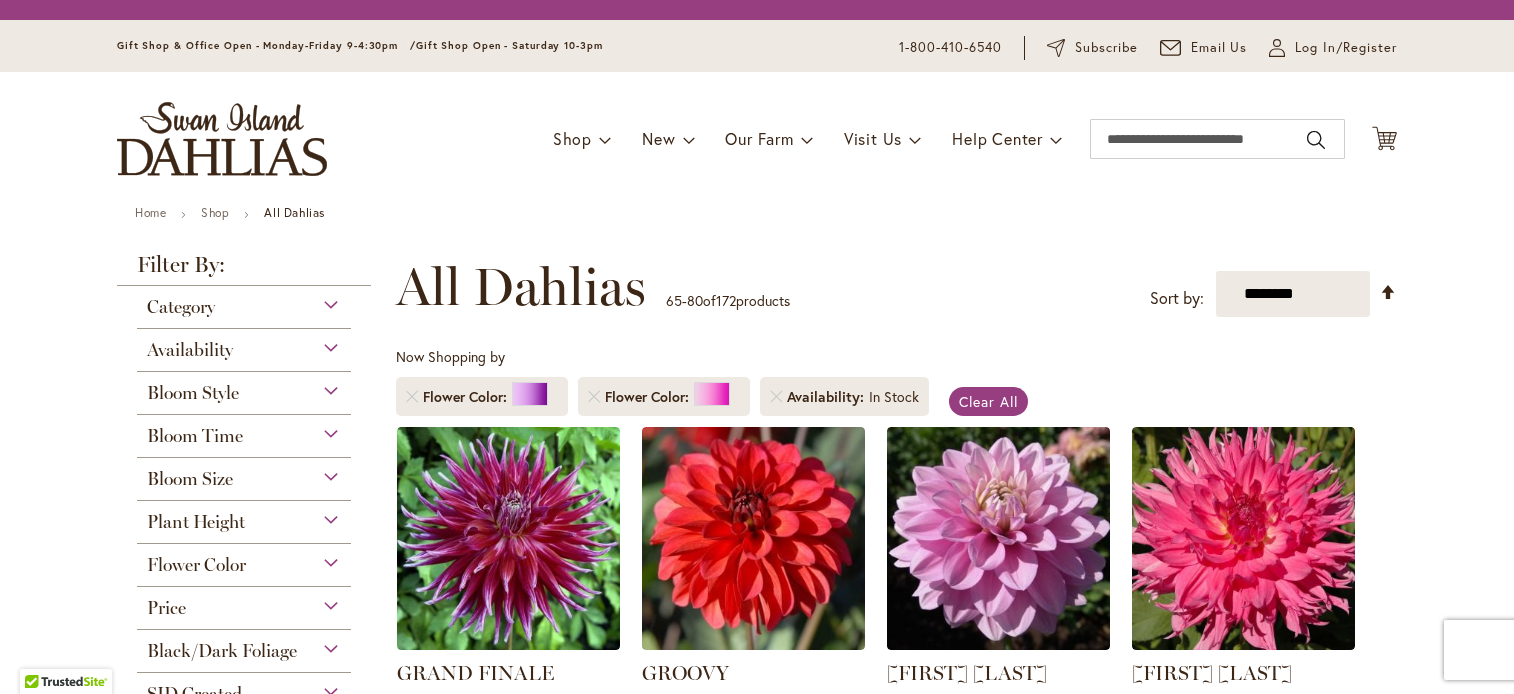 scroll, scrollTop: 0, scrollLeft: 0, axis: both 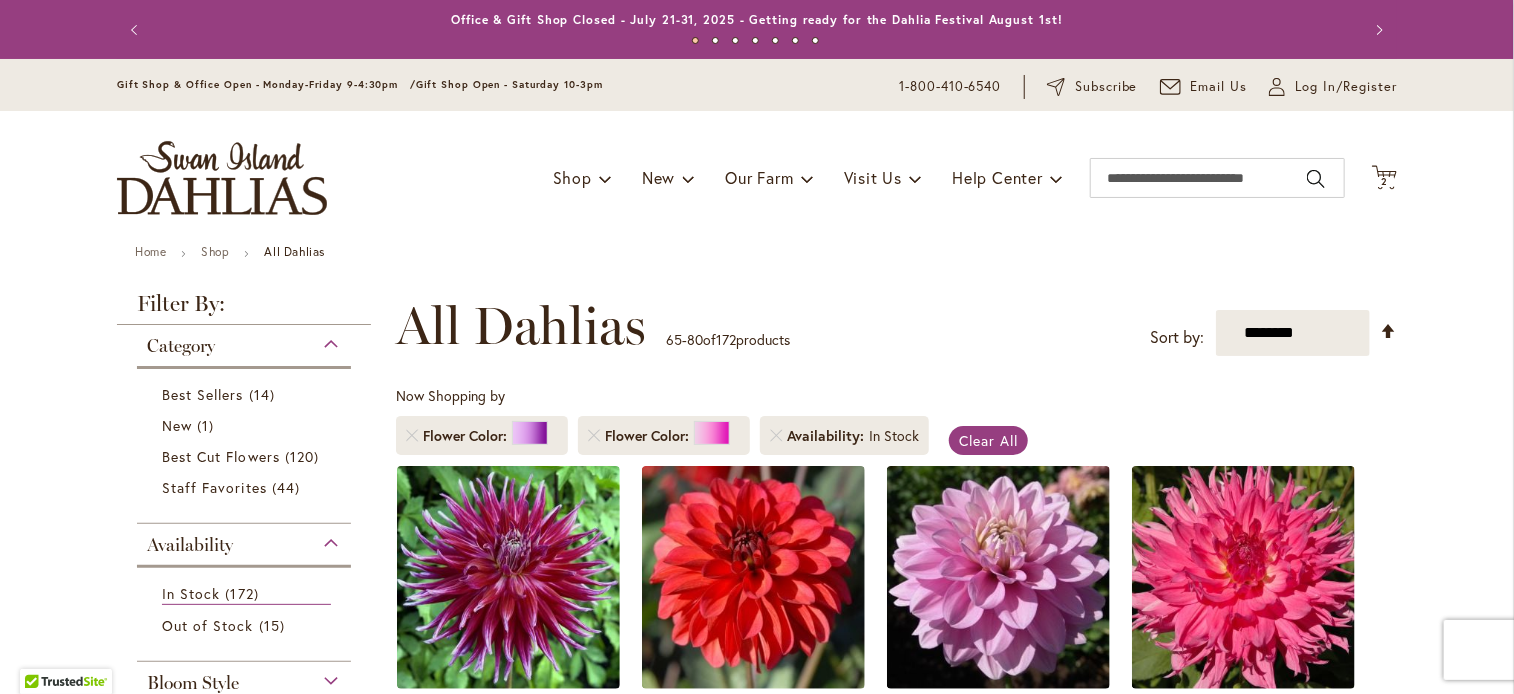 type on "**********" 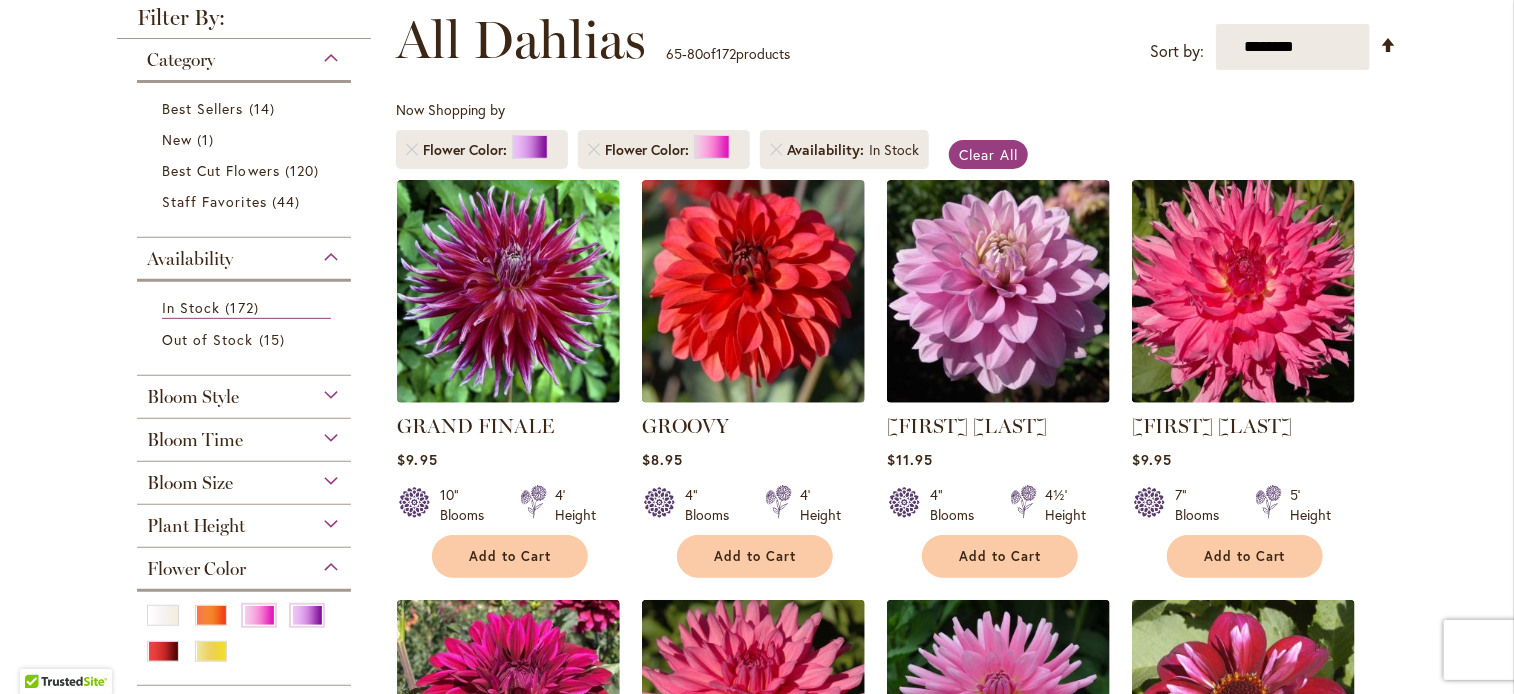 scroll, scrollTop: 297, scrollLeft: 0, axis: vertical 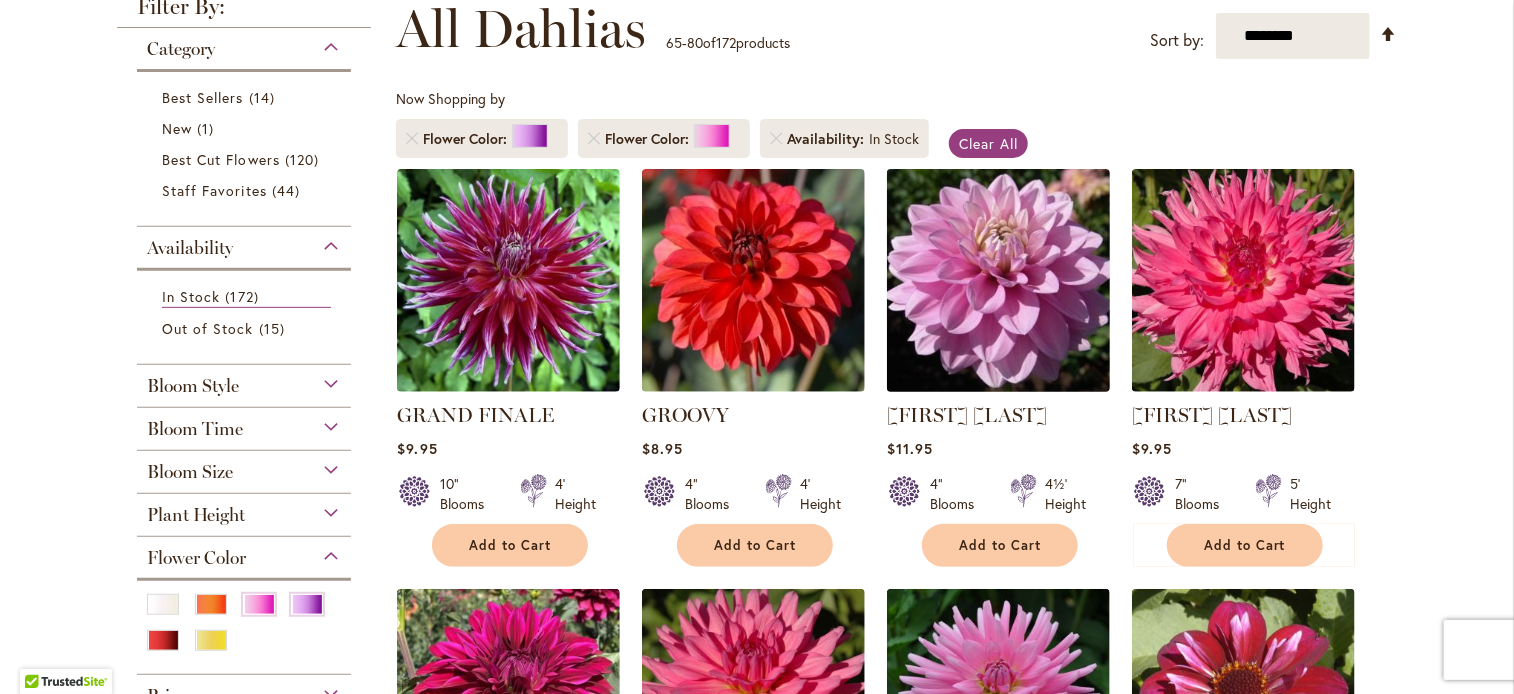 click at bounding box center [999, 280] 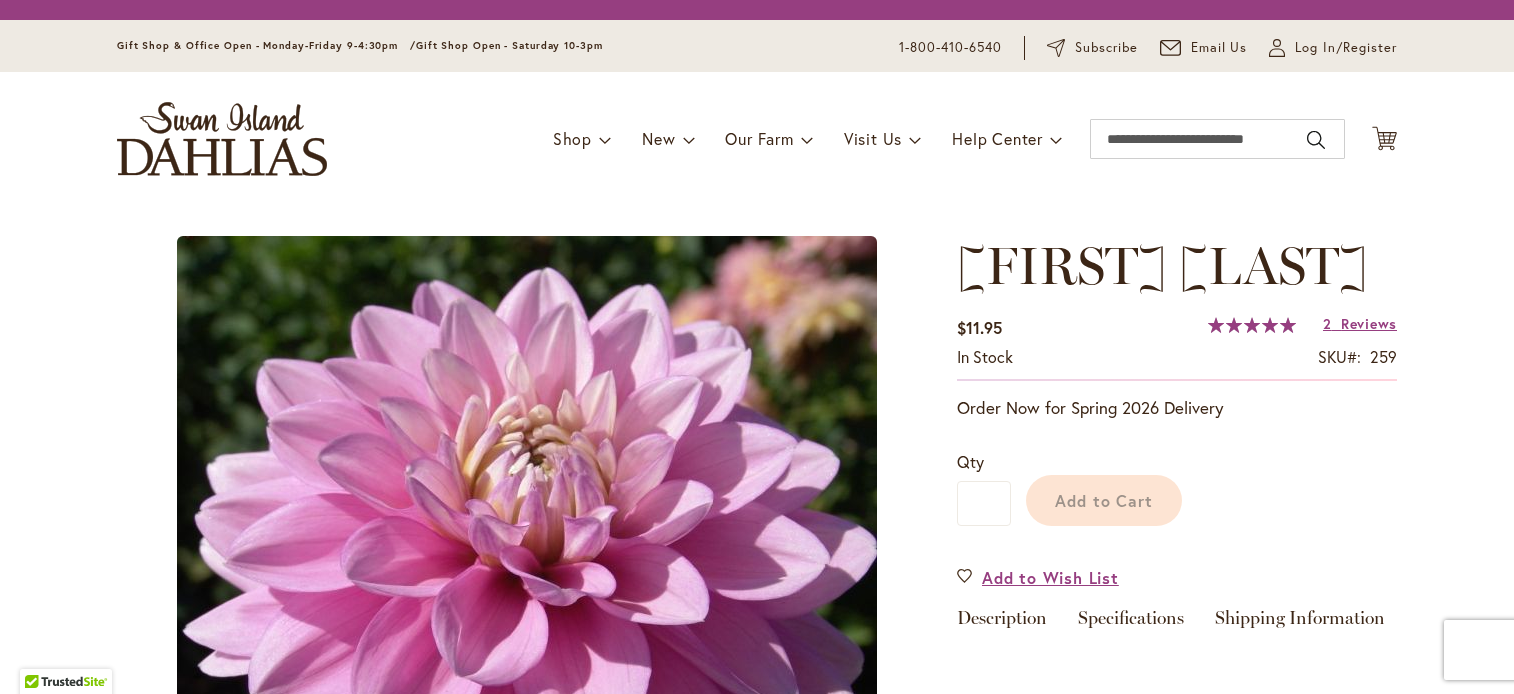 scroll, scrollTop: 0, scrollLeft: 0, axis: both 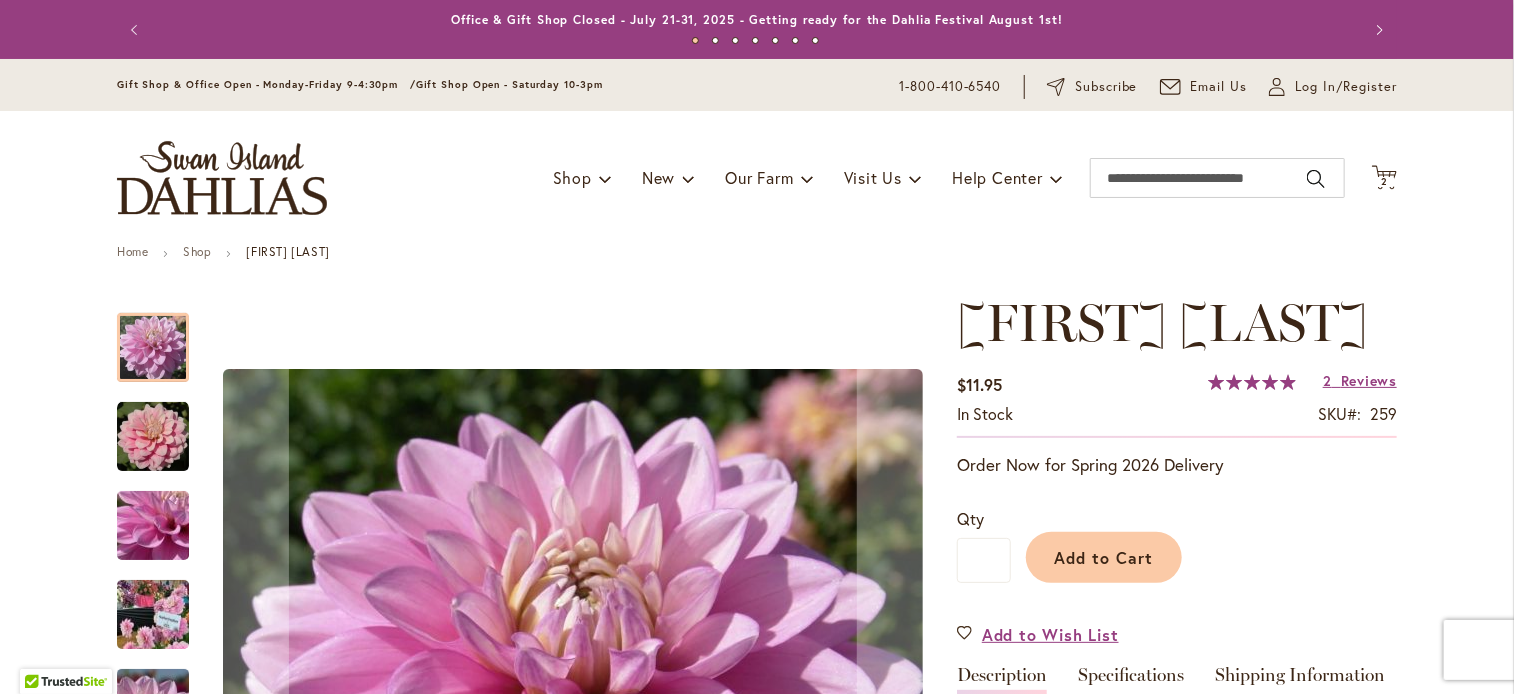 type on "**********" 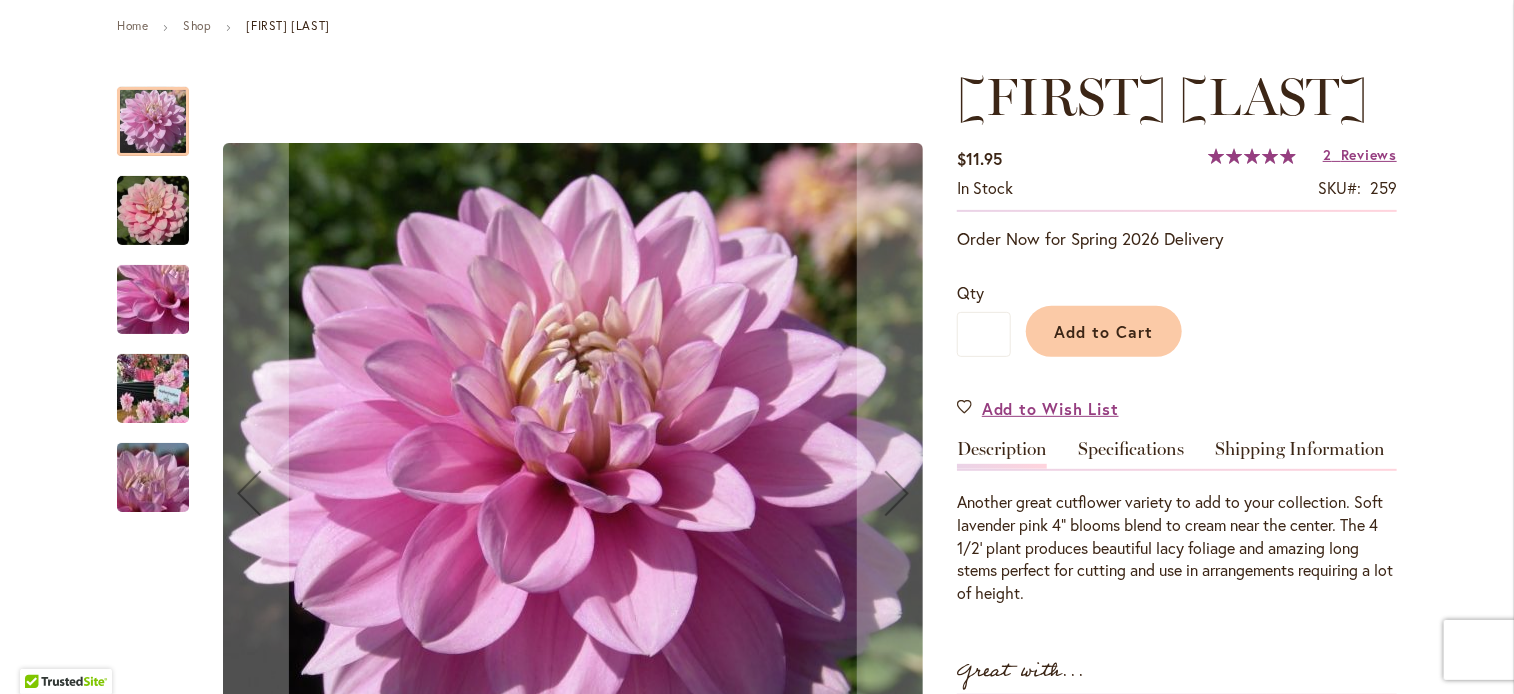 scroll, scrollTop: 246, scrollLeft: 0, axis: vertical 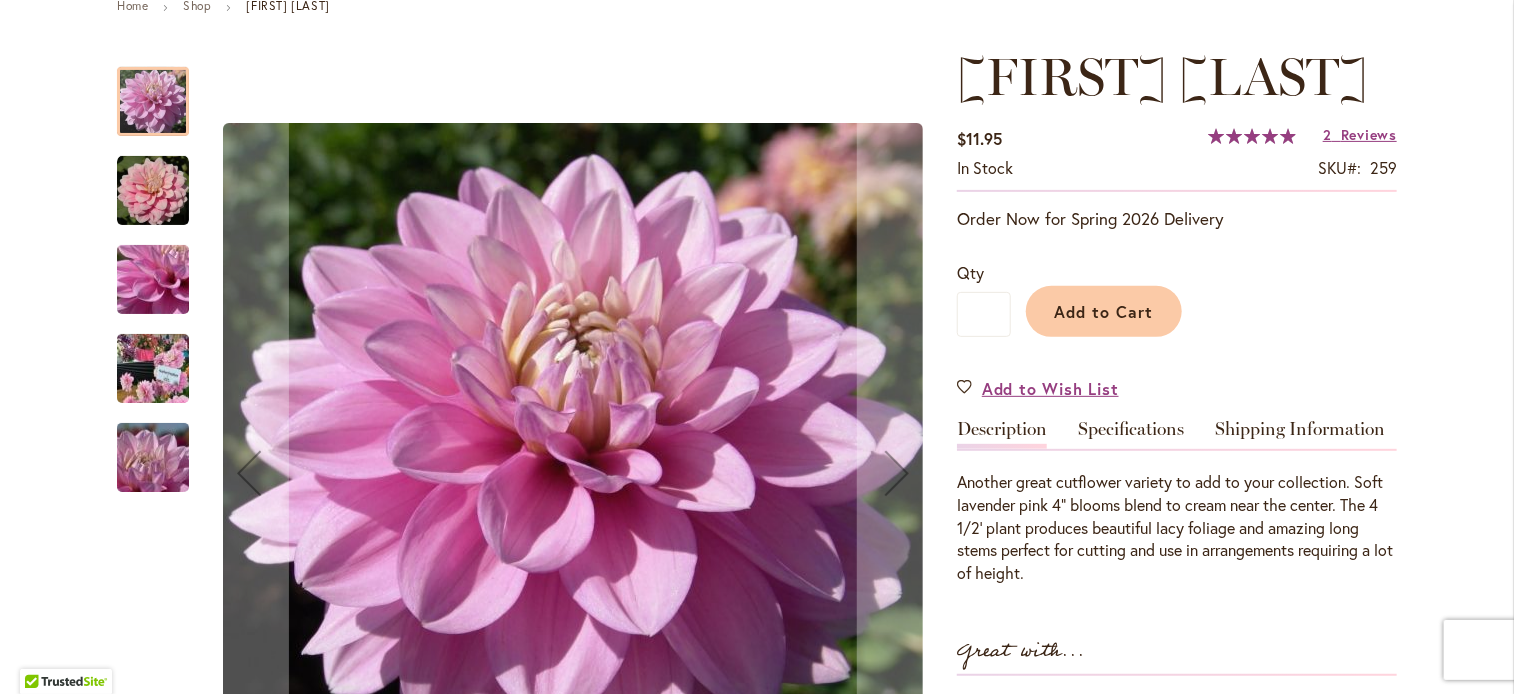 click at bounding box center (153, 191) 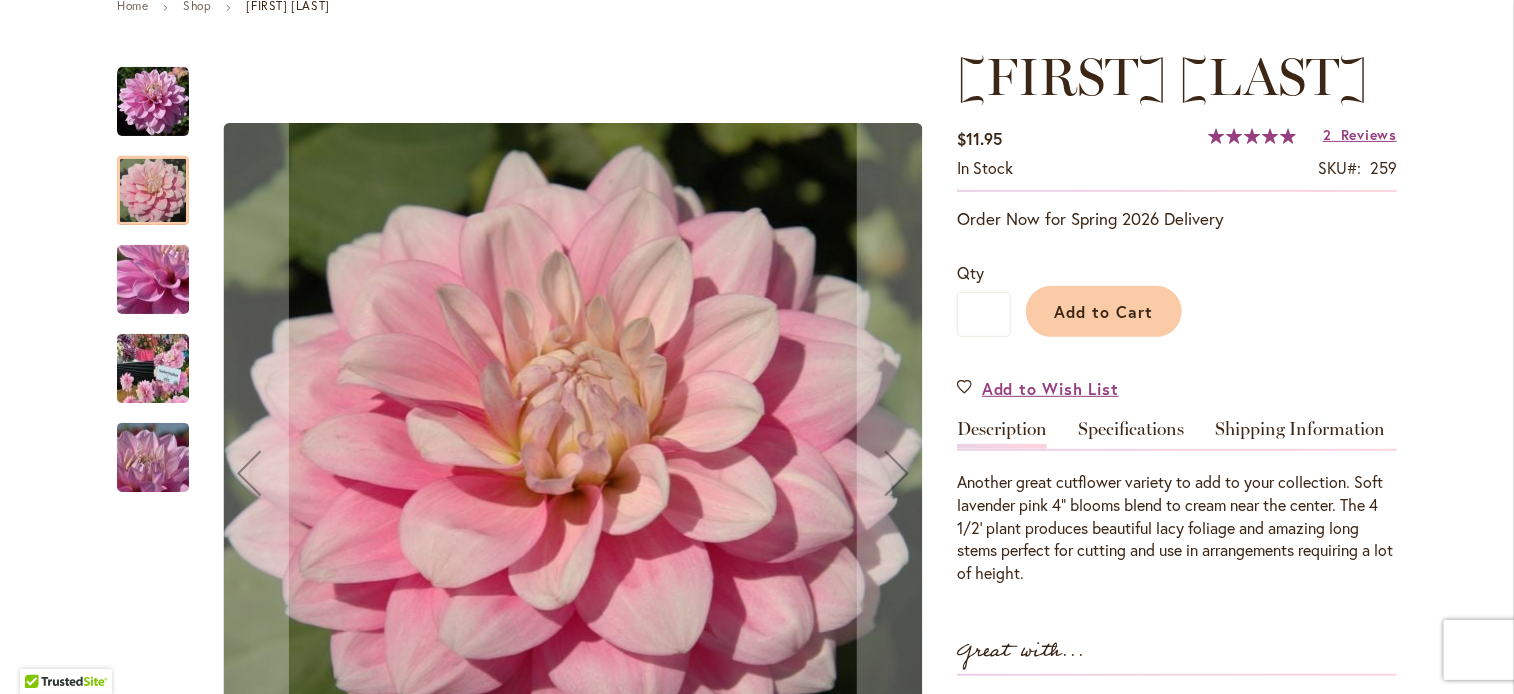 click at bounding box center (153, 280) 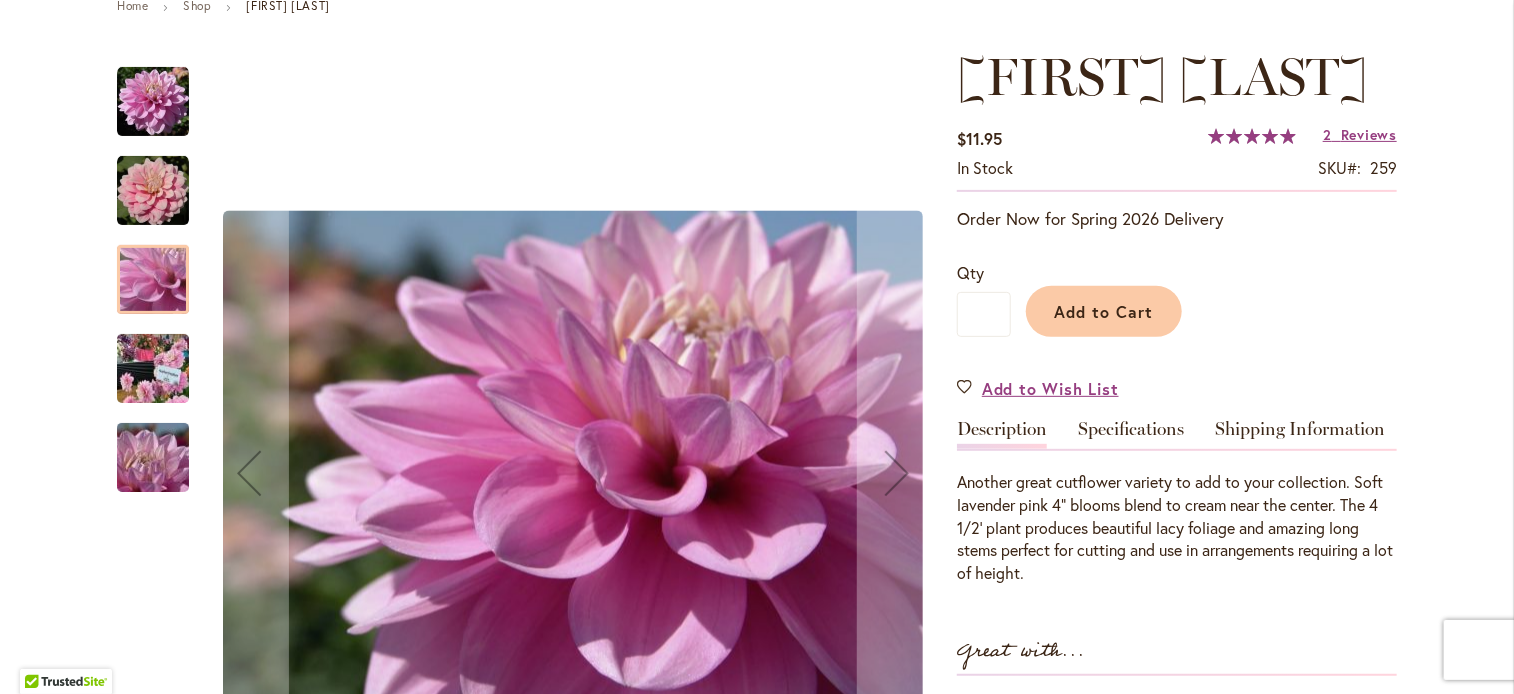 click at bounding box center (153, 369) 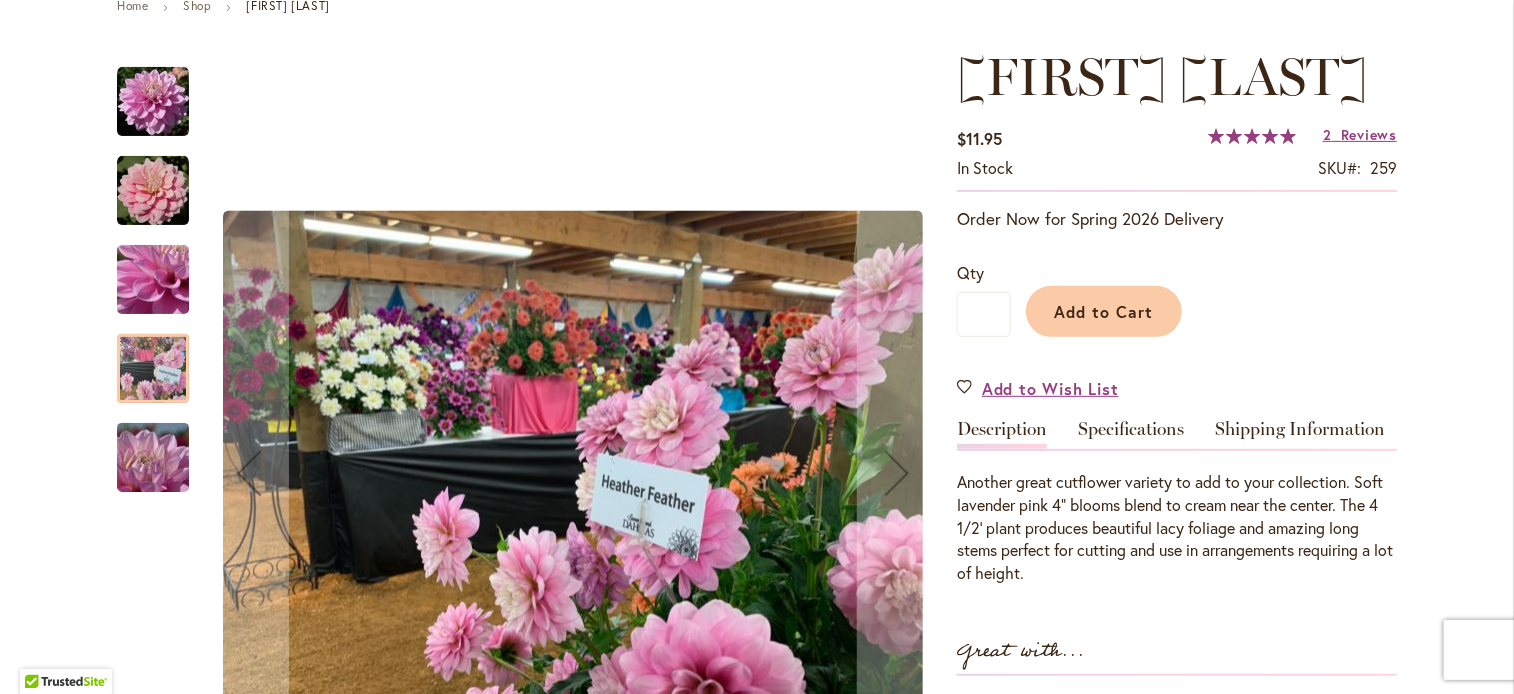 click at bounding box center (153, 458) 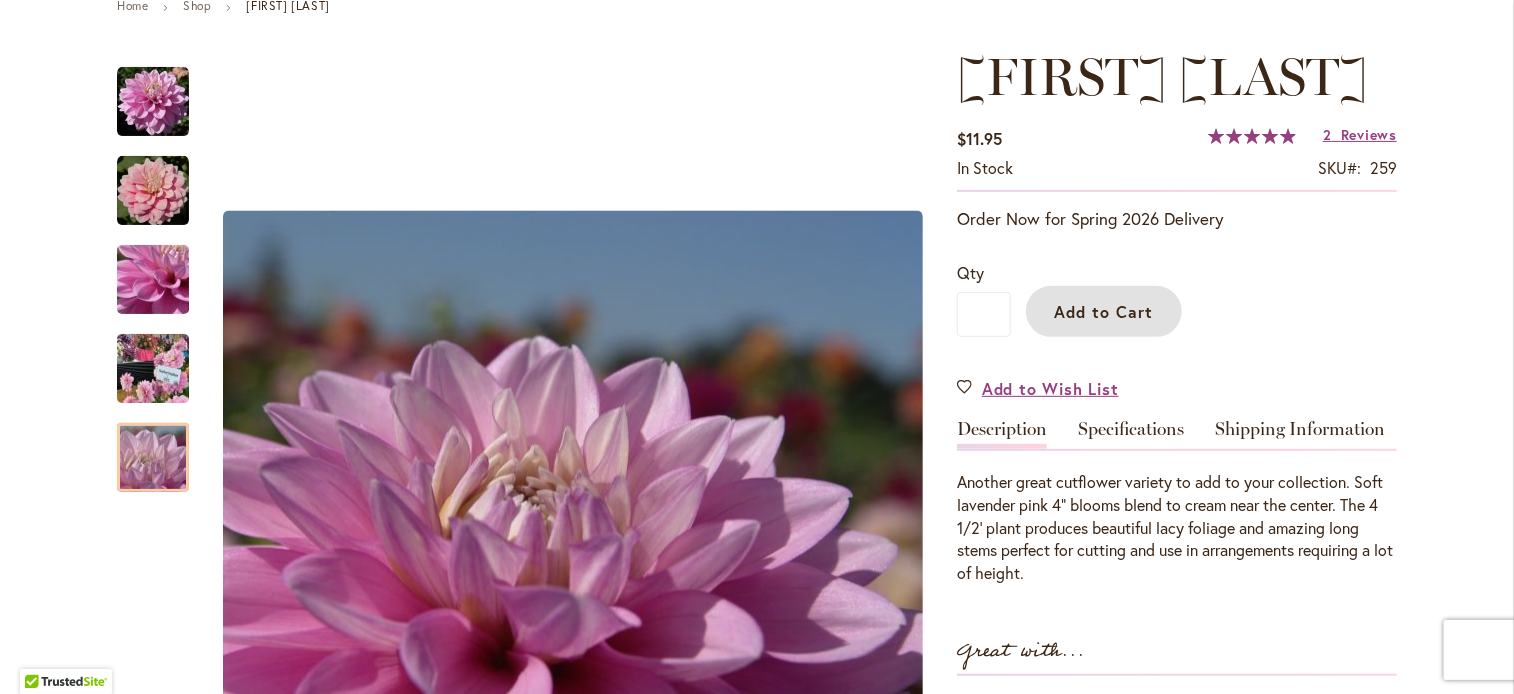 click on "Add to Cart" at bounding box center [1104, 311] 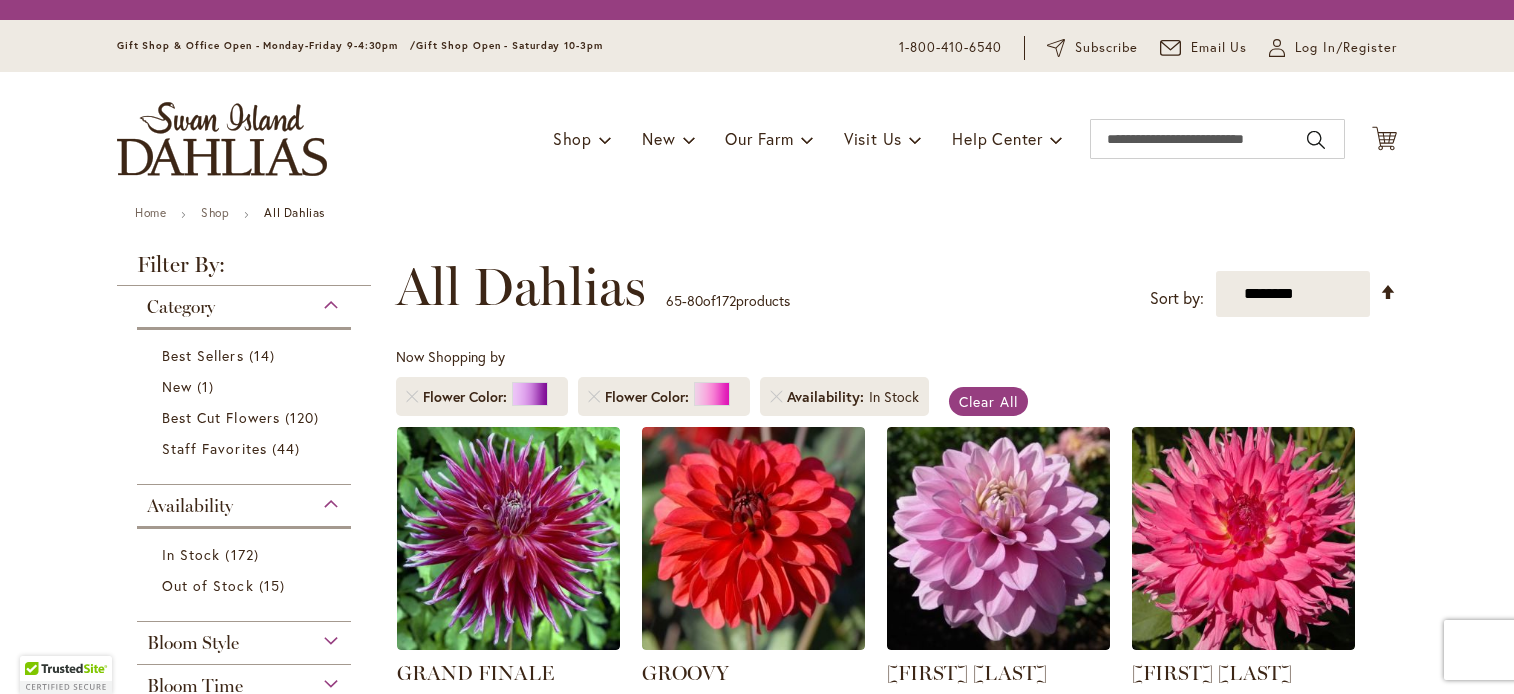 scroll, scrollTop: 0, scrollLeft: 0, axis: both 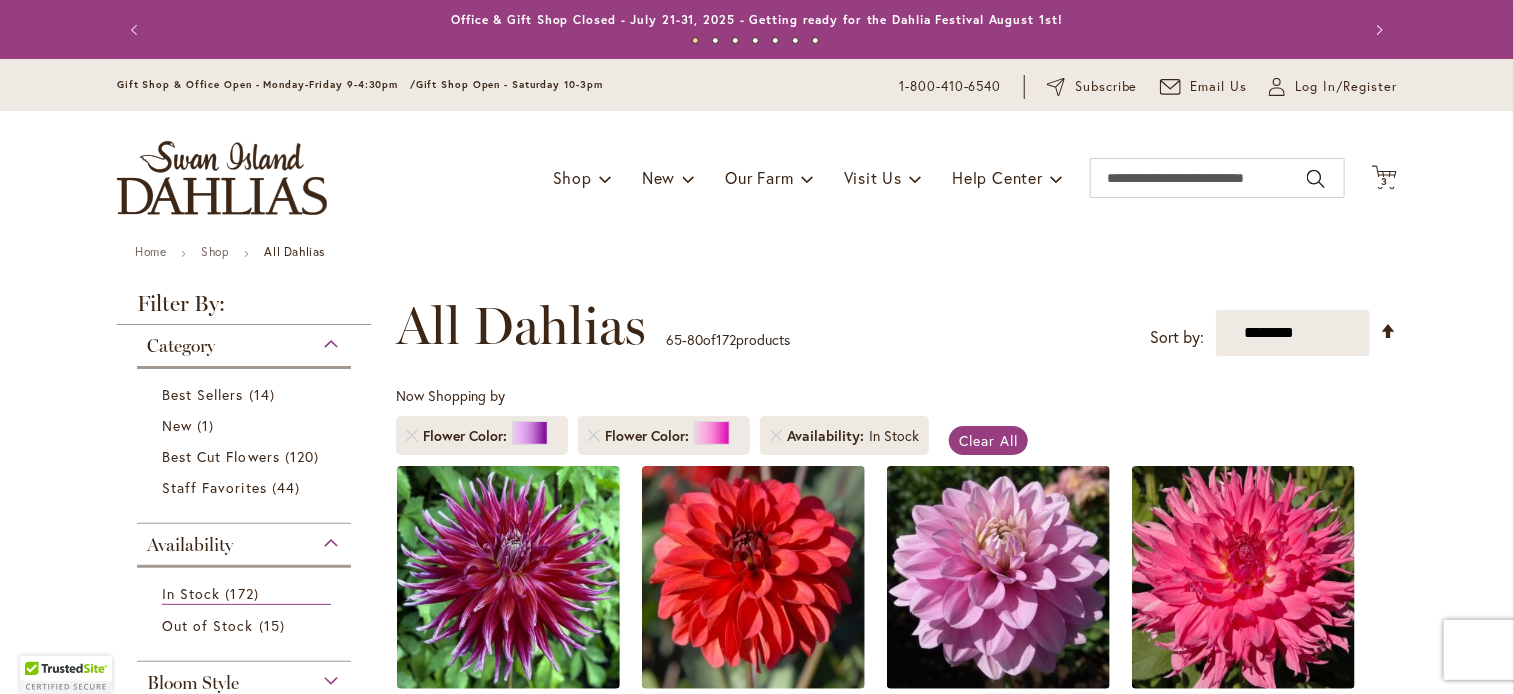 type on "**********" 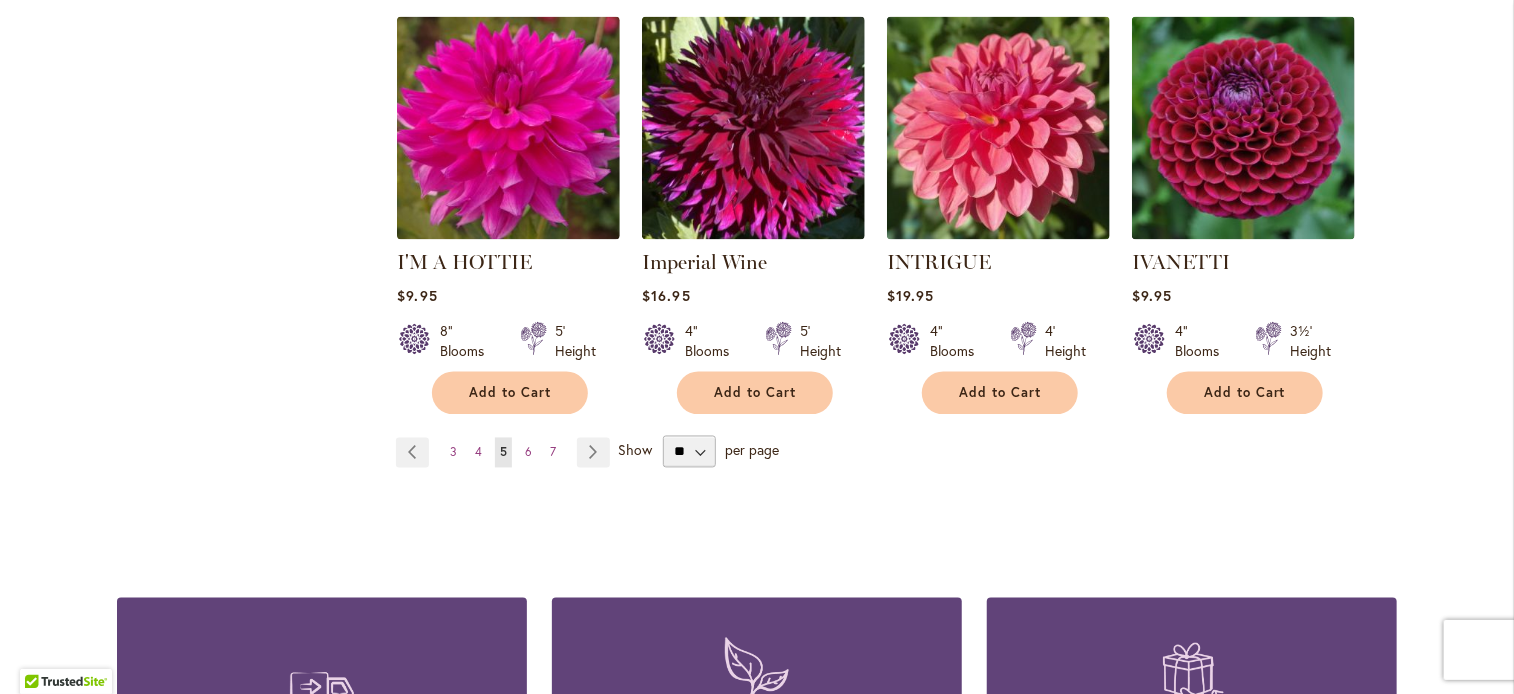 scroll, scrollTop: 1717, scrollLeft: 0, axis: vertical 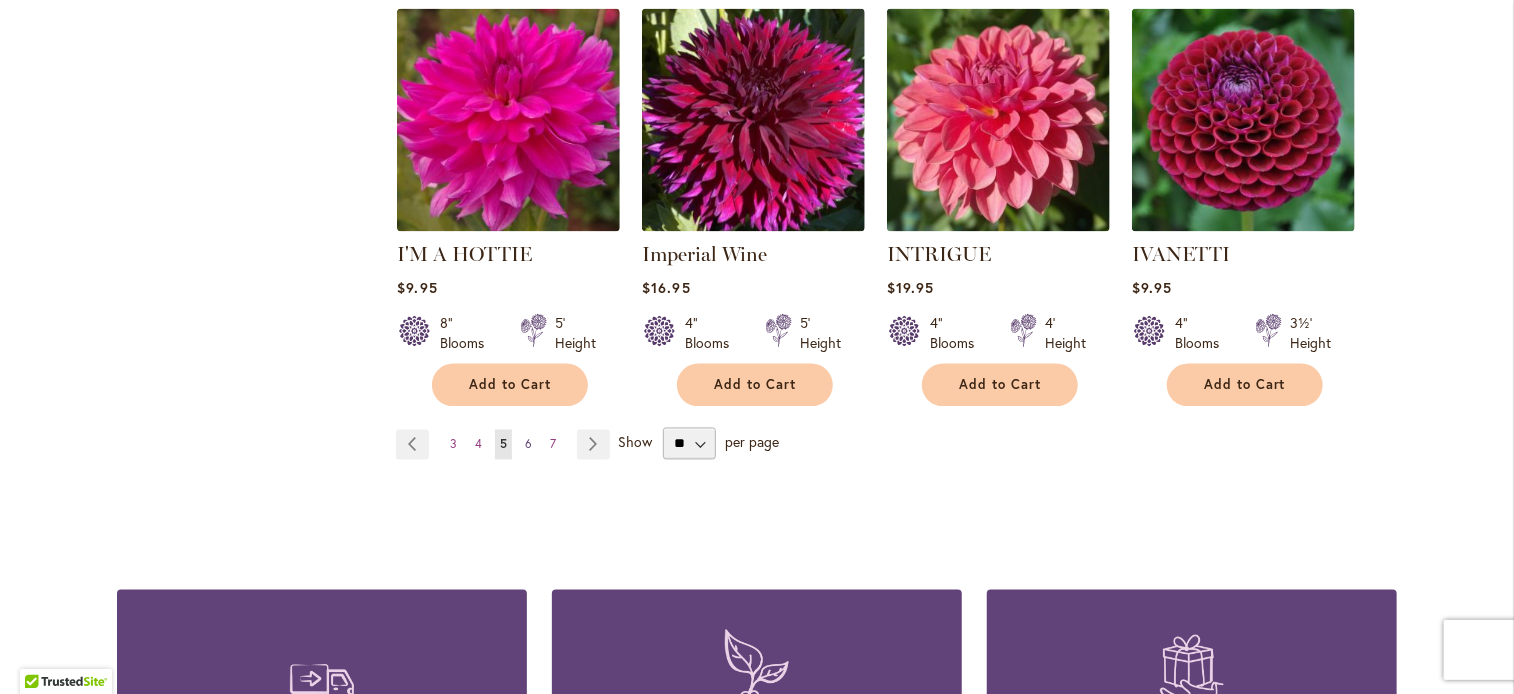 click on "6" at bounding box center (528, 444) 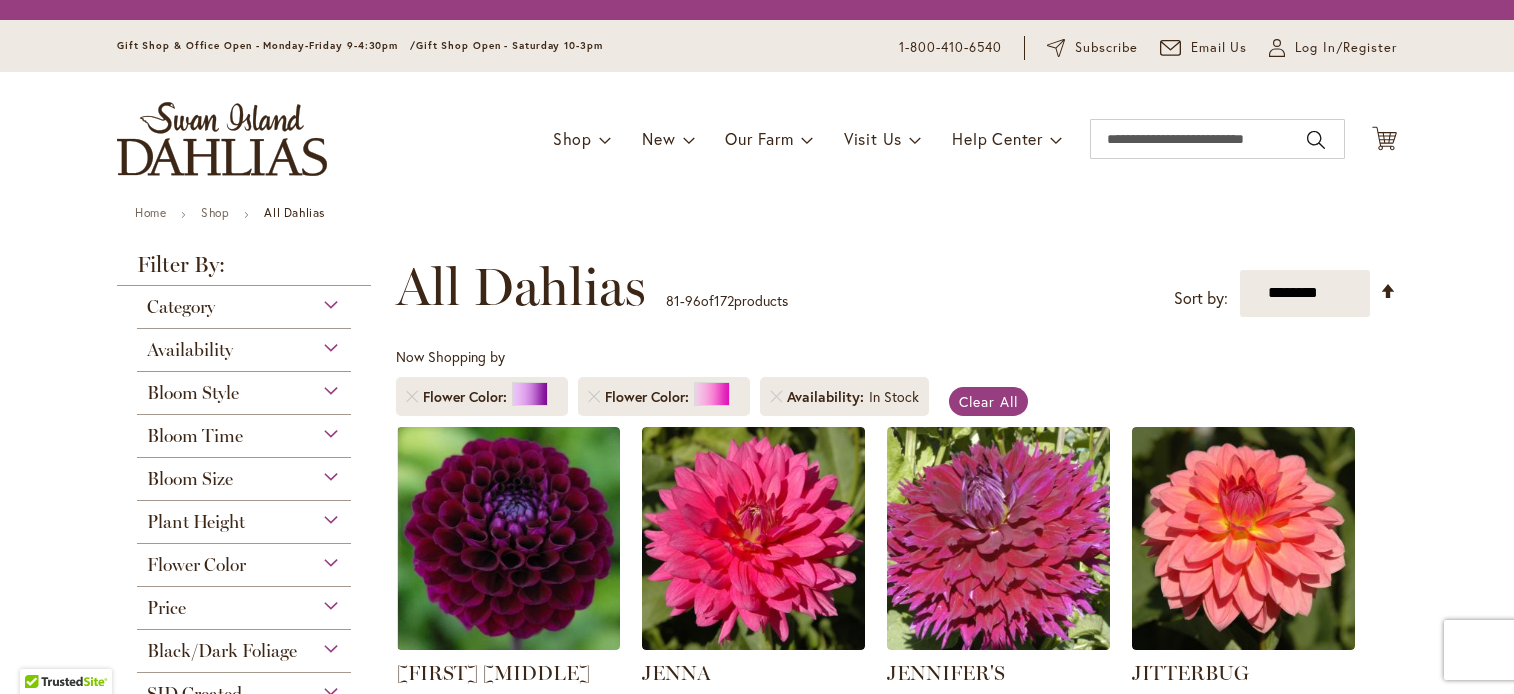 scroll, scrollTop: 0, scrollLeft: 0, axis: both 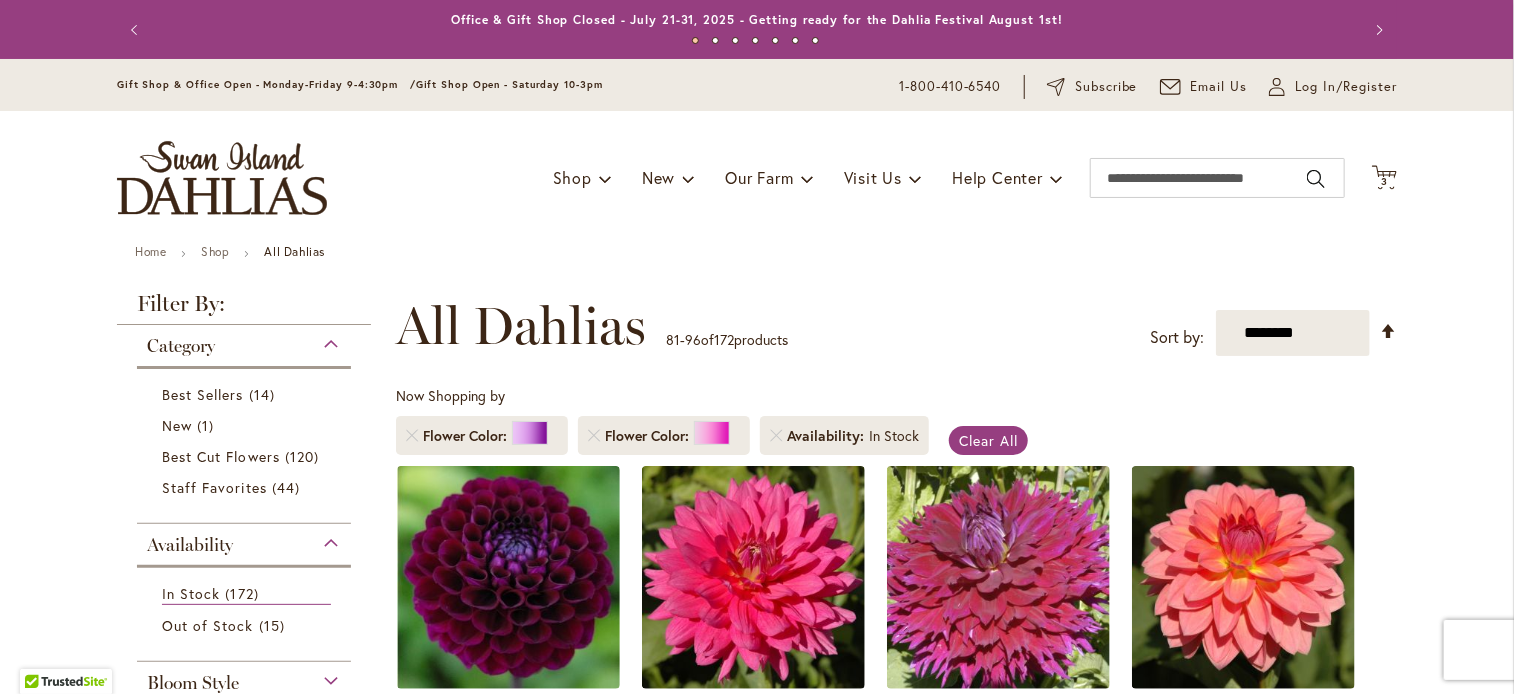 type on "**********" 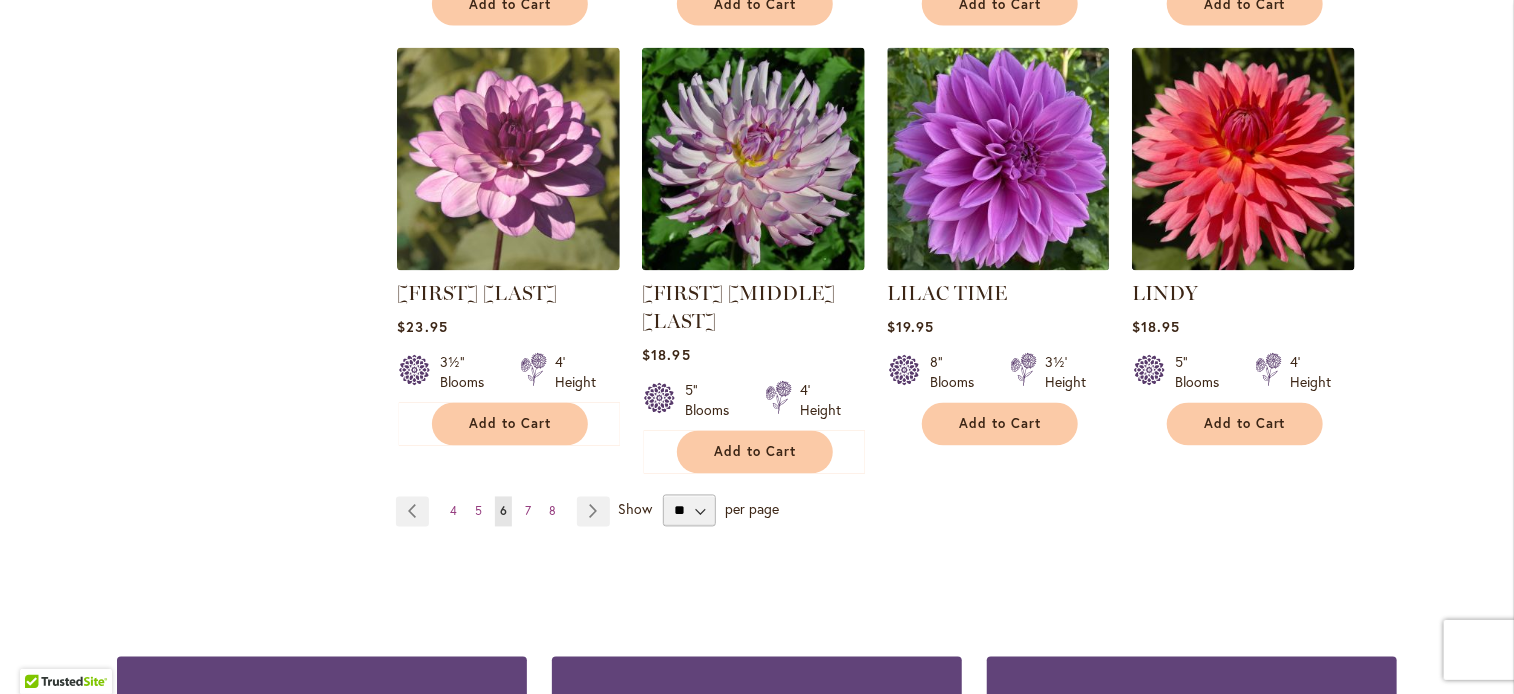 scroll, scrollTop: 1789, scrollLeft: 0, axis: vertical 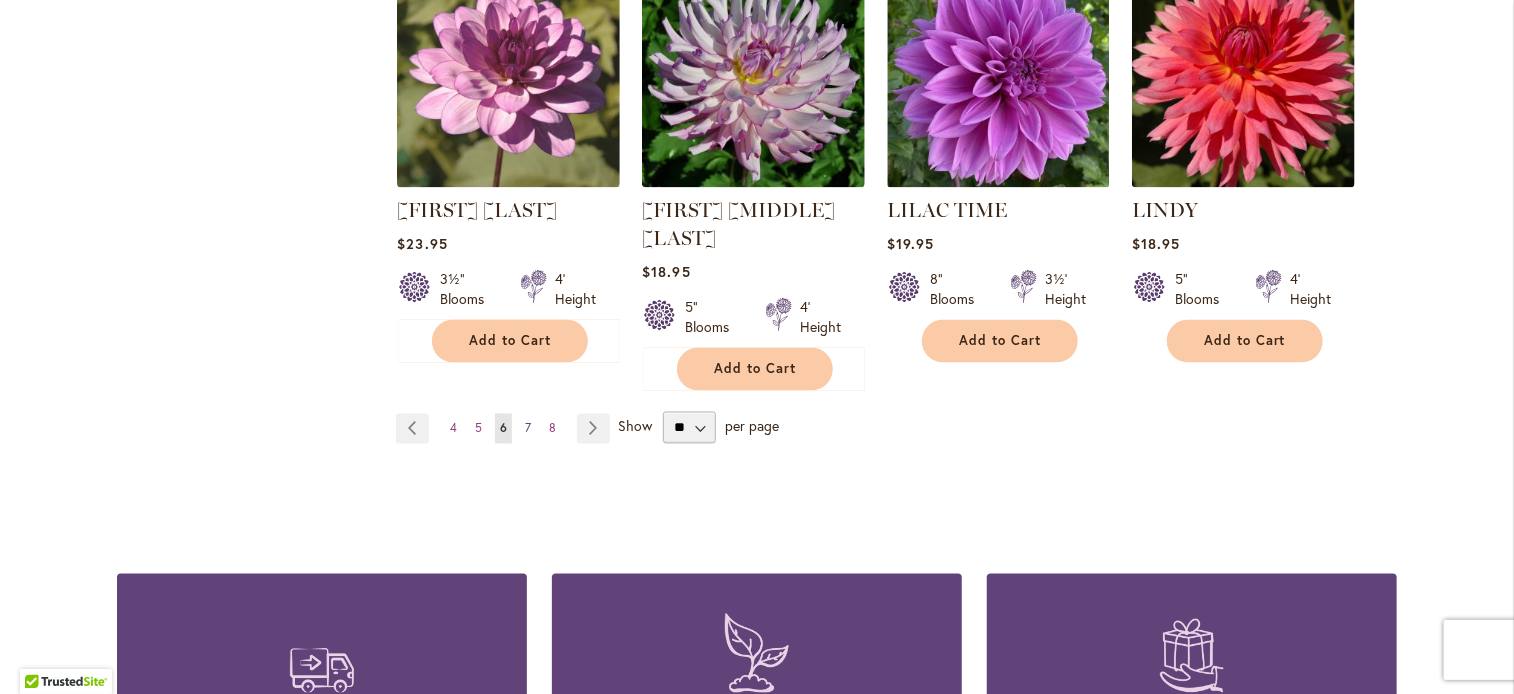 click on "7" at bounding box center [528, 428] 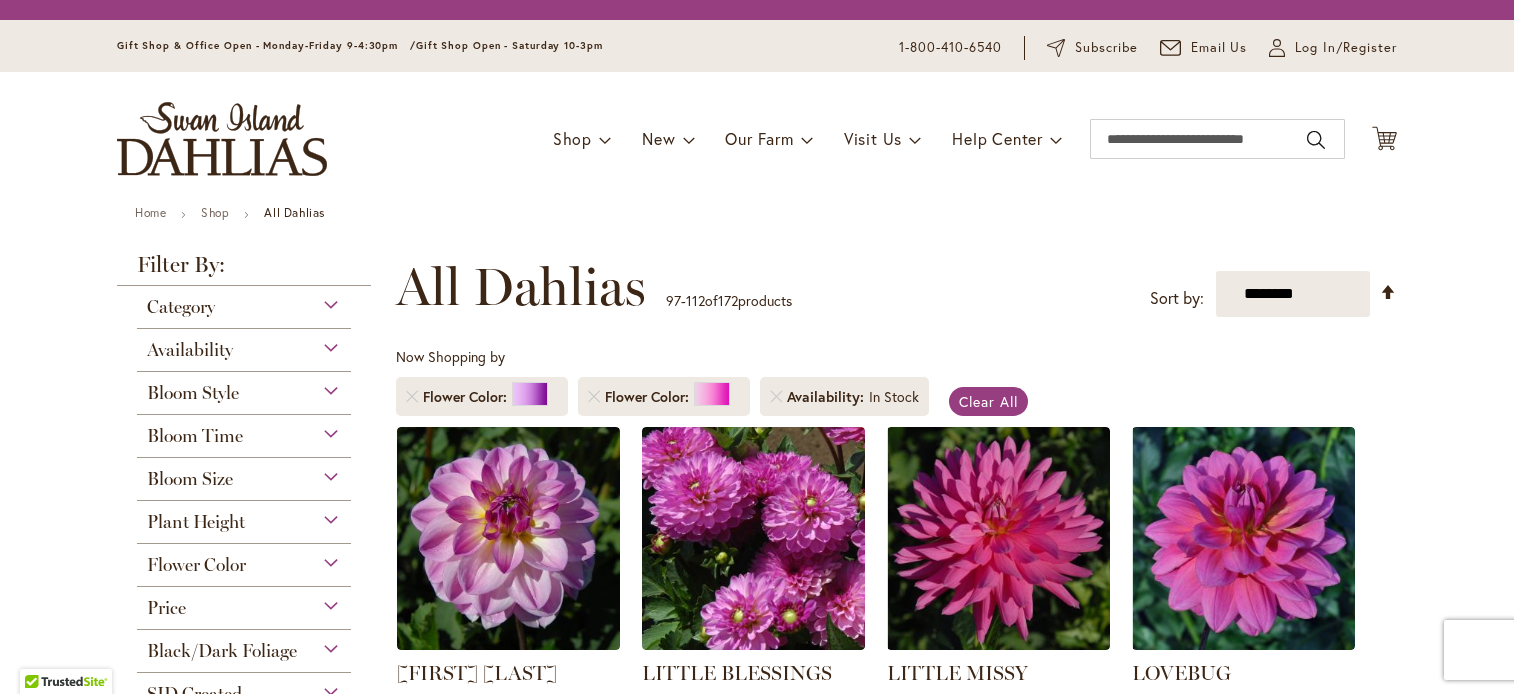 scroll, scrollTop: 0, scrollLeft: 0, axis: both 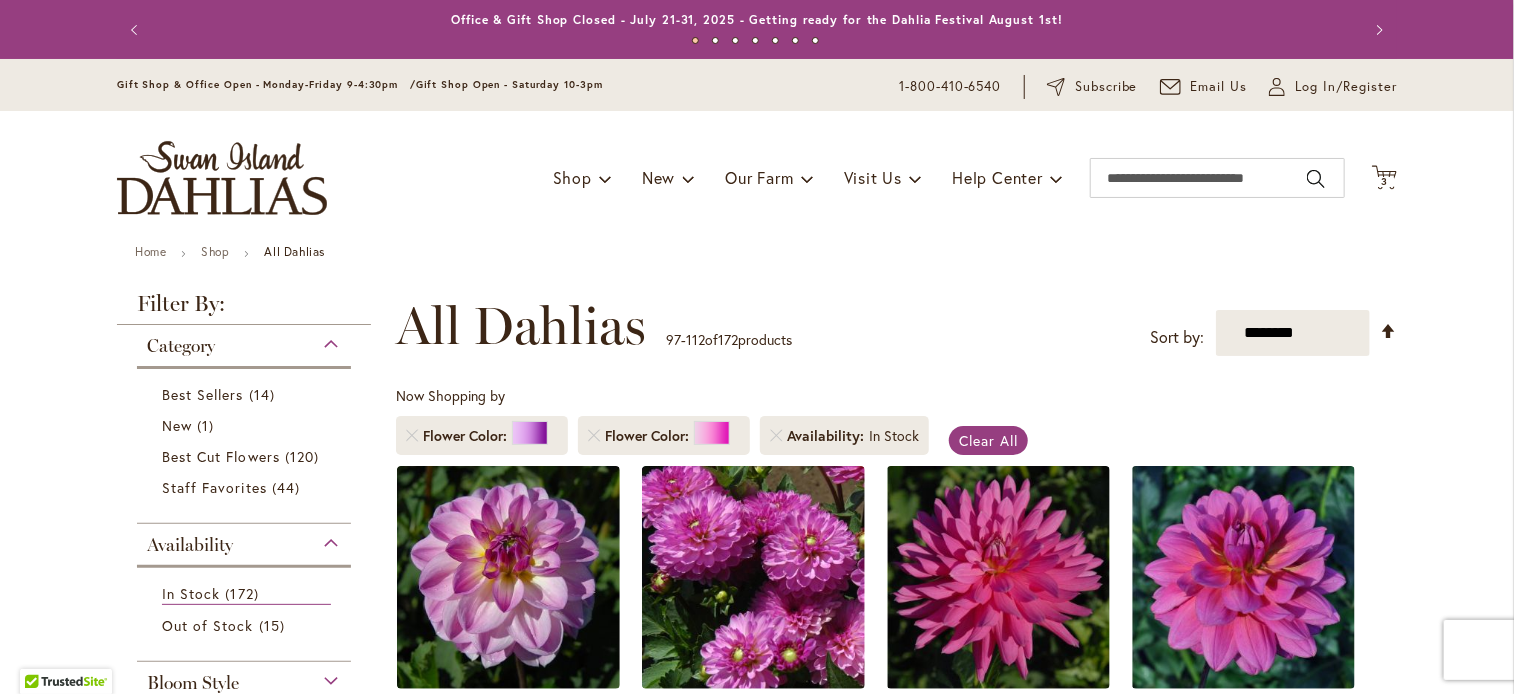 type on "**********" 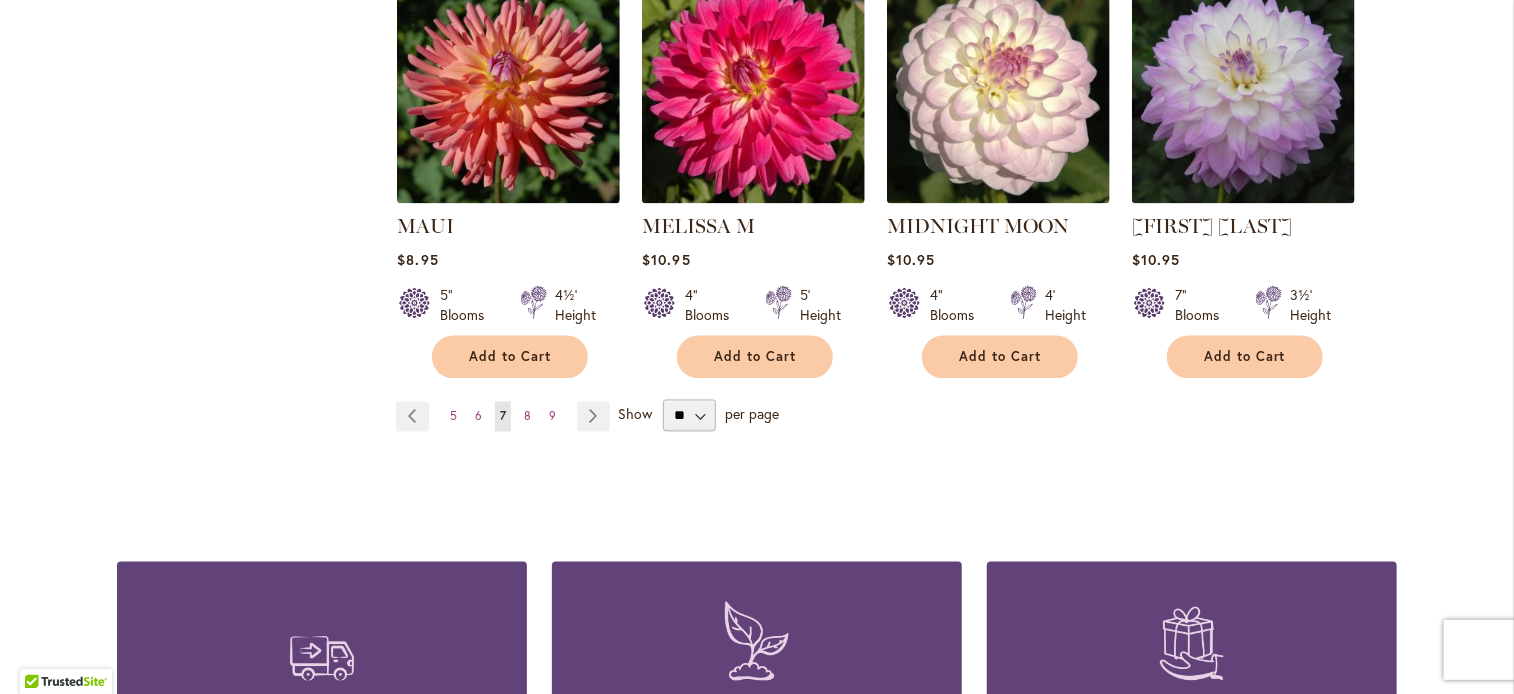 scroll, scrollTop: 1785, scrollLeft: 0, axis: vertical 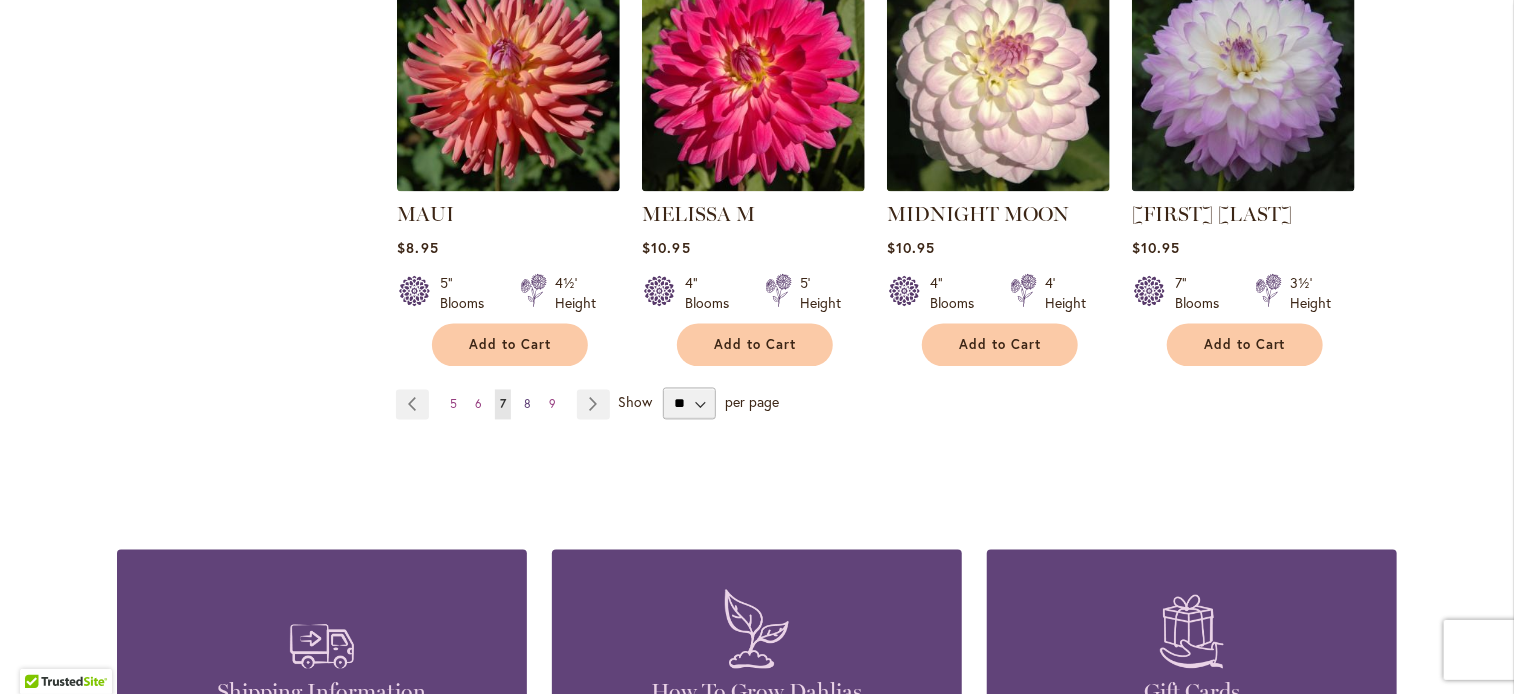 click on "8" at bounding box center (527, 404) 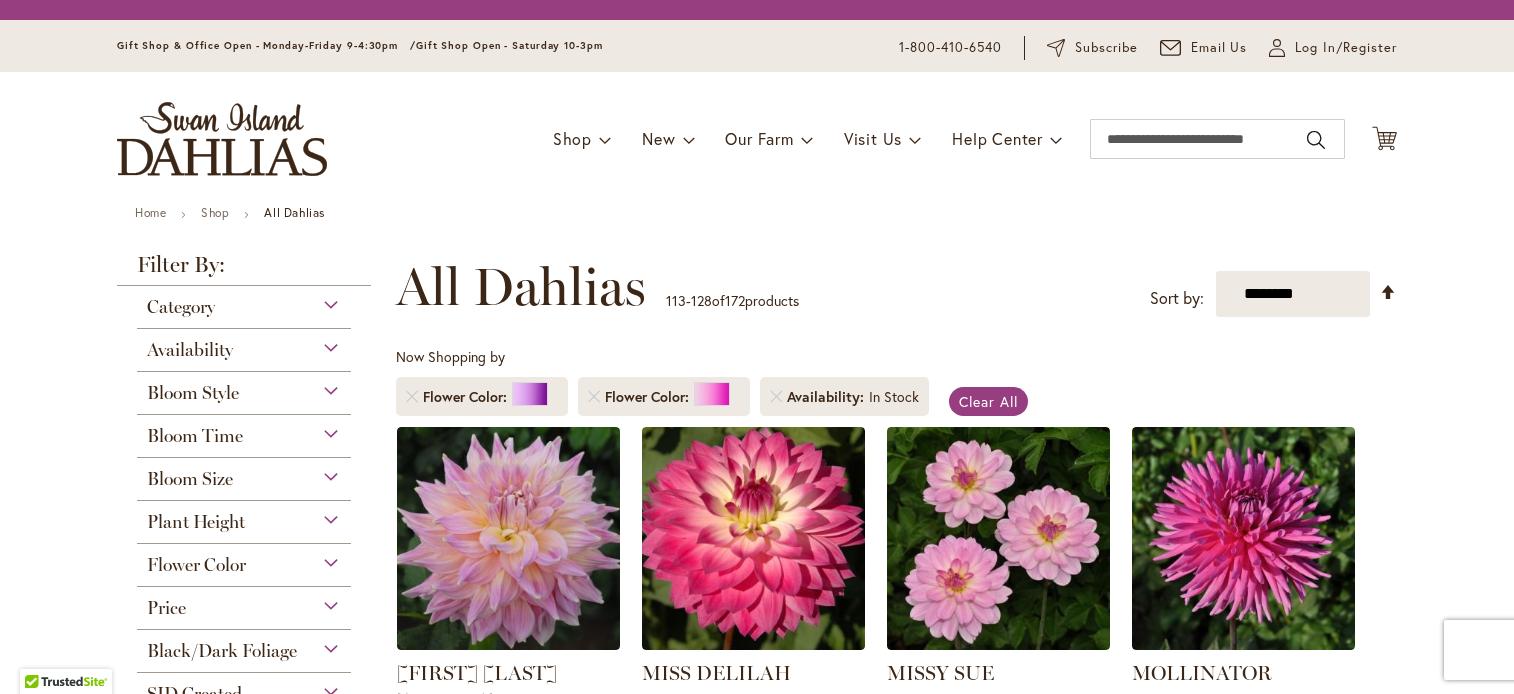 scroll, scrollTop: 0, scrollLeft: 0, axis: both 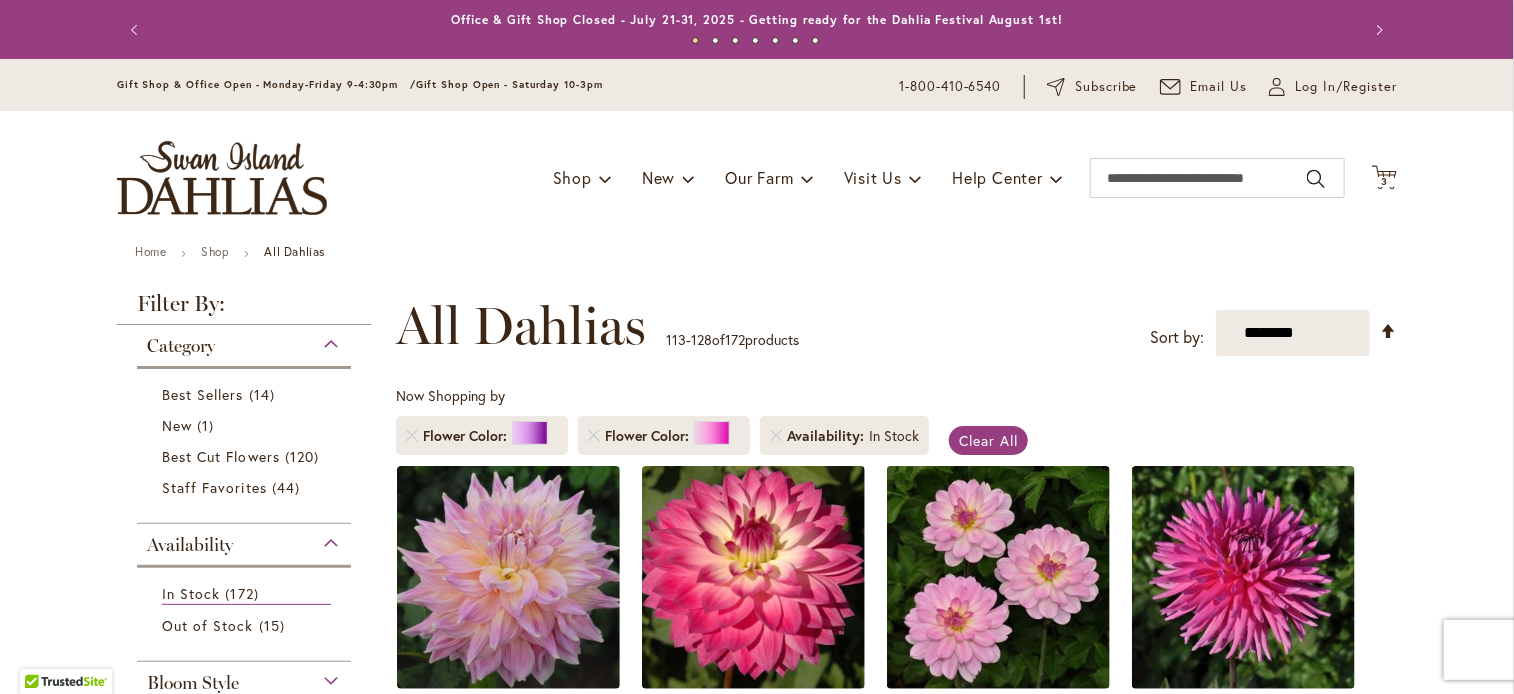 type on "**********" 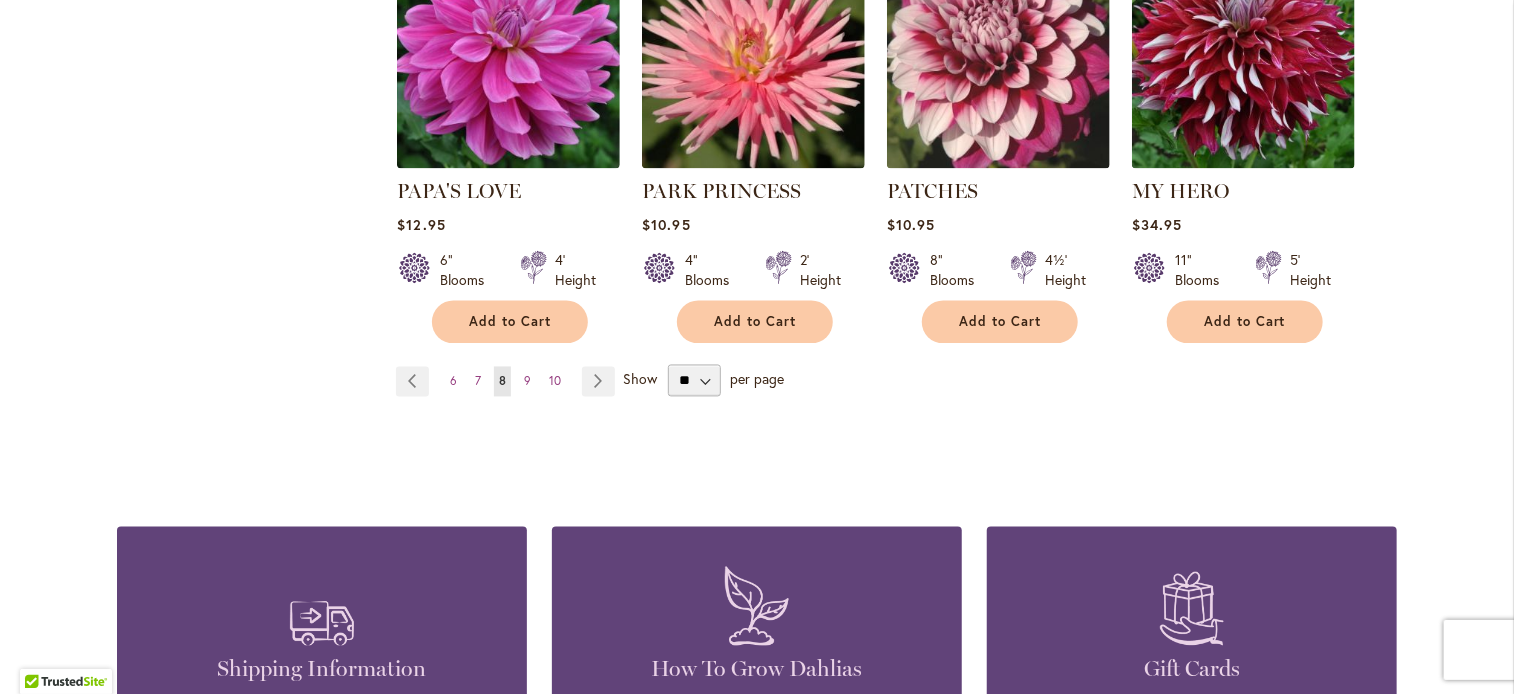 scroll, scrollTop: 1812, scrollLeft: 0, axis: vertical 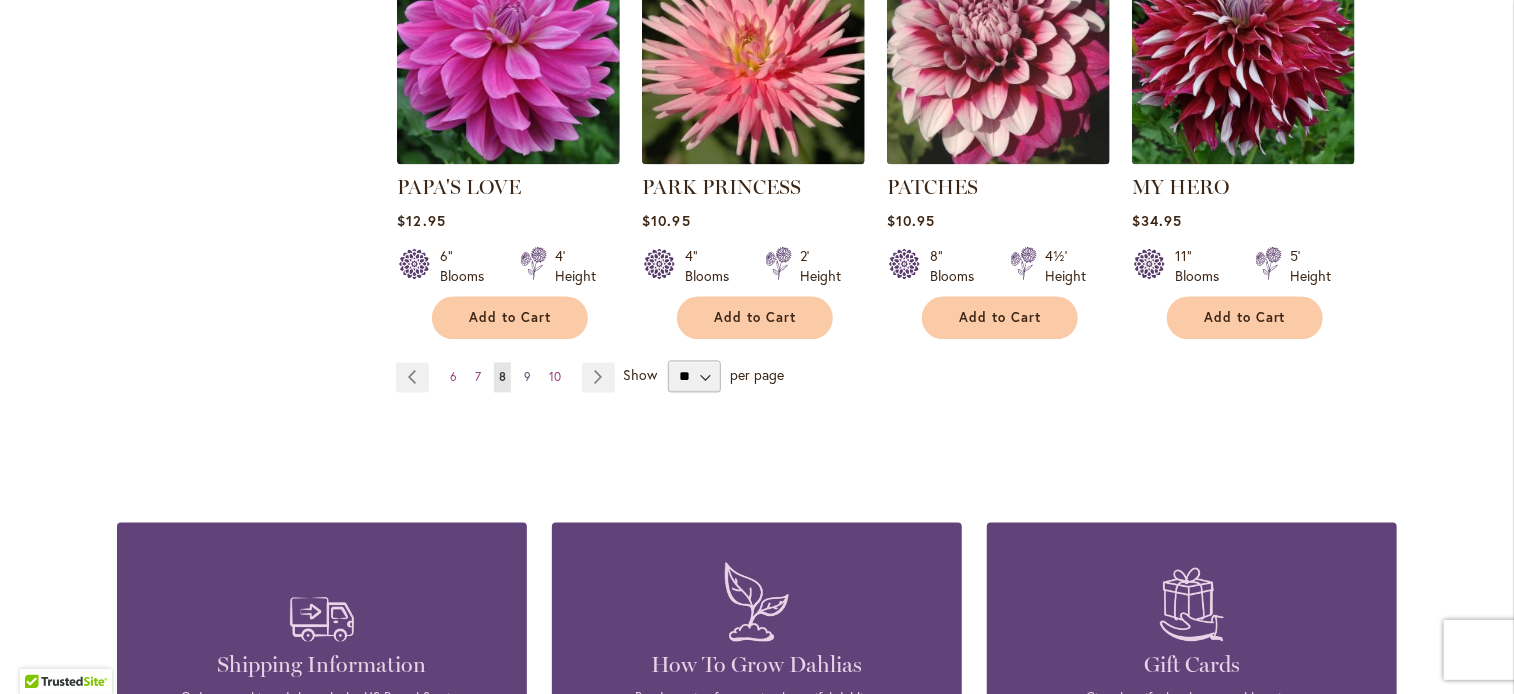 click on "9" at bounding box center [527, 377] 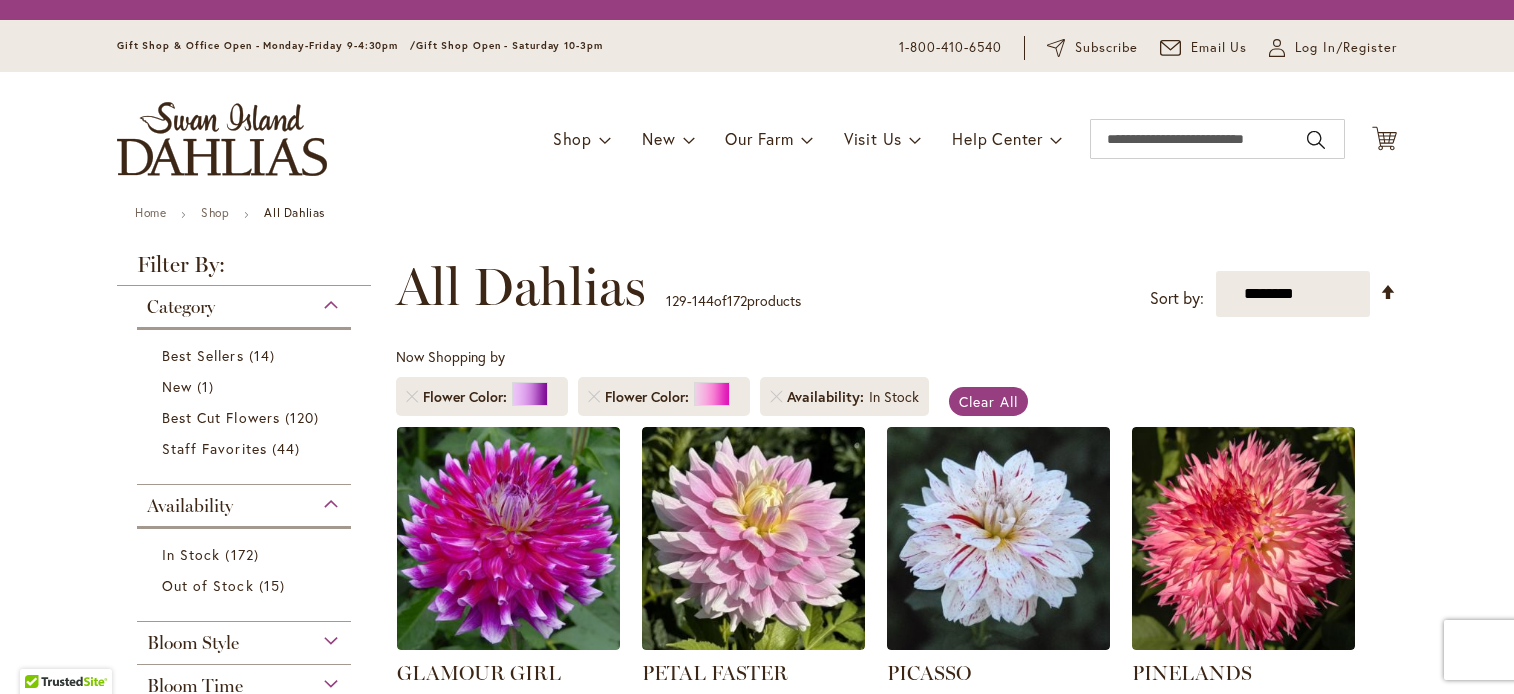scroll, scrollTop: 0, scrollLeft: 0, axis: both 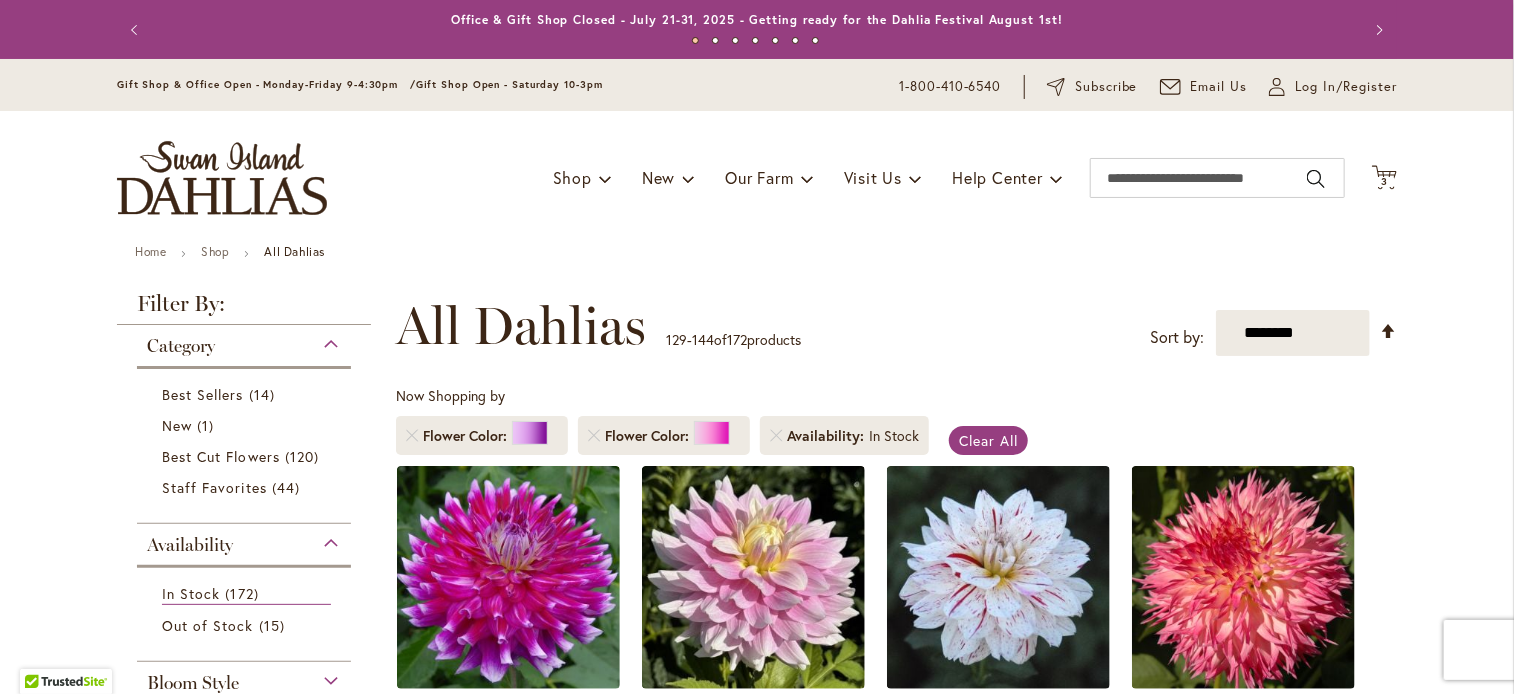 type on "**********" 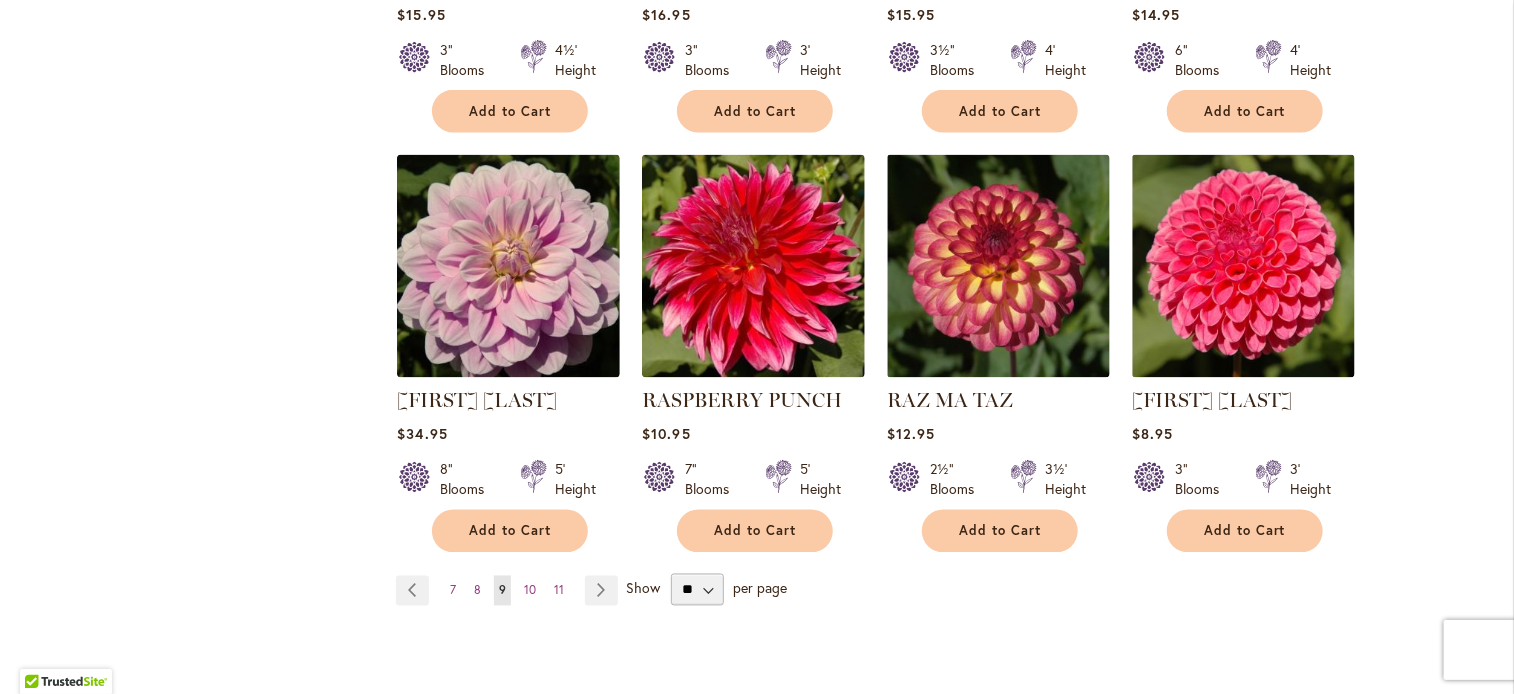 scroll, scrollTop: 1603, scrollLeft: 0, axis: vertical 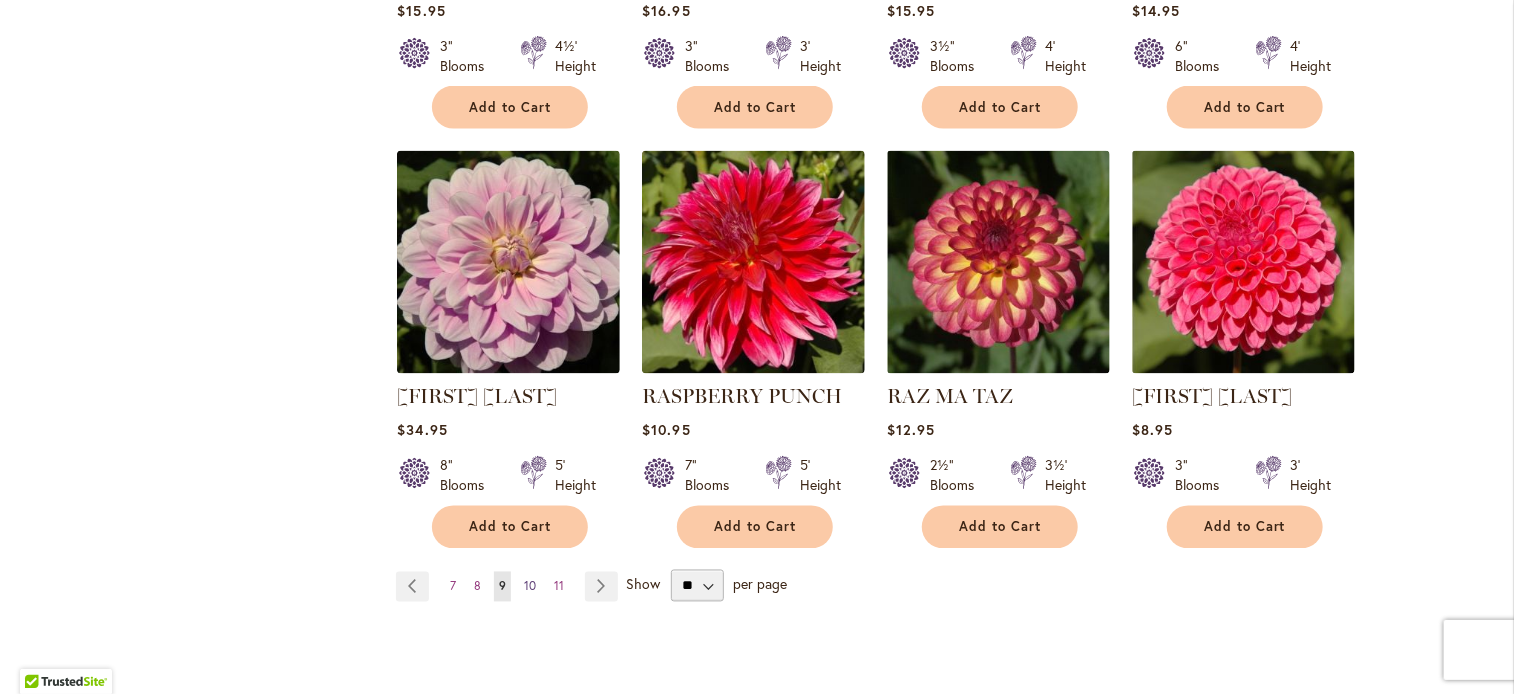 click on "10" at bounding box center (530, 586) 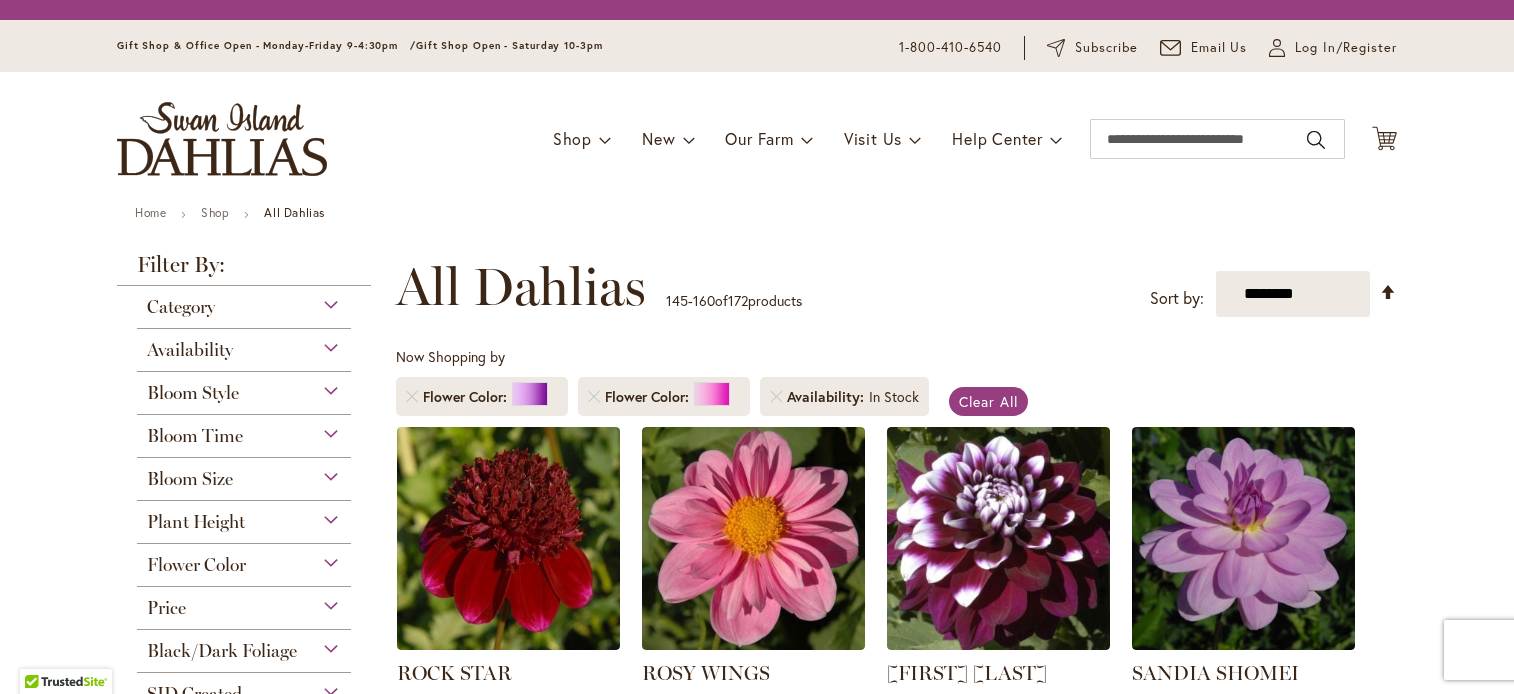 scroll, scrollTop: 0, scrollLeft: 0, axis: both 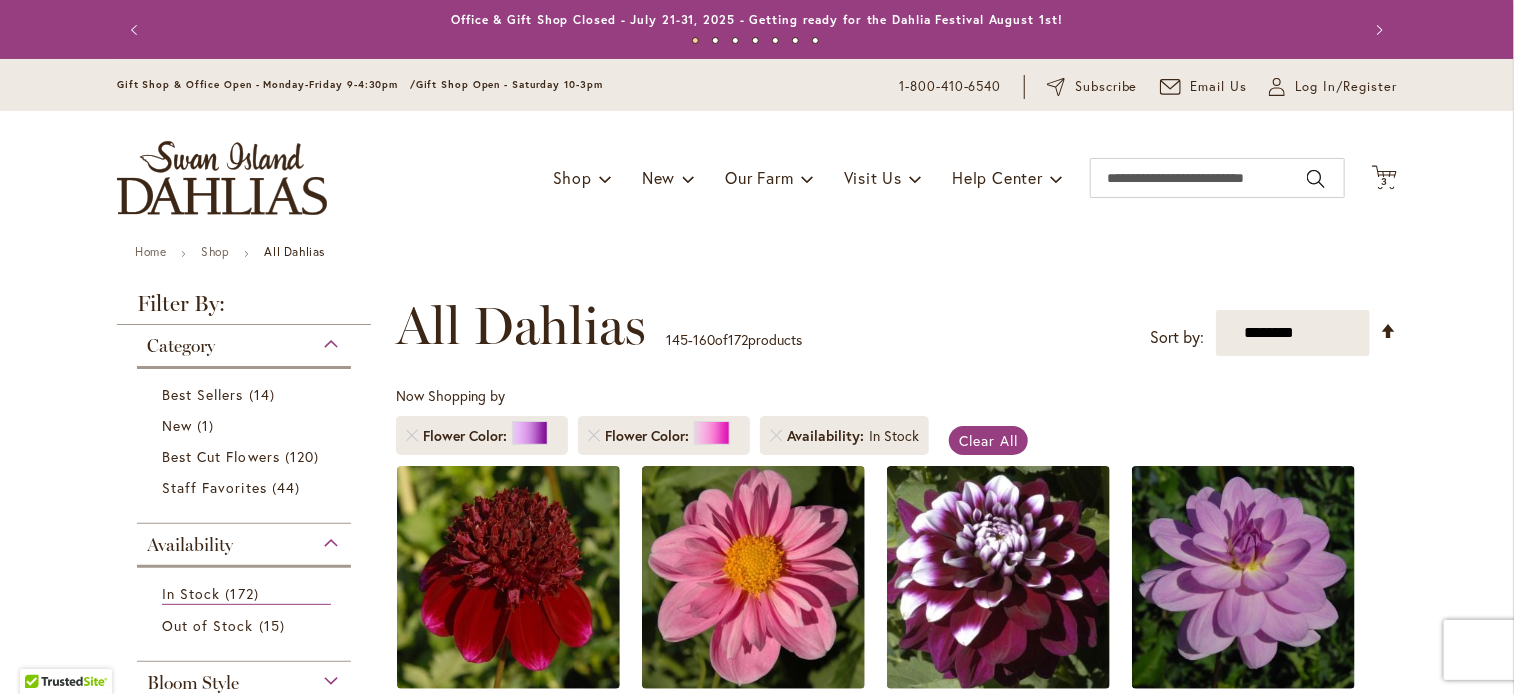 type on "**********" 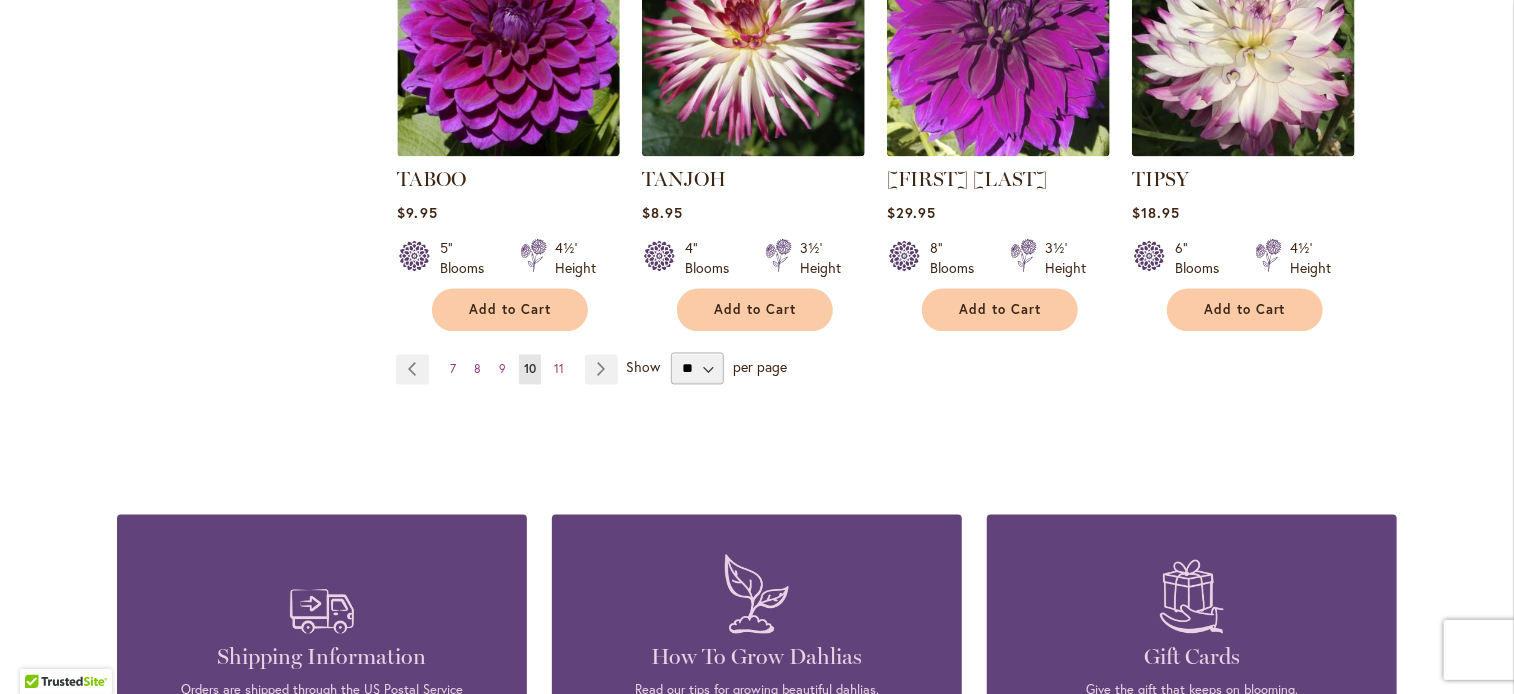 scroll, scrollTop: 1800, scrollLeft: 0, axis: vertical 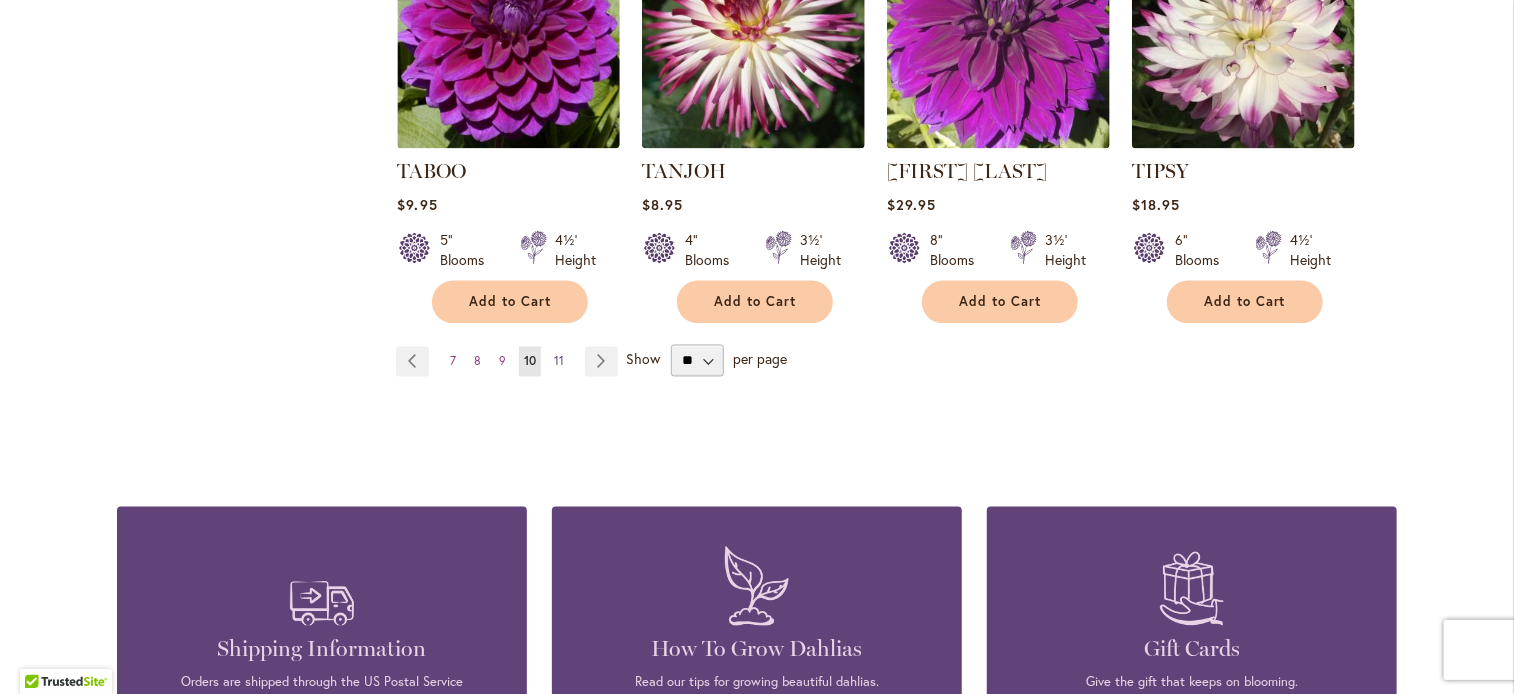 click on "11" at bounding box center [559, 361] 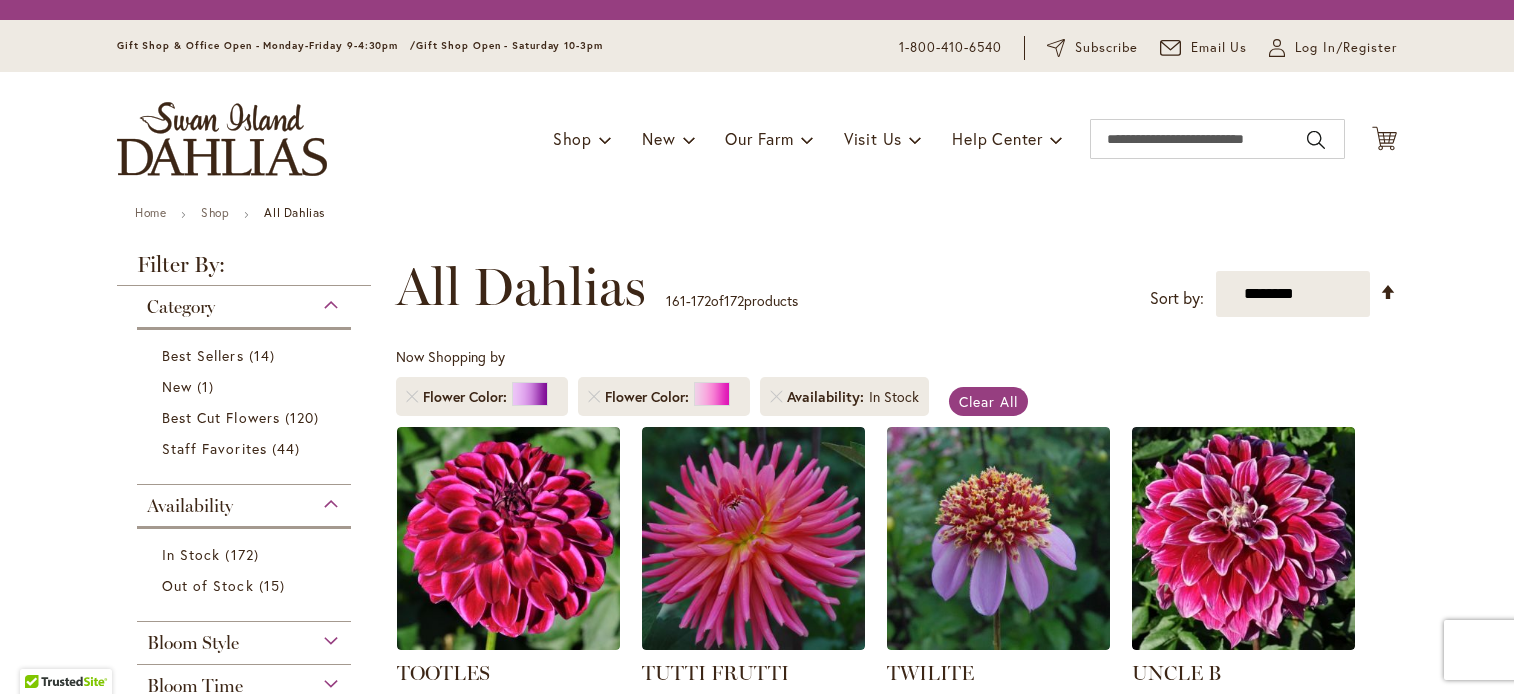 scroll, scrollTop: 0, scrollLeft: 0, axis: both 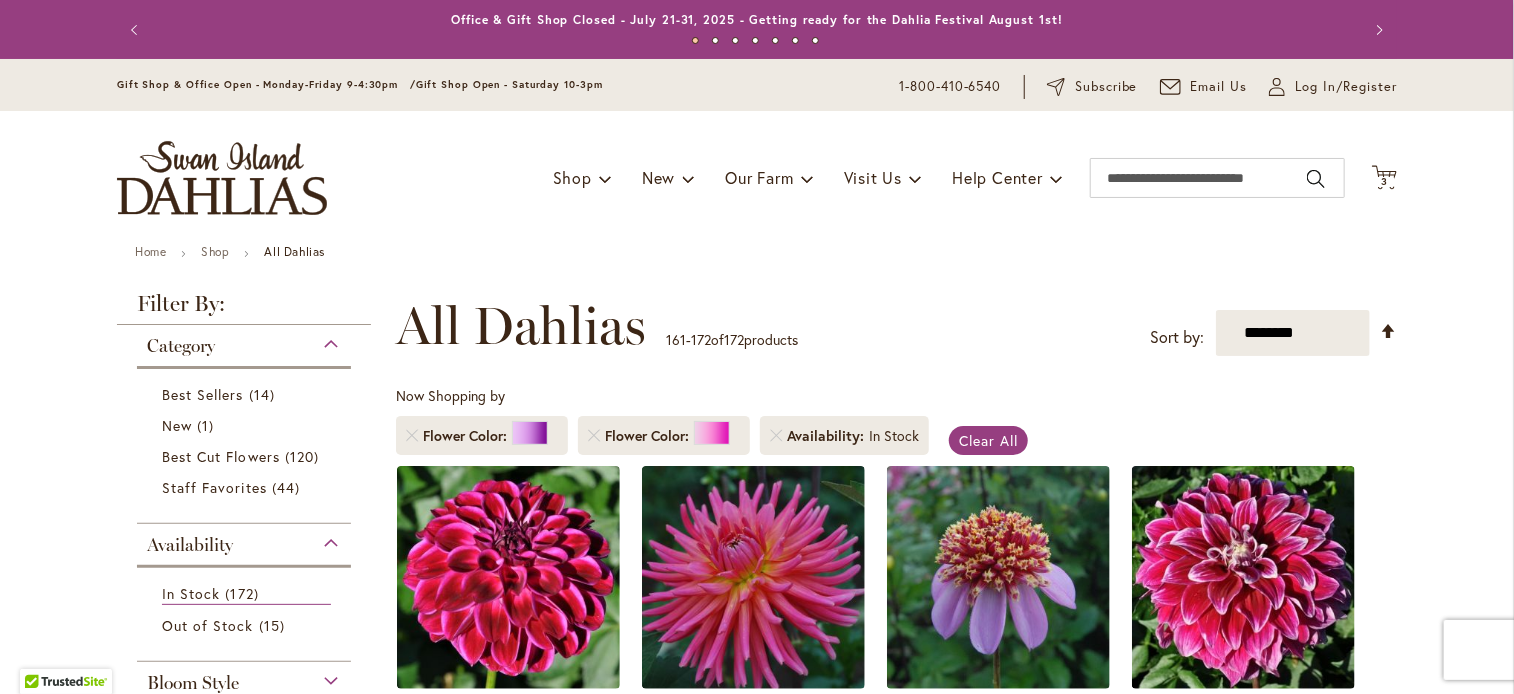 type on "**********" 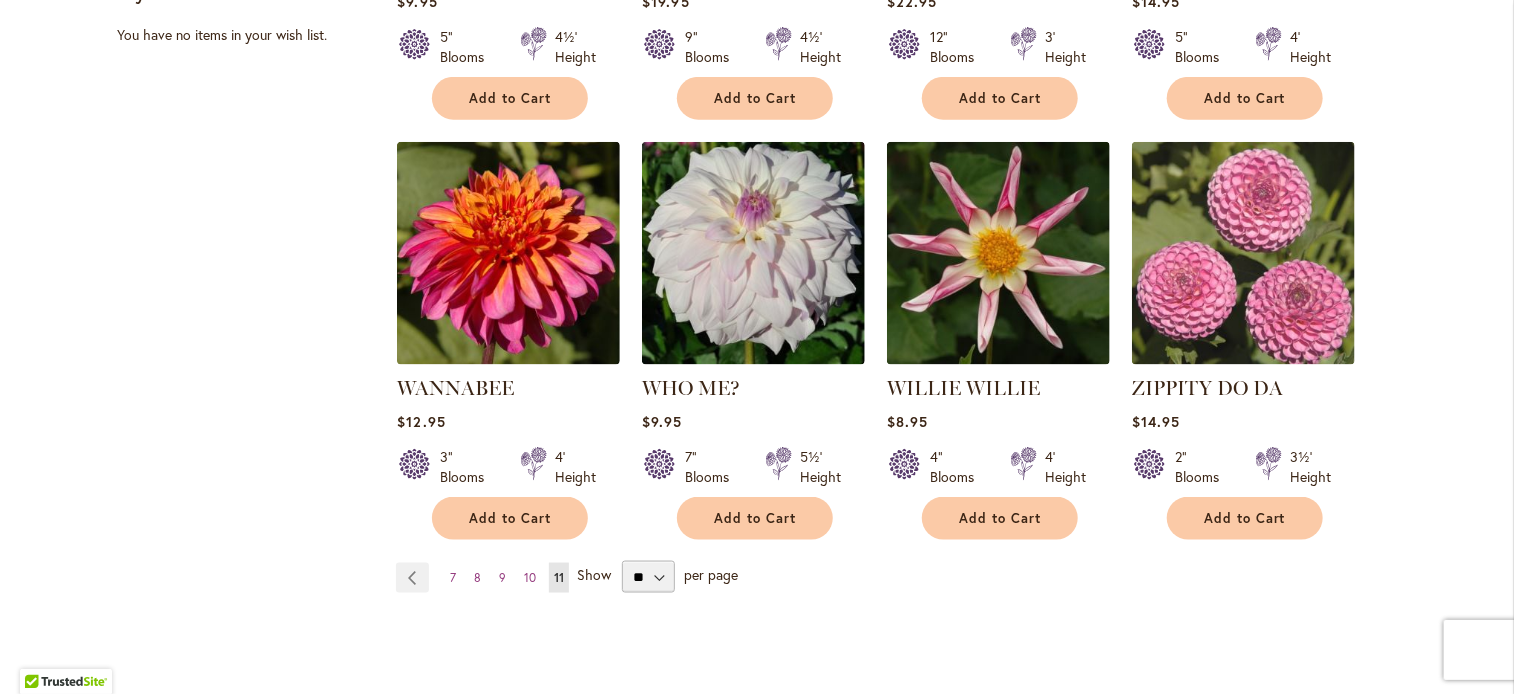 scroll, scrollTop: 1252, scrollLeft: 0, axis: vertical 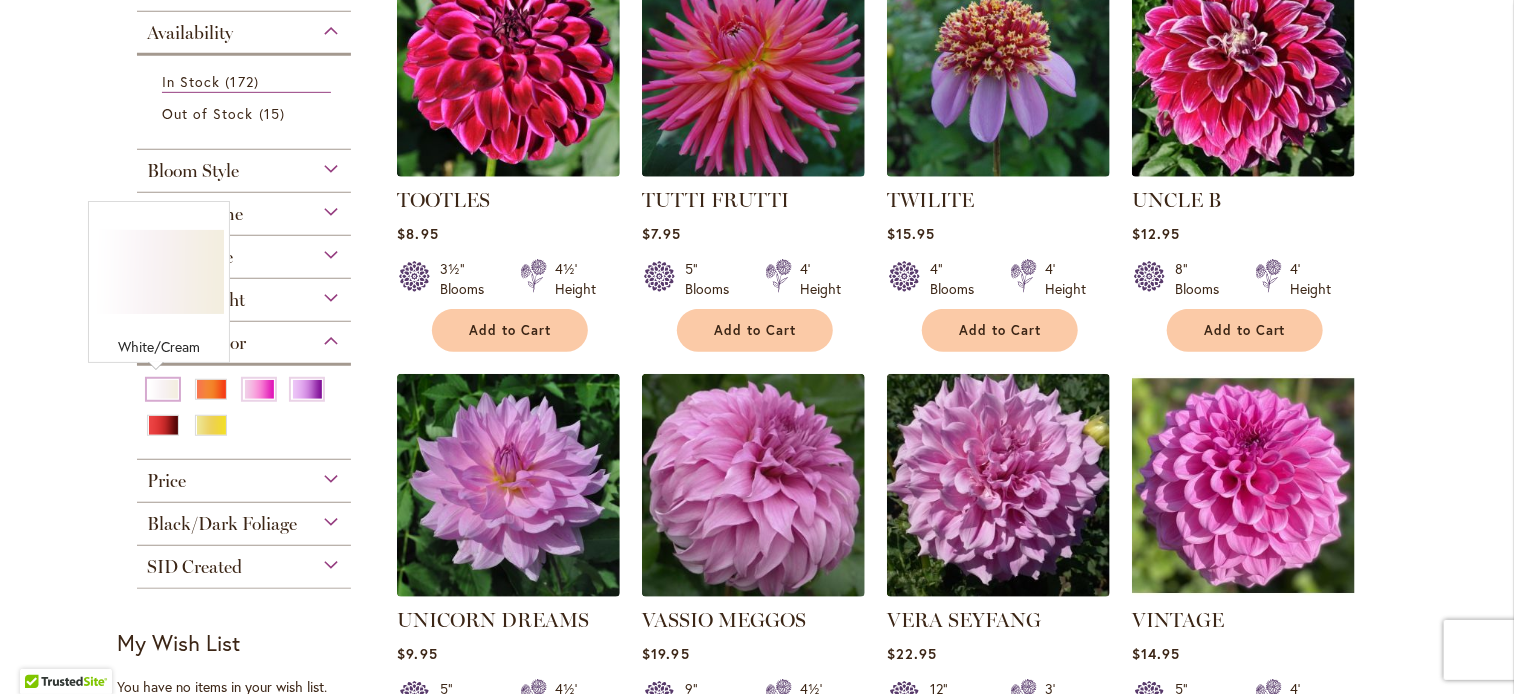 click at bounding box center [163, 389] 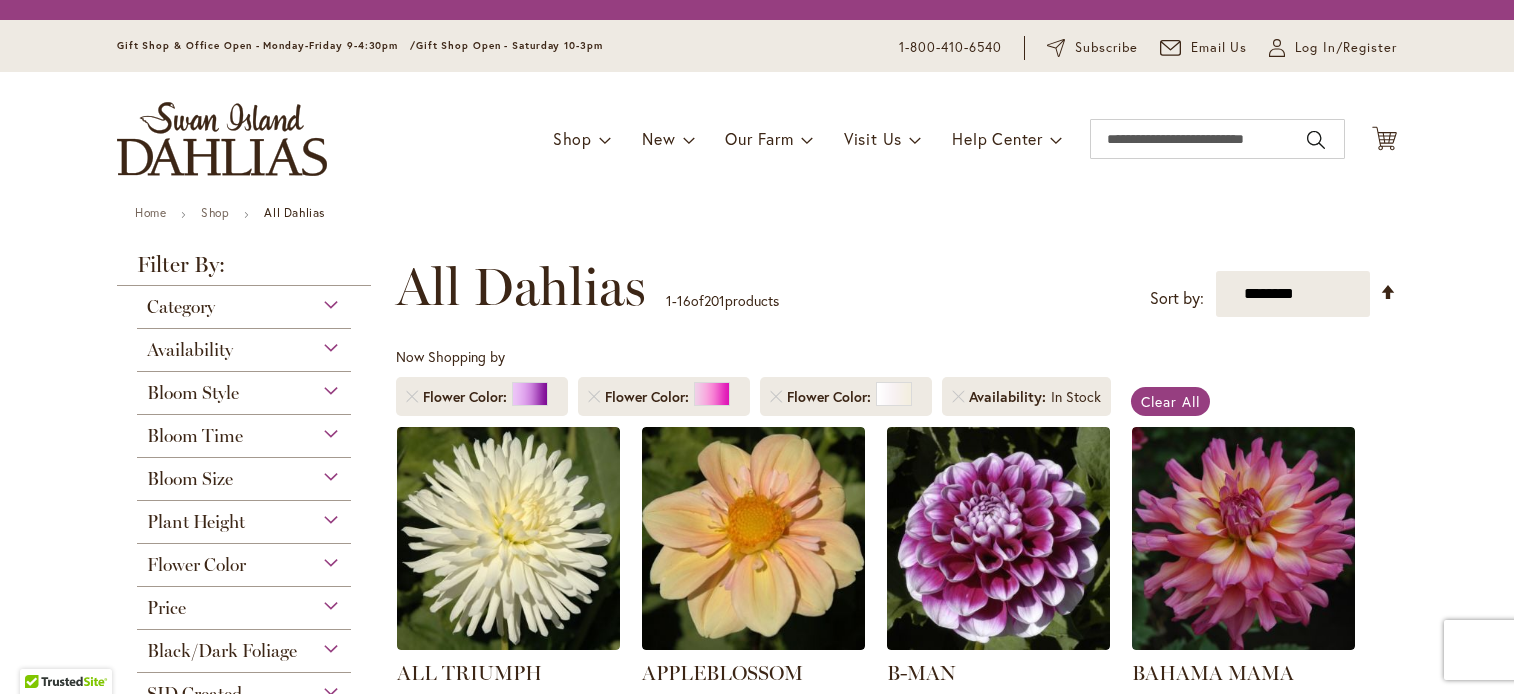 scroll, scrollTop: 0, scrollLeft: 0, axis: both 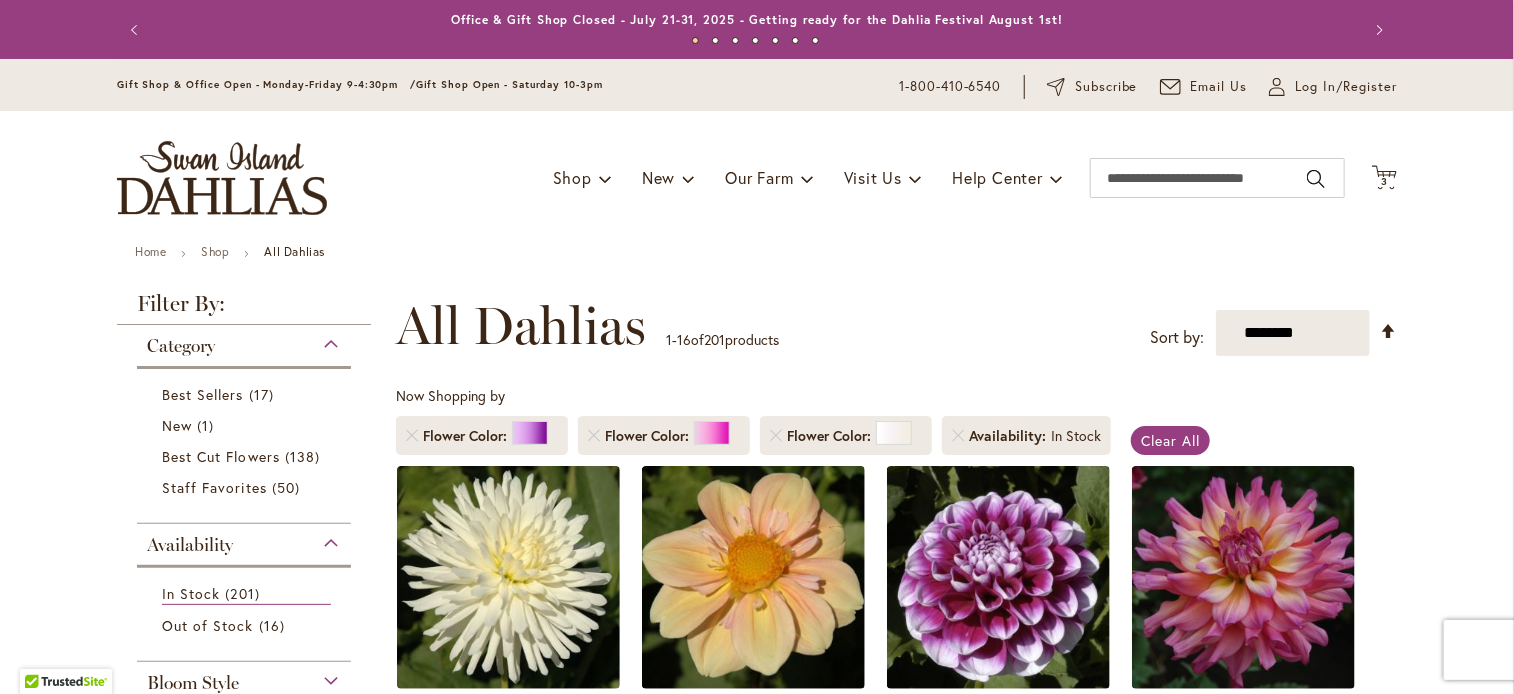 type on "**********" 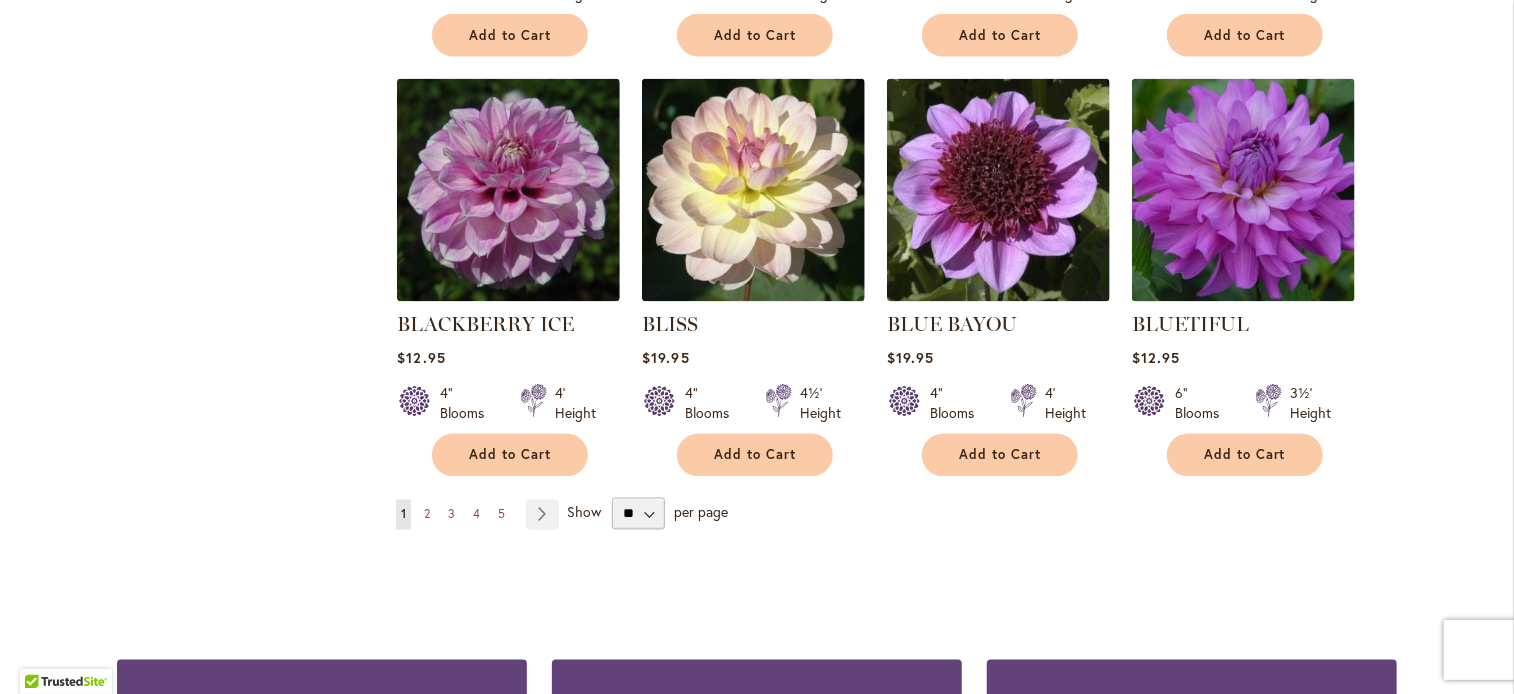 scroll, scrollTop: 1659, scrollLeft: 0, axis: vertical 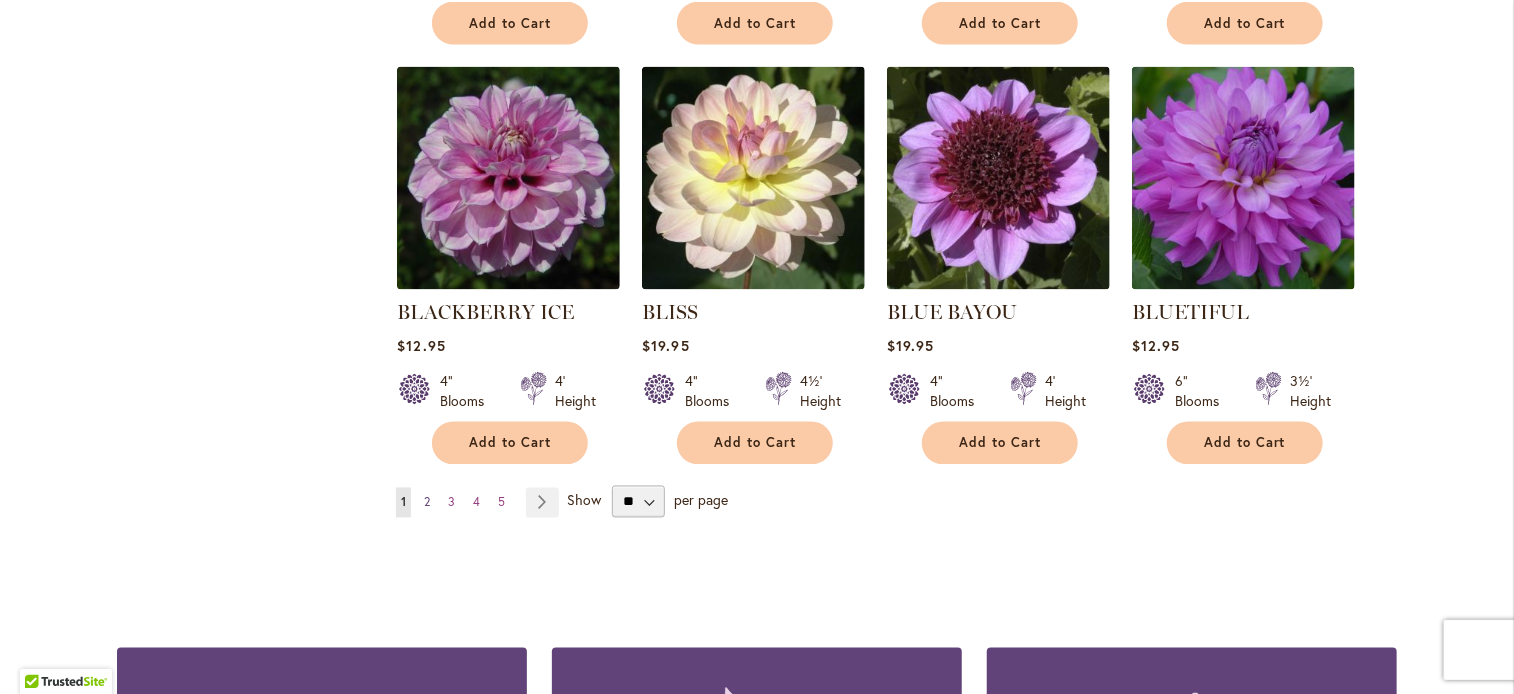 click on "2" at bounding box center [427, 502] 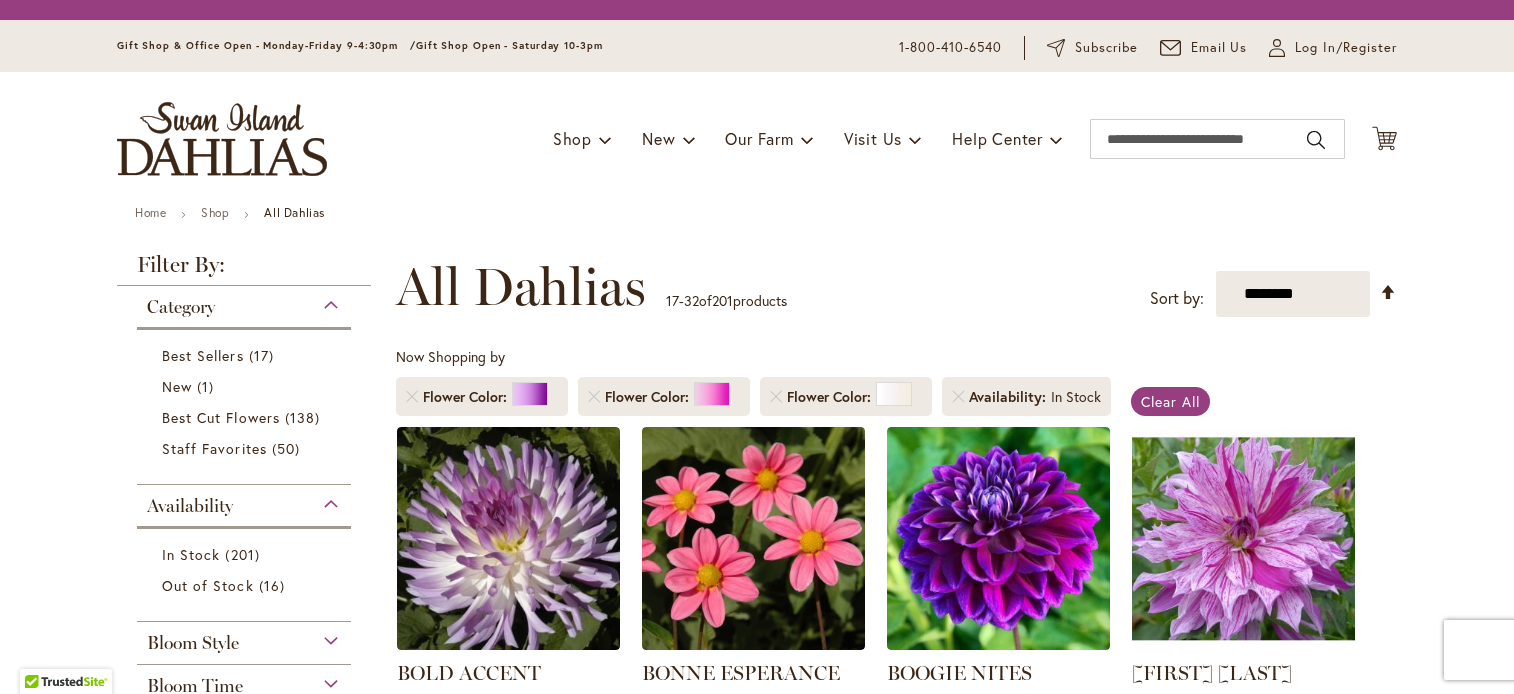 scroll, scrollTop: 0, scrollLeft: 0, axis: both 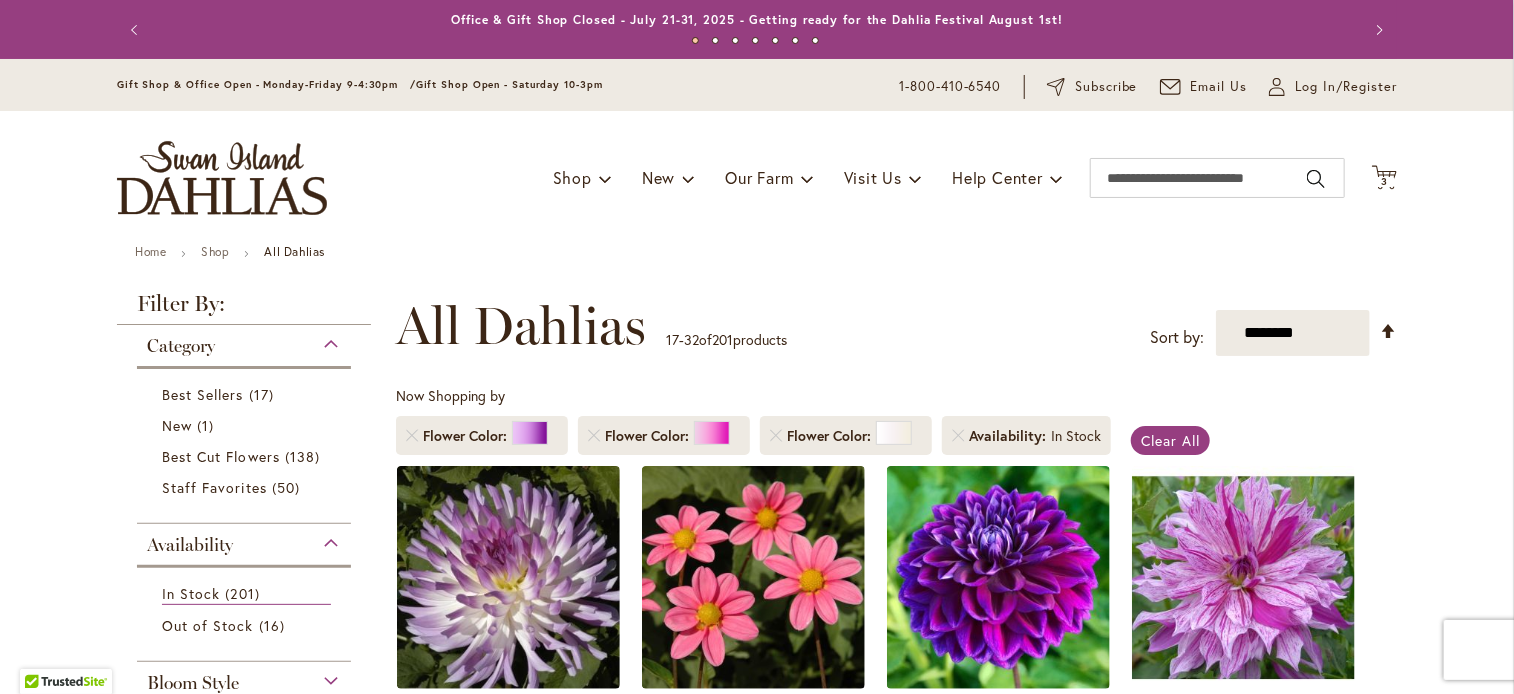 type on "**********" 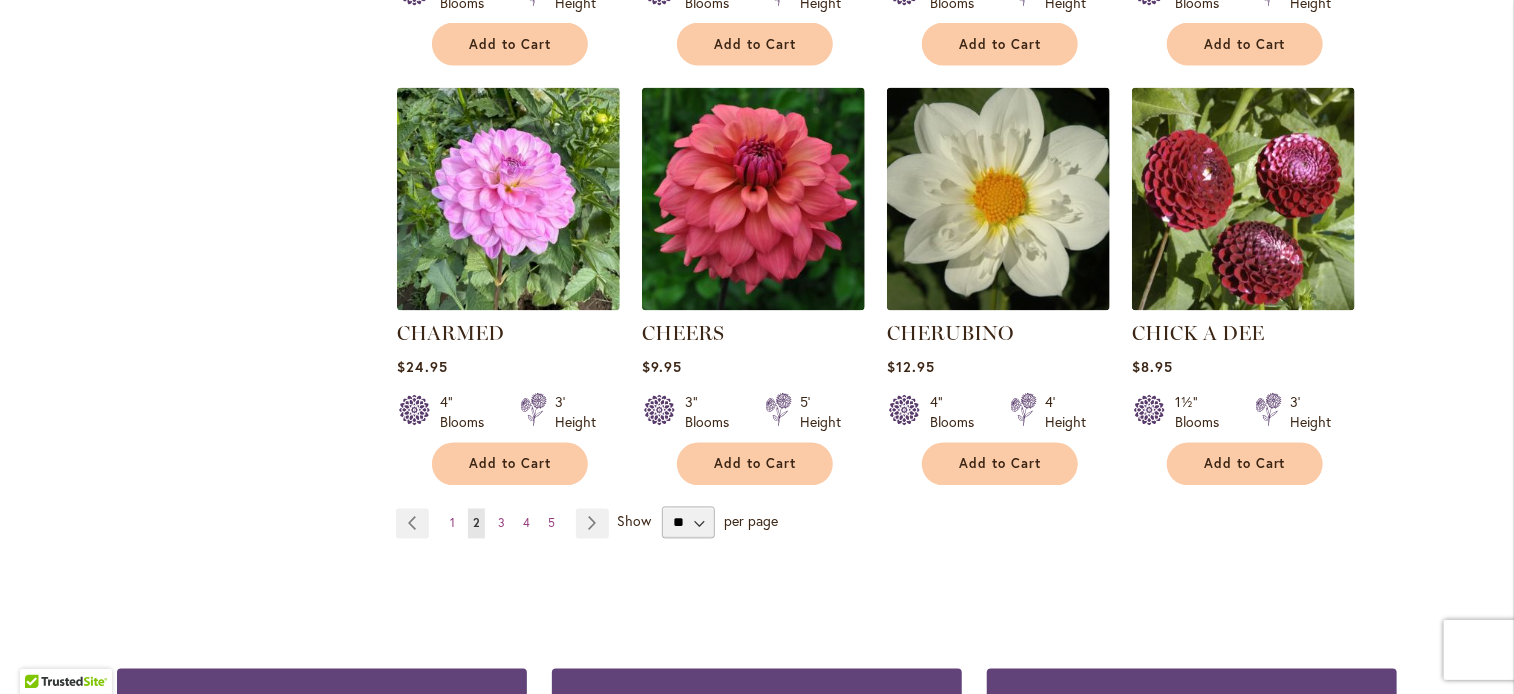 scroll, scrollTop: 1793, scrollLeft: 0, axis: vertical 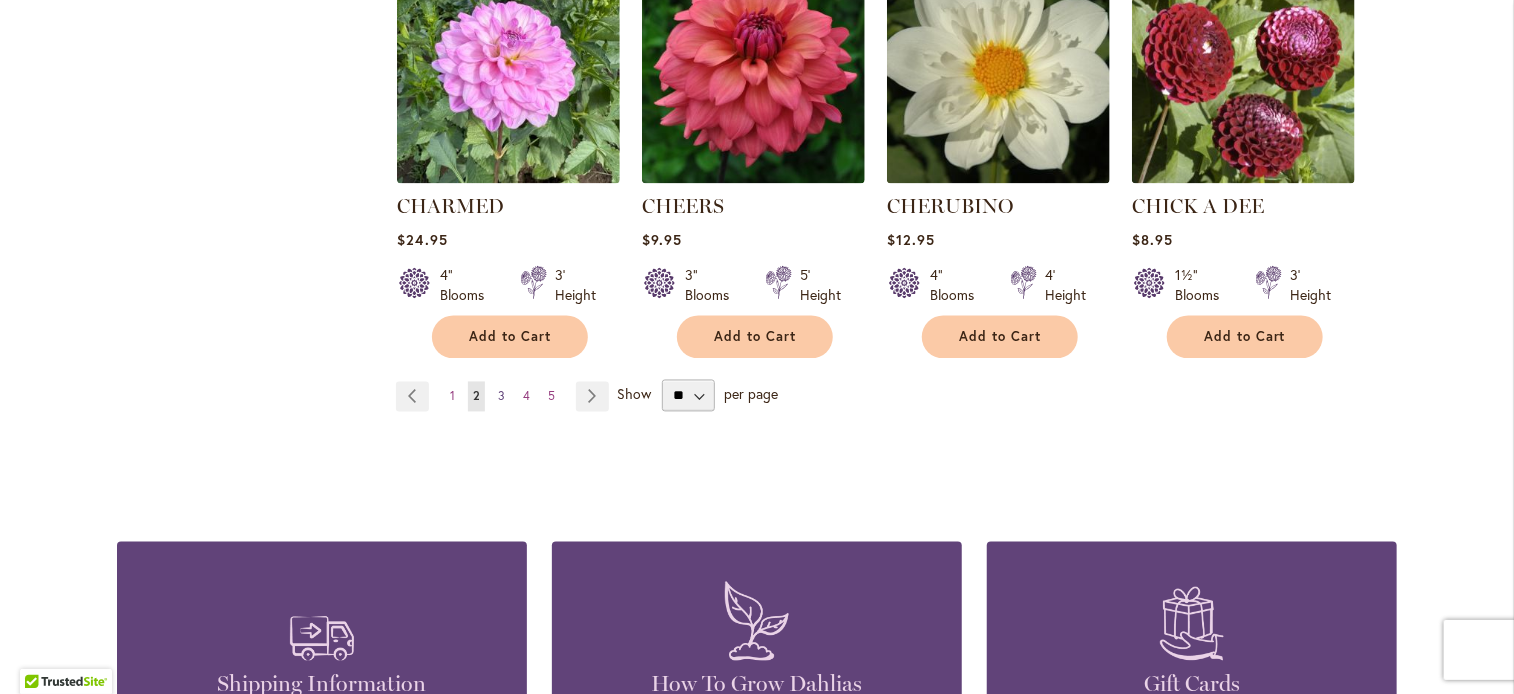 click on "3" at bounding box center (501, 396) 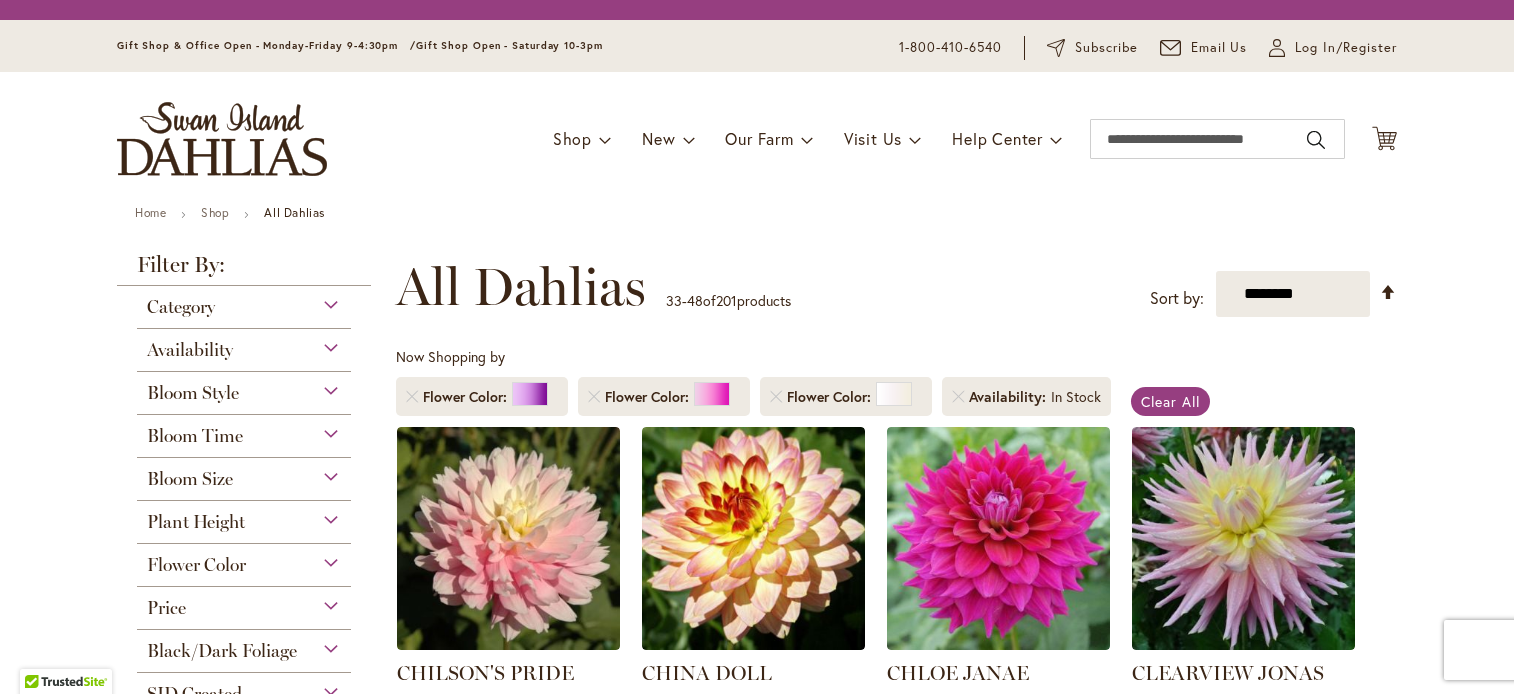 scroll, scrollTop: 0, scrollLeft: 0, axis: both 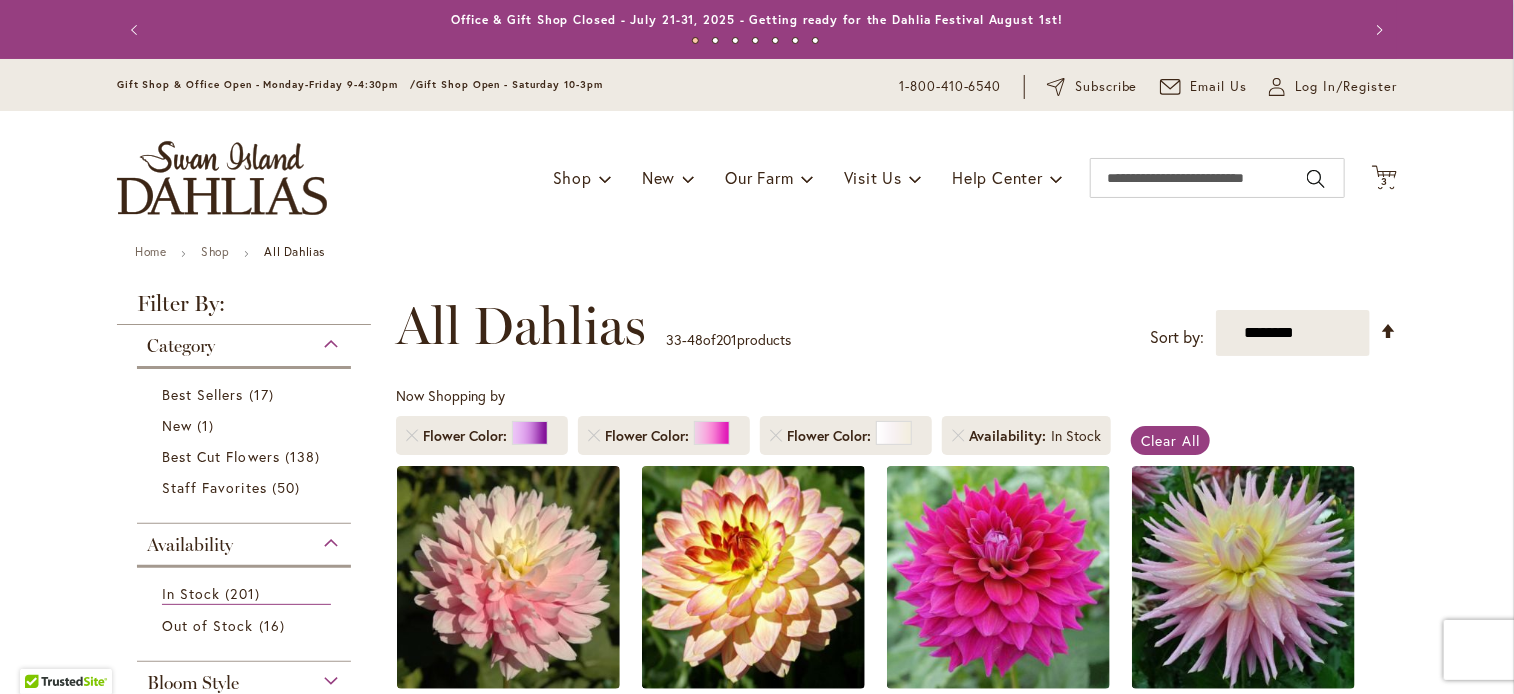 type on "**********" 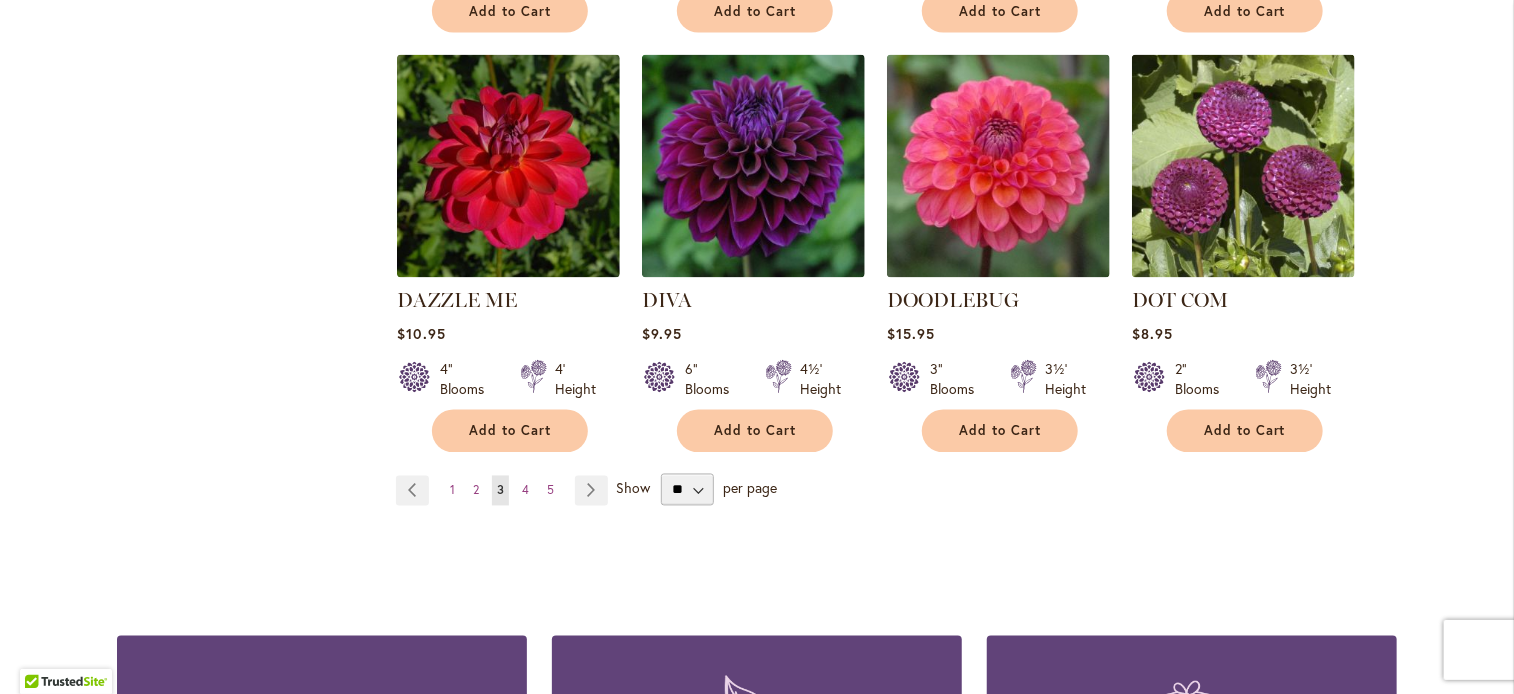 scroll, scrollTop: 1745, scrollLeft: 0, axis: vertical 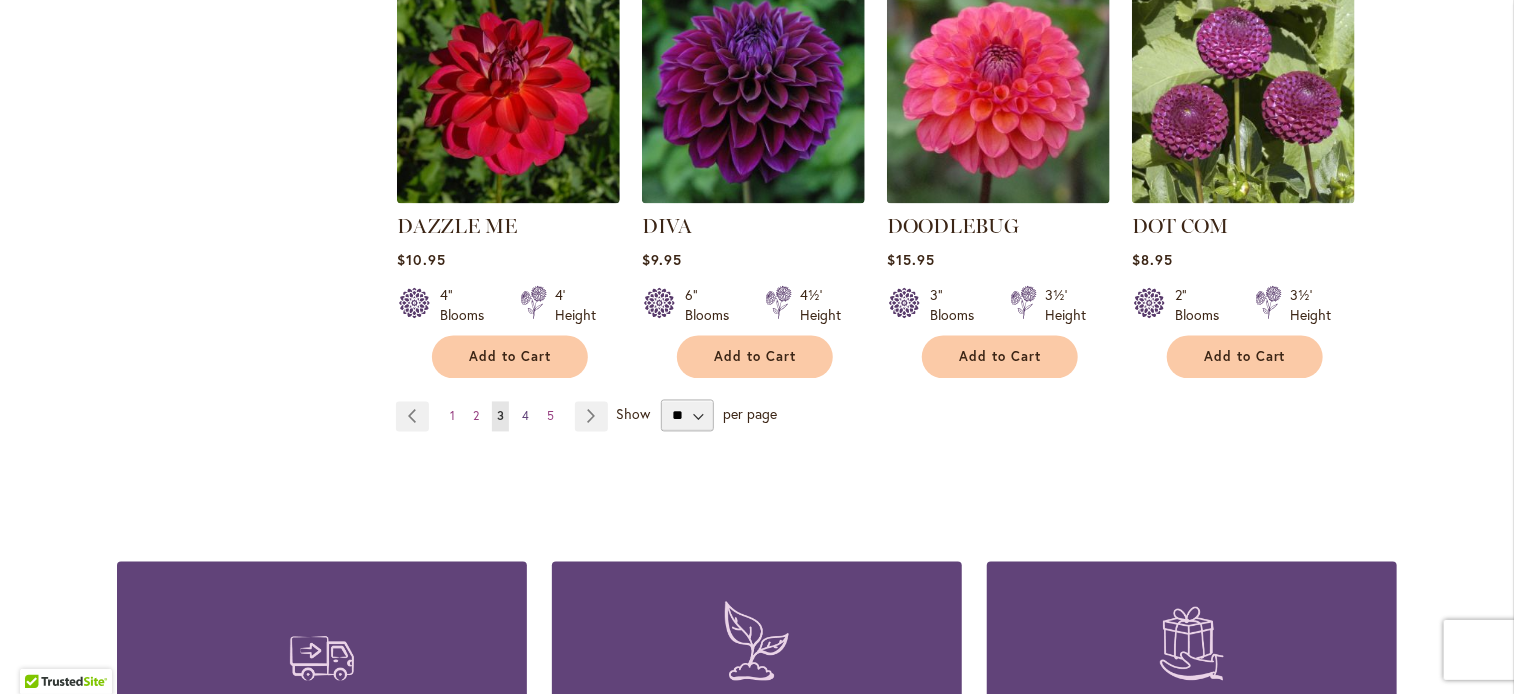 click on "Page
4" at bounding box center [525, 417] 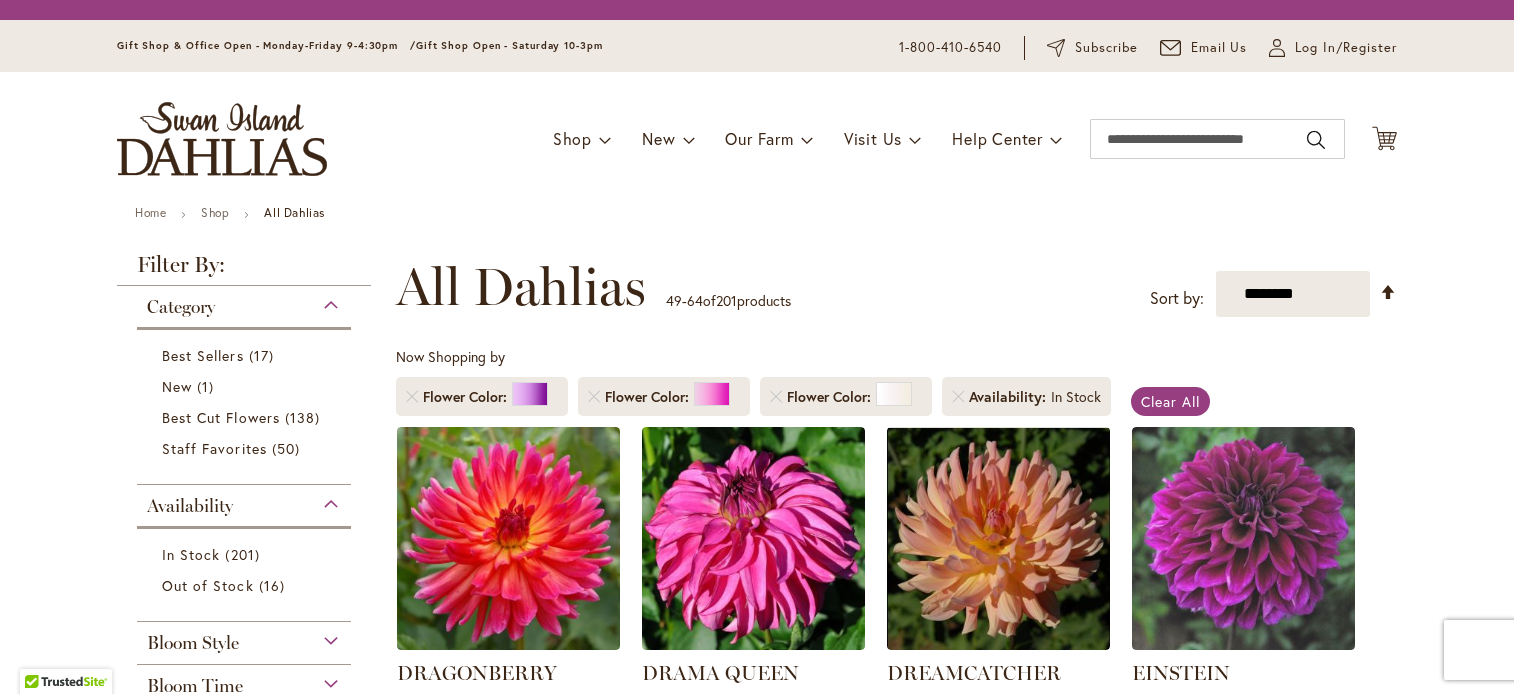 scroll, scrollTop: 0, scrollLeft: 0, axis: both 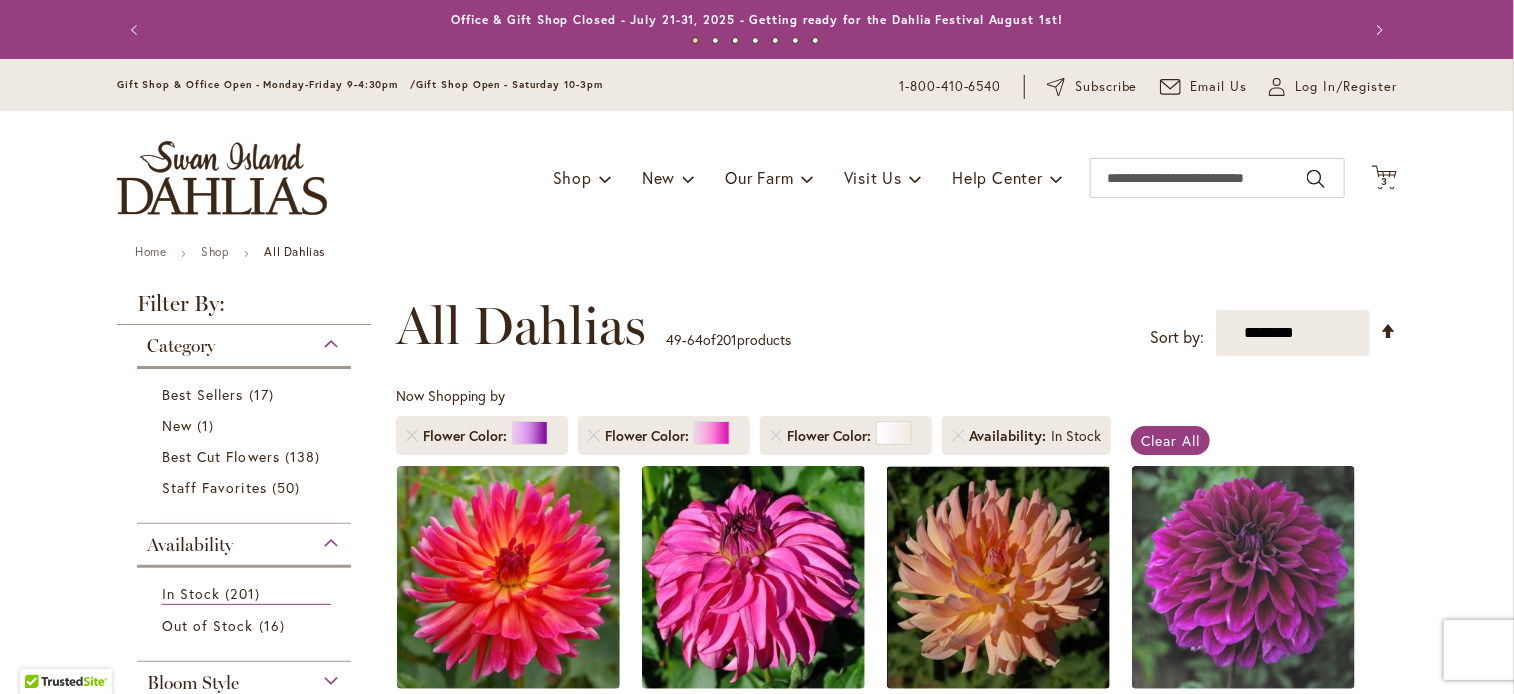 type on "**********" 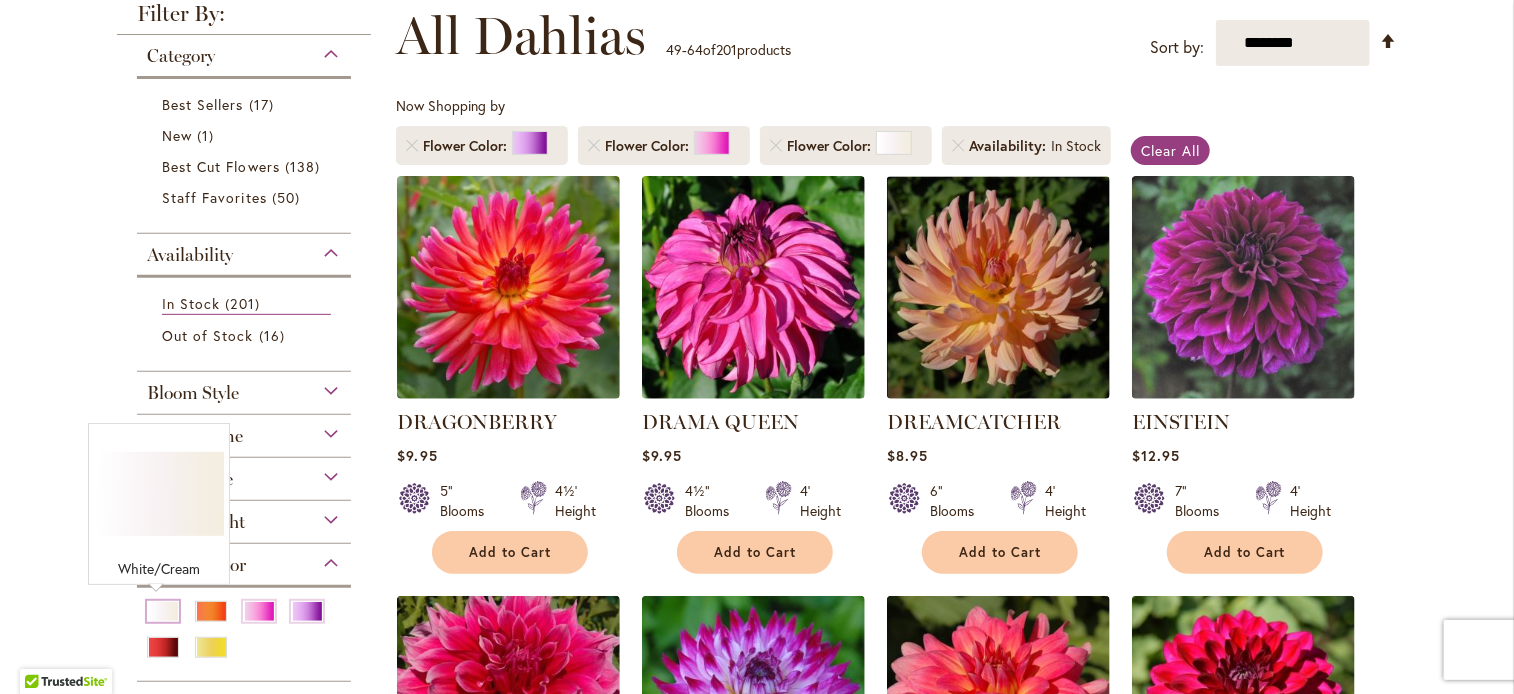 click at bounding box center [163, 611] 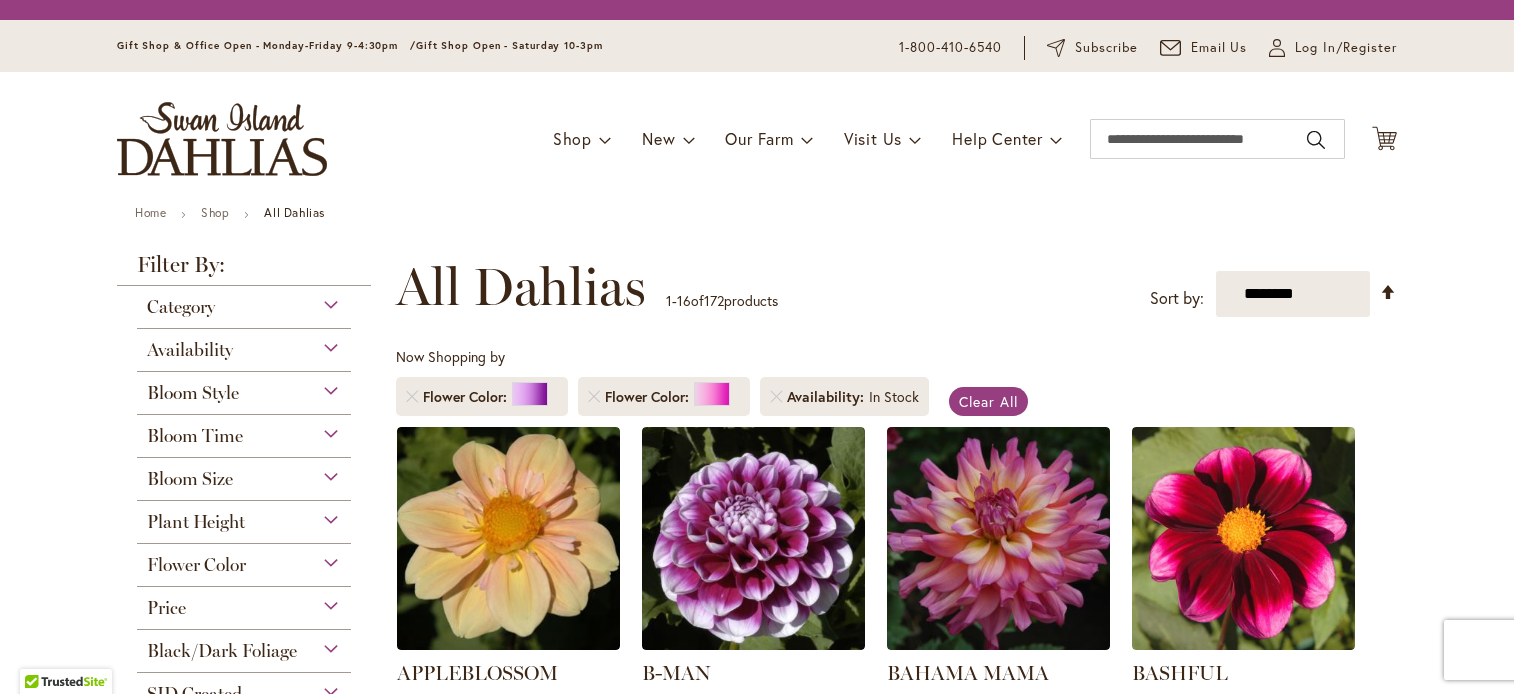 scroll, scrollTop: 0, scrollLeft: 0, axis: both 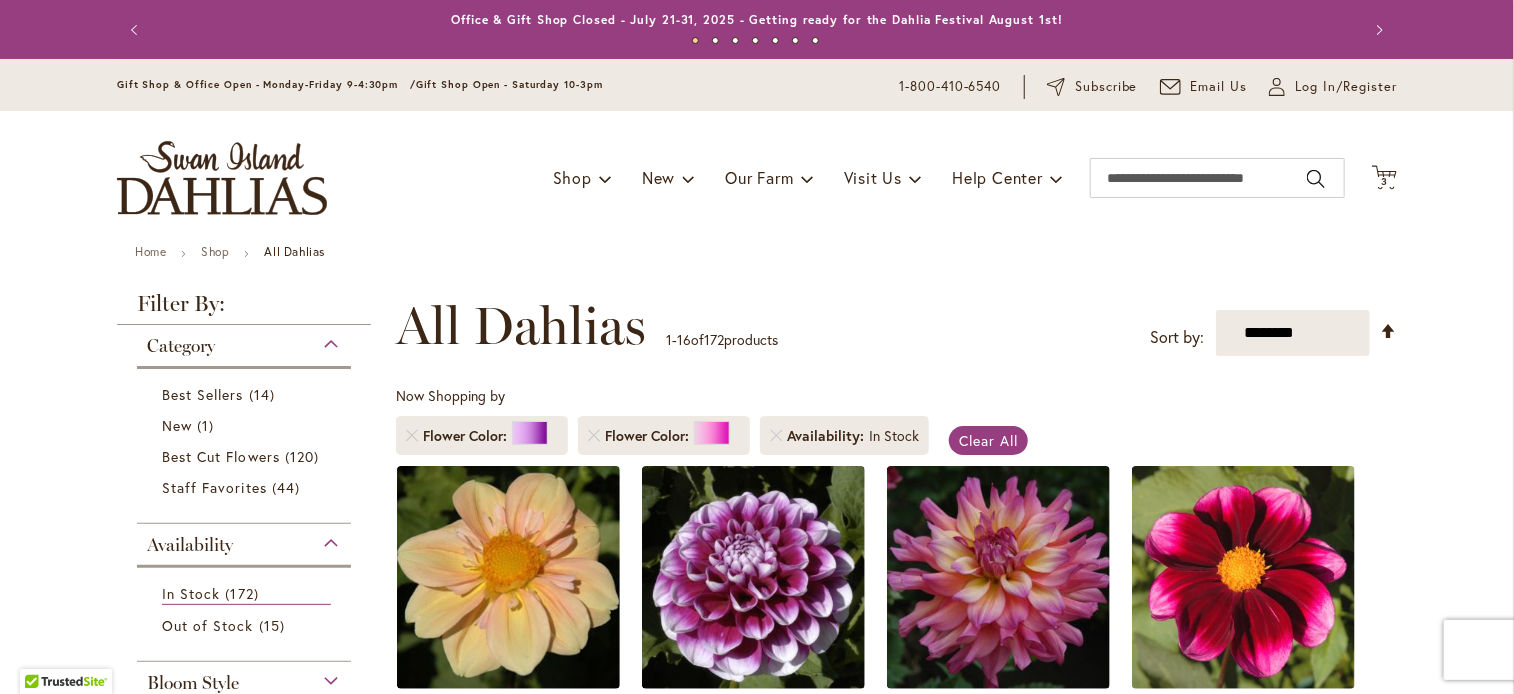 type on "**********" 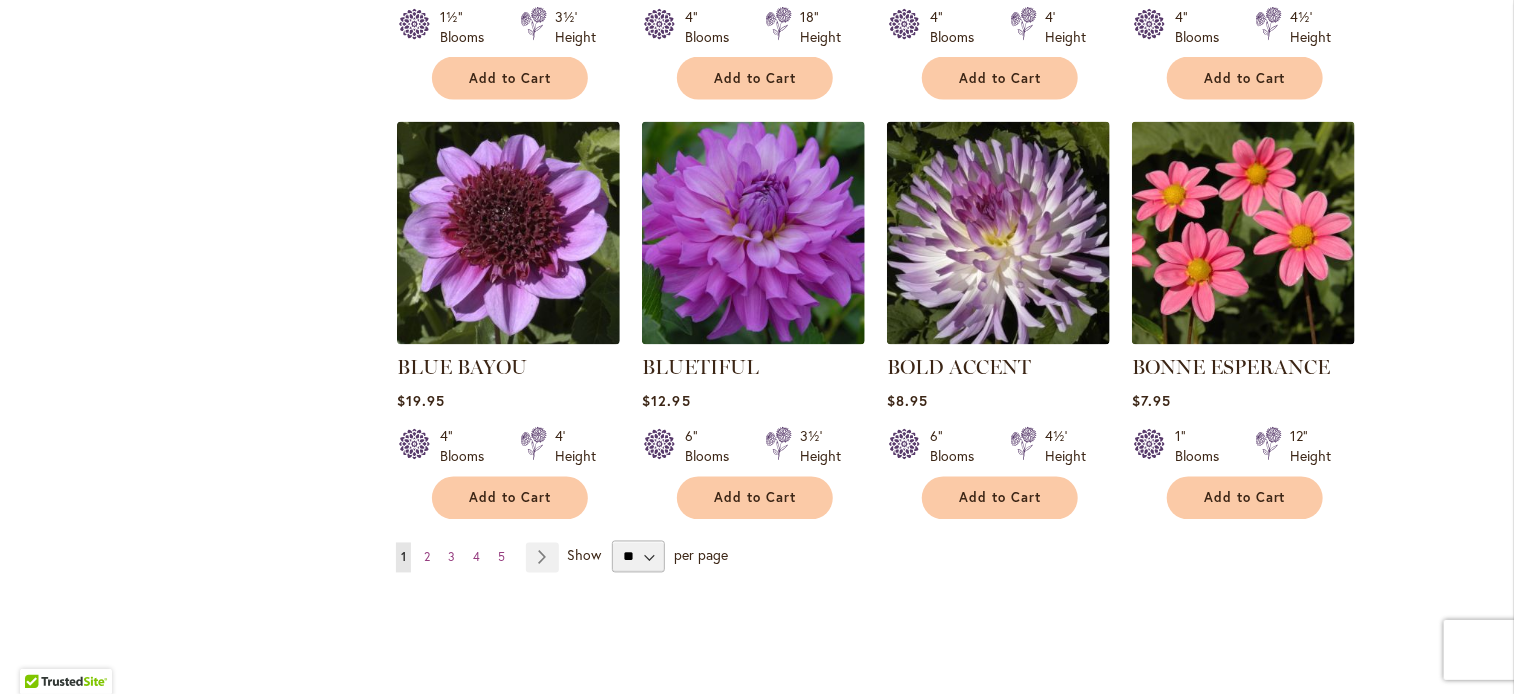 scroll, scrollTop: 1640, scrollLeft: 0, axis: vertical 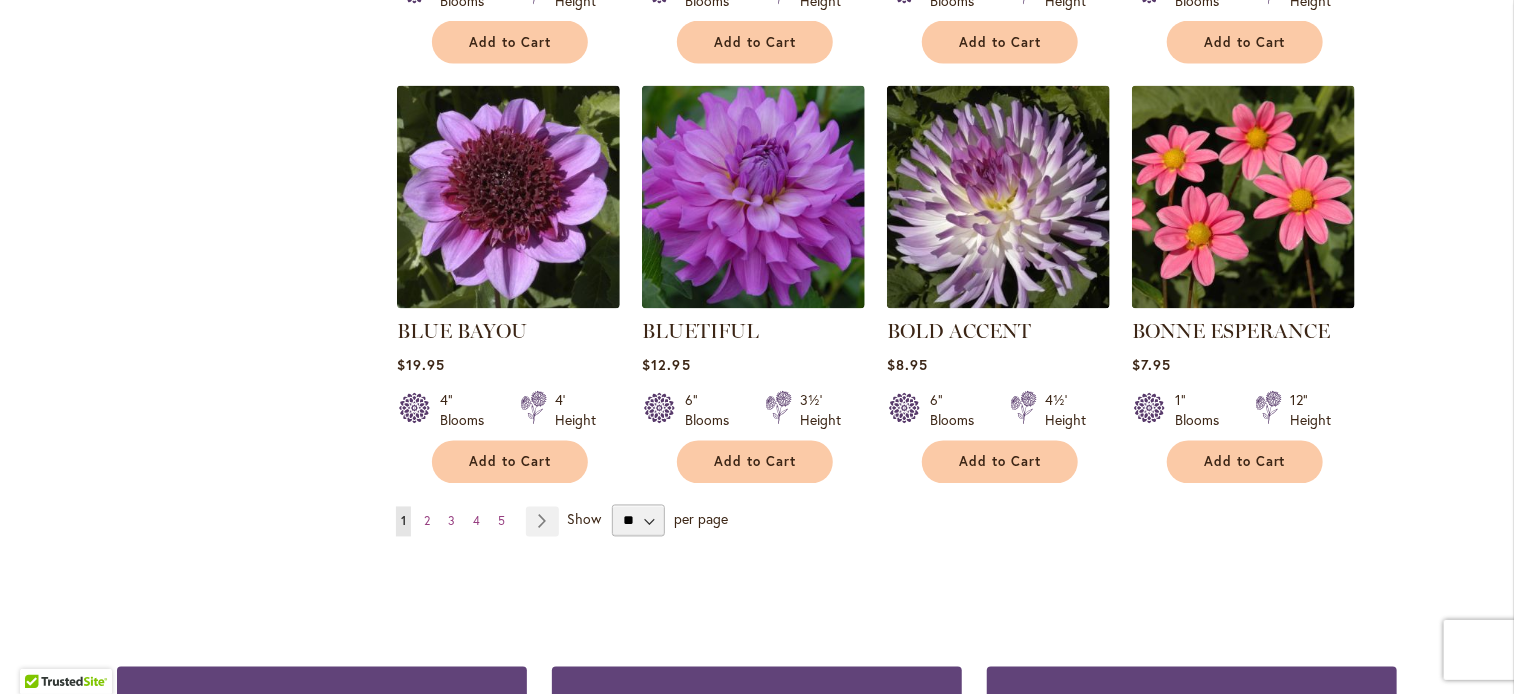 click on "You're currently reading page
1
Page
2
Page
3
Page
4
Page 5 Page Next" at bounding box center (481, 522) 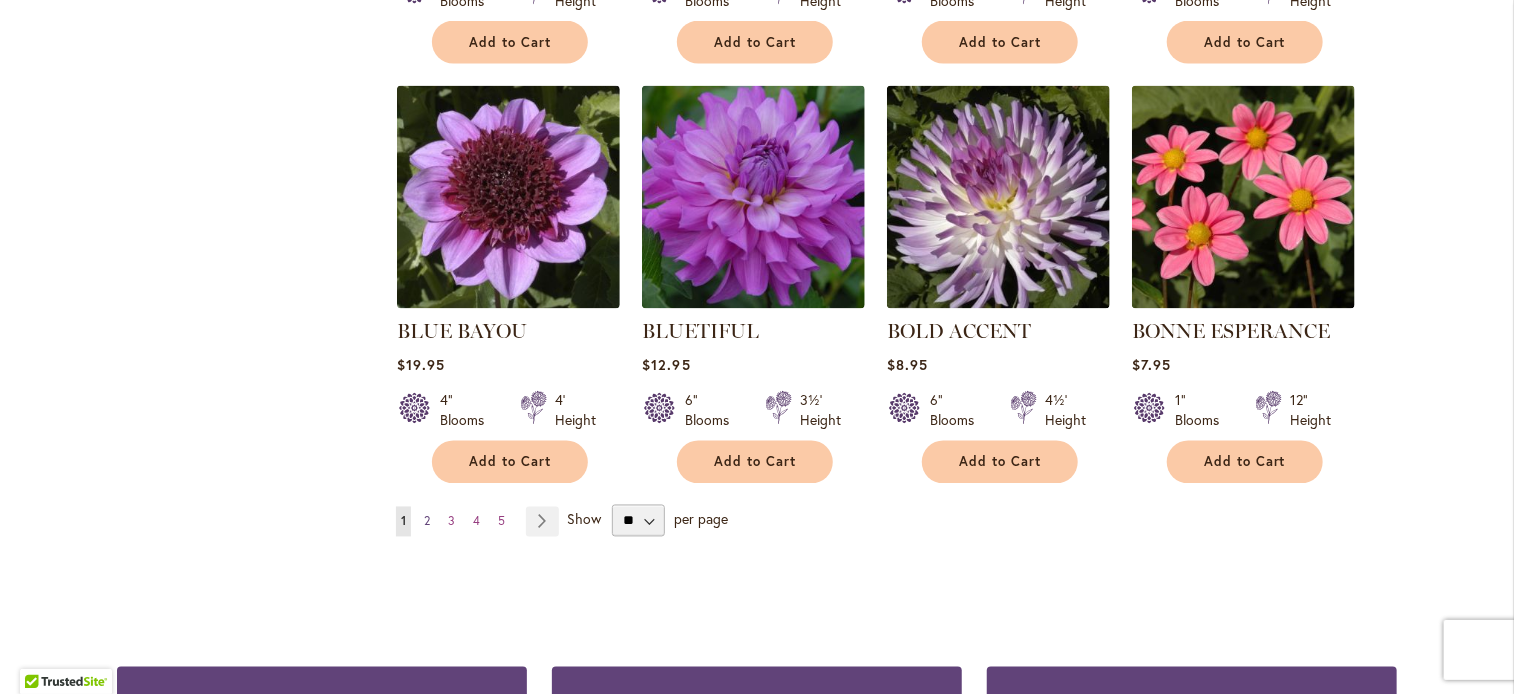 click on "Page
2" at bounding box center (427, 522) 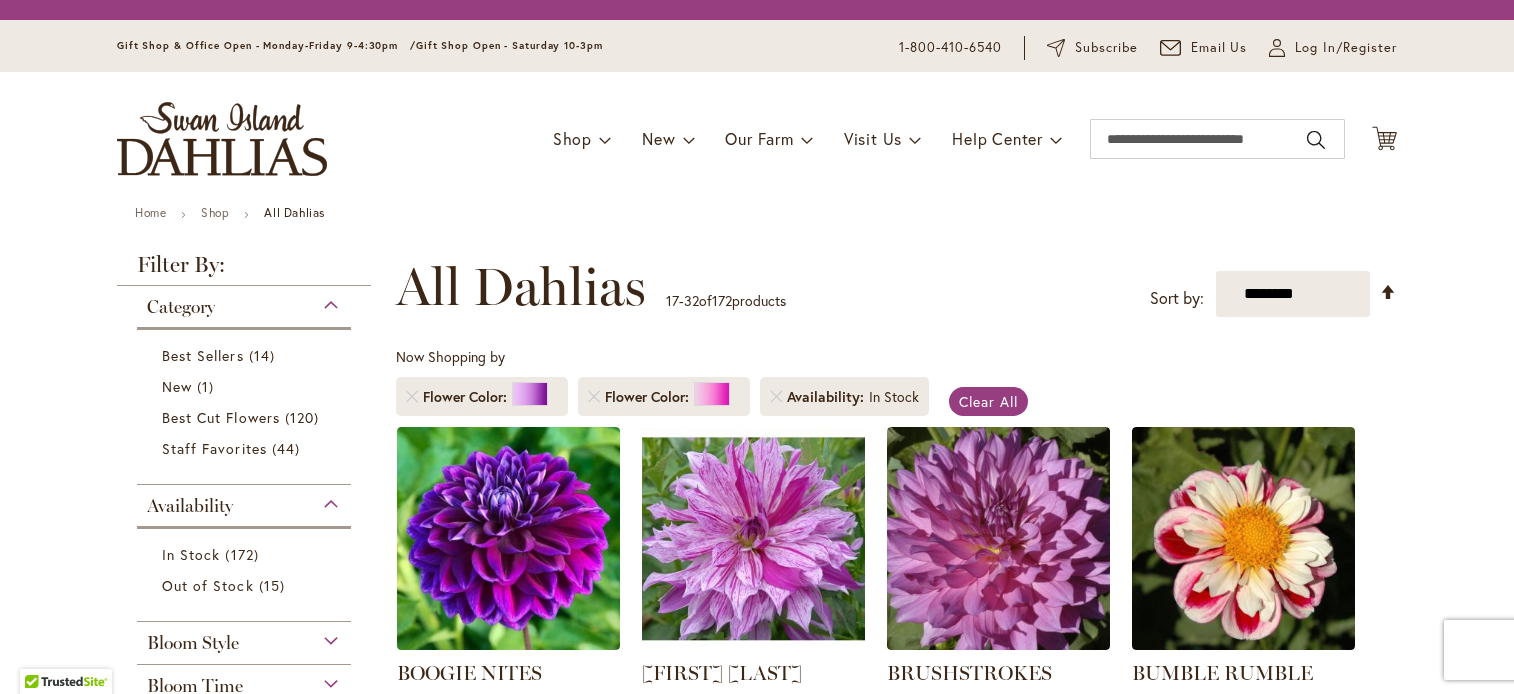 scroll, scrollTop: 0, scrollLeft: 0, axis: both 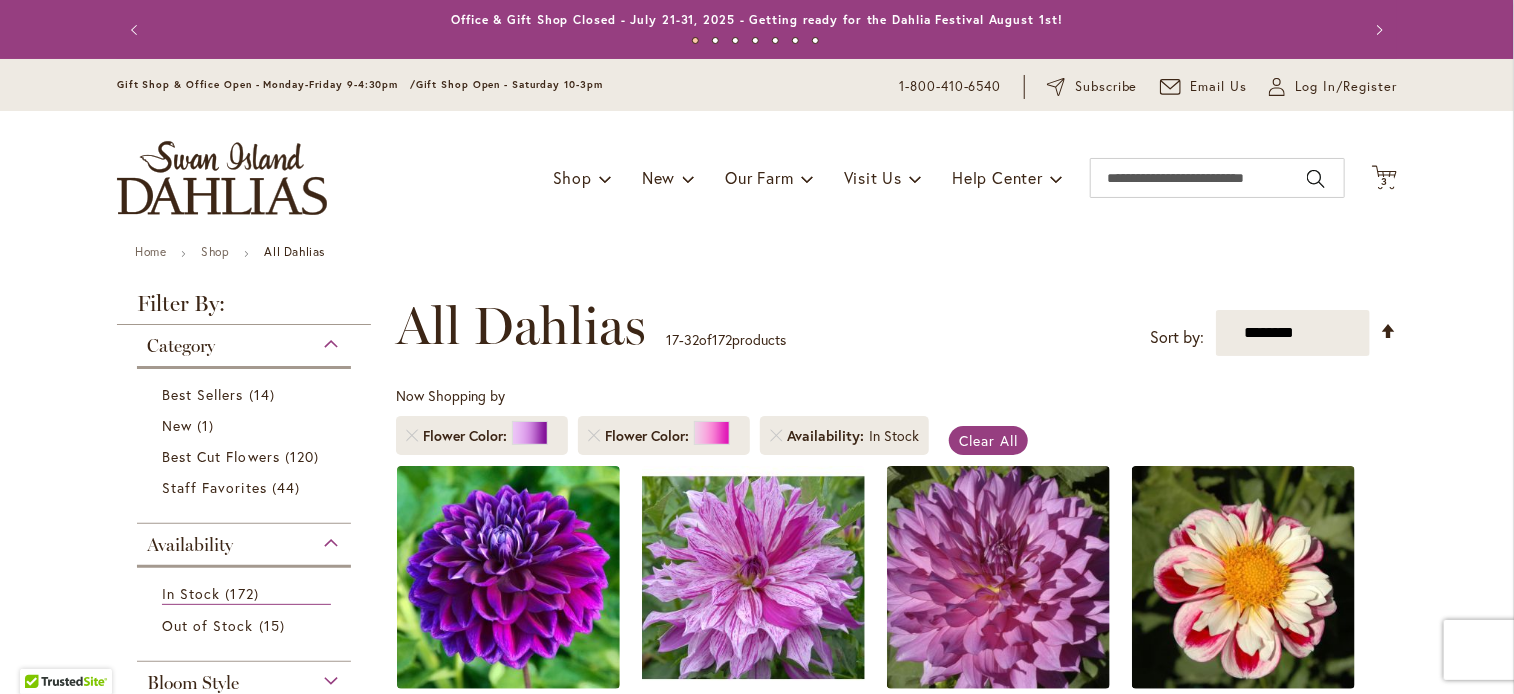 type on "**********" 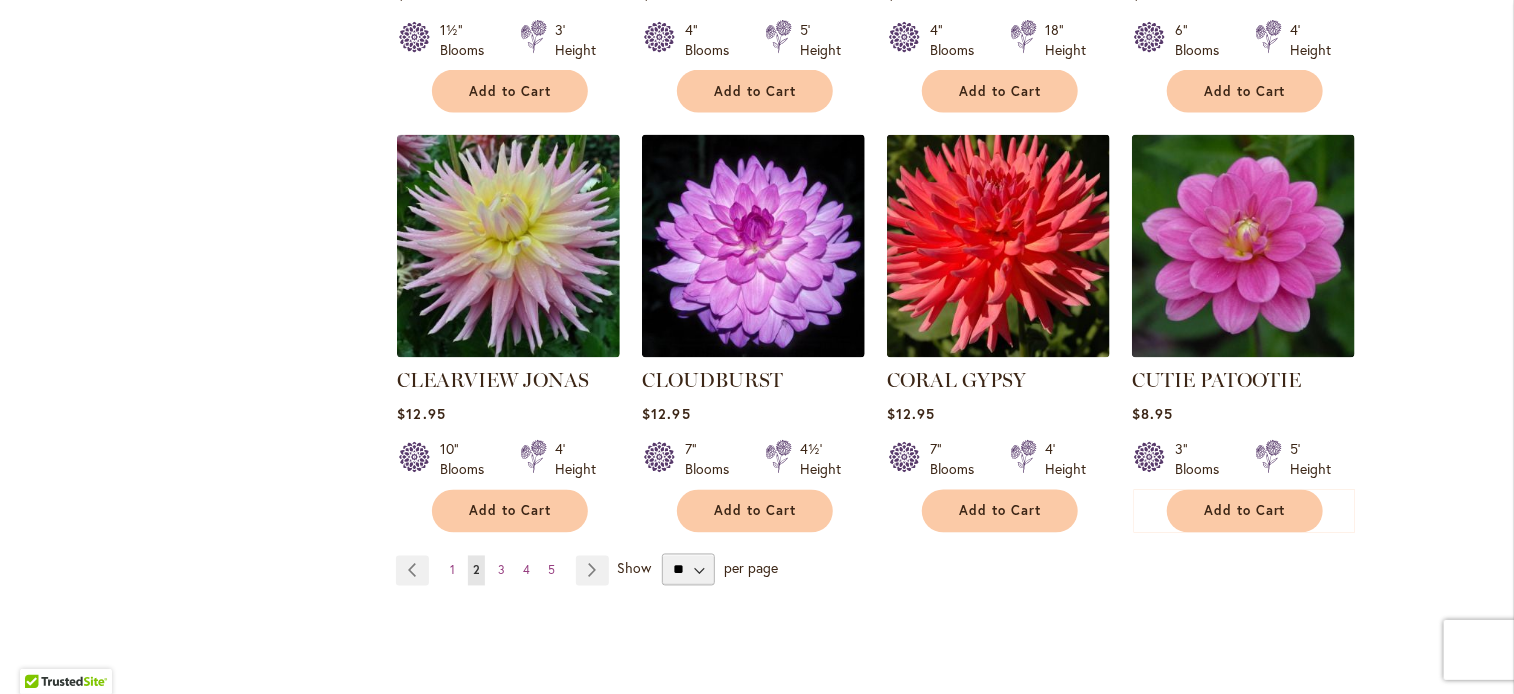 scroll, scrollTop: 1595, scrollLeft: 0, axis: vertical 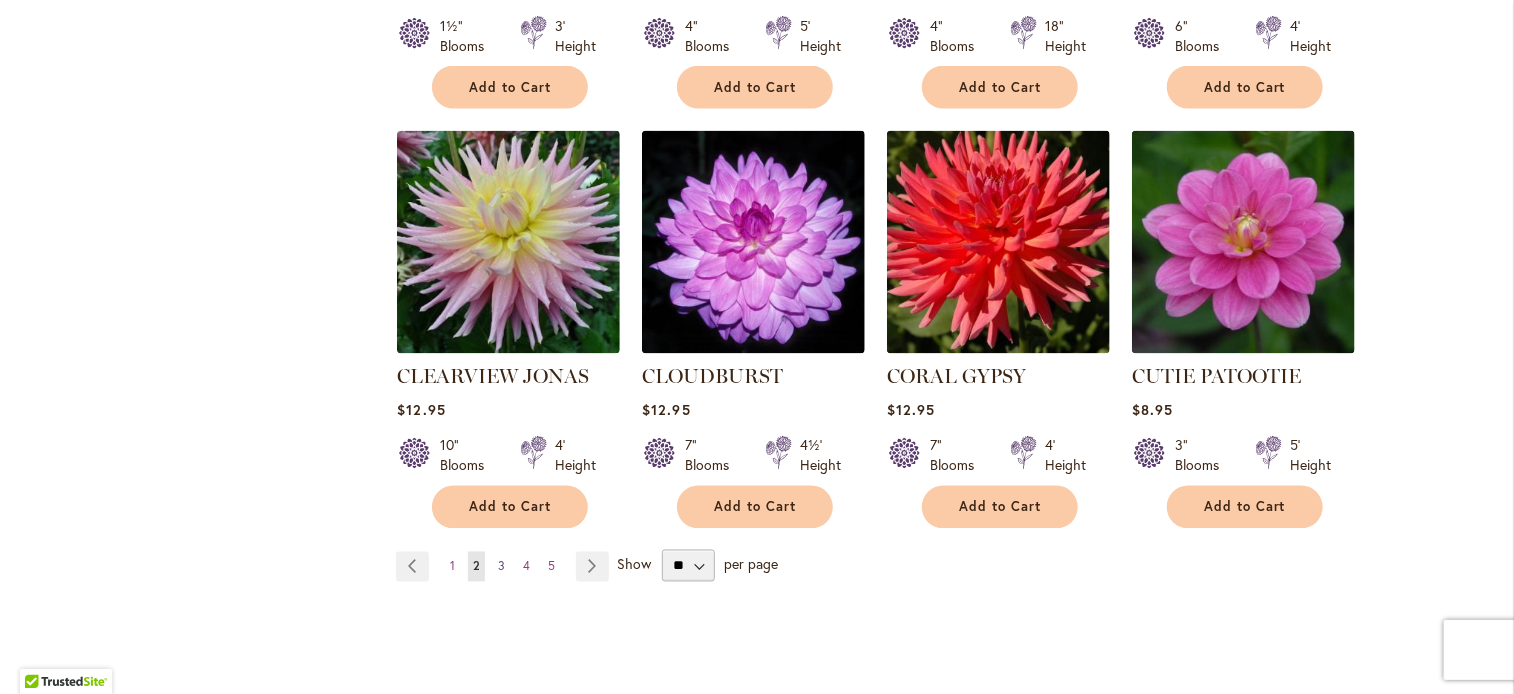 click on "3" at bounding box center [501, 566] 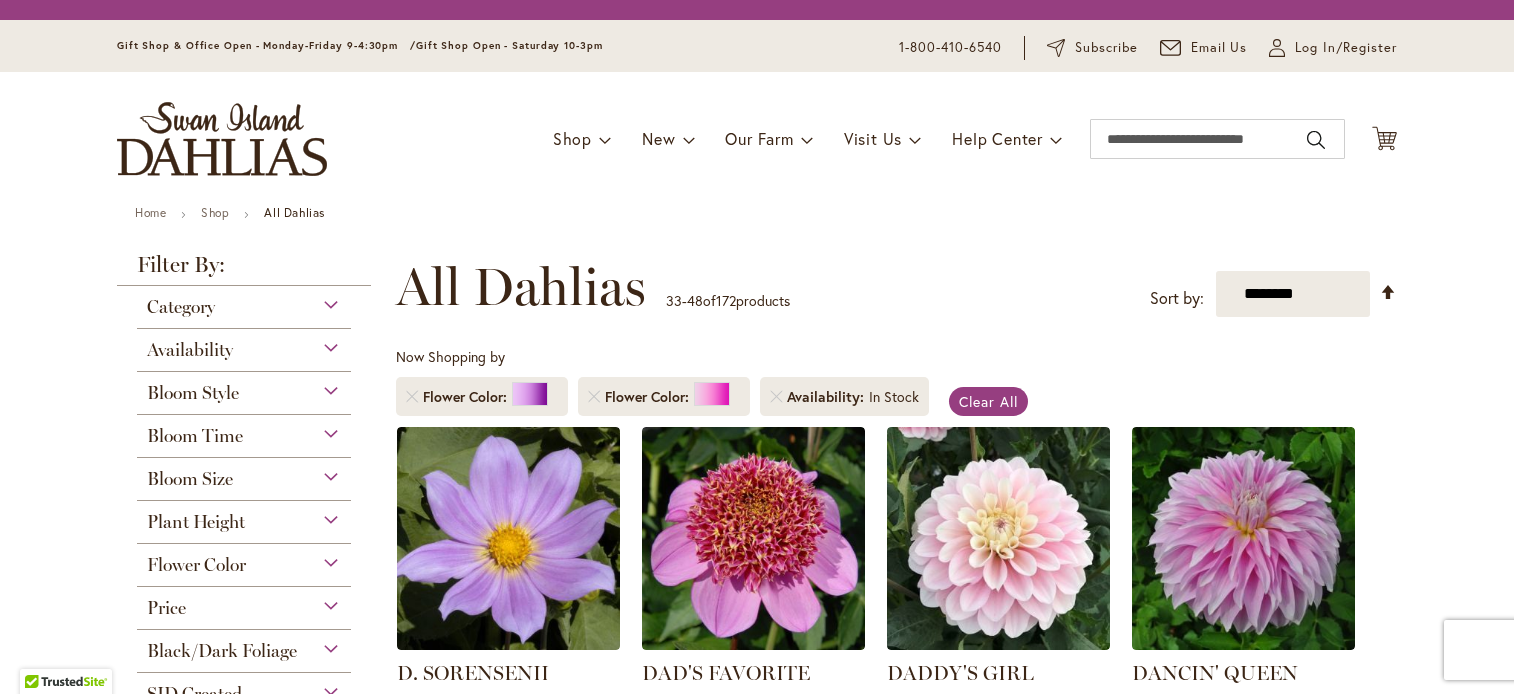 scroll, scrollTop: 0, scrollLeft: 0, axis: both 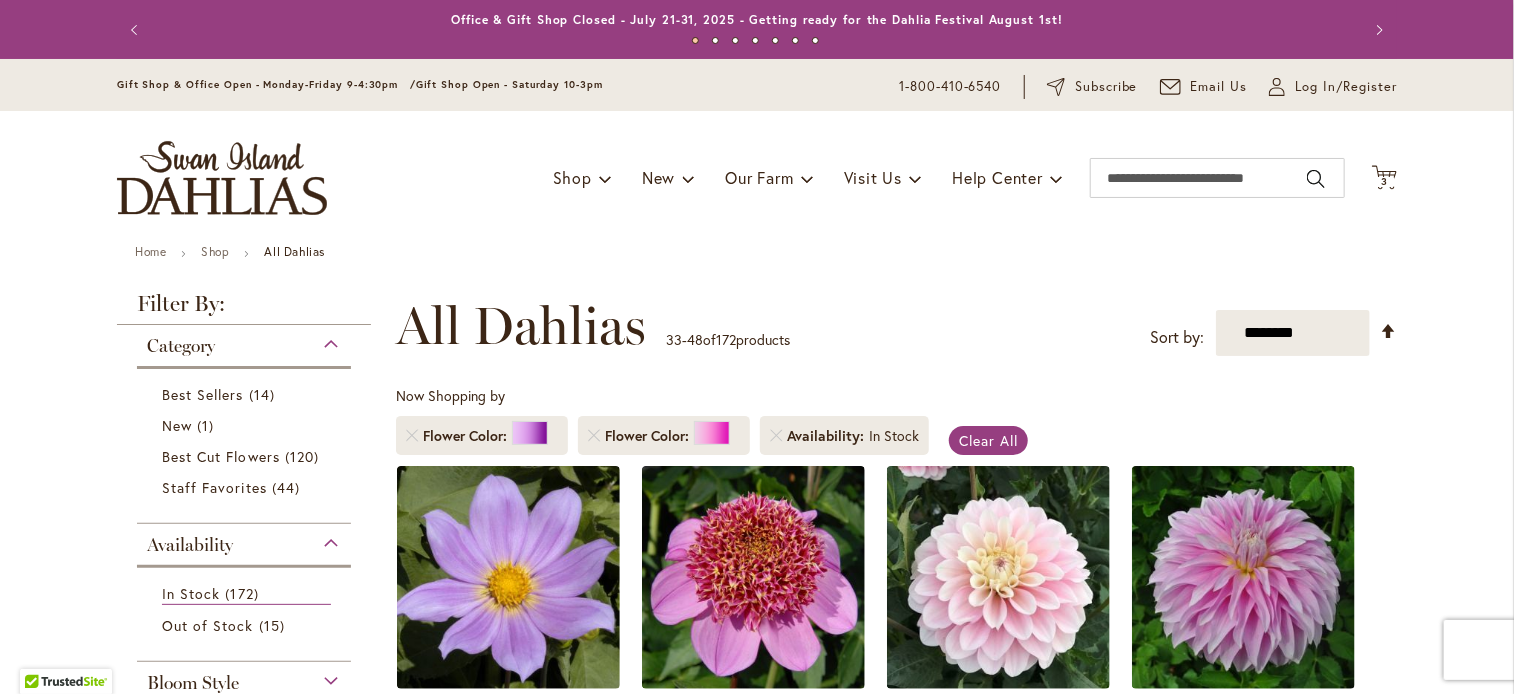 type on "**********" 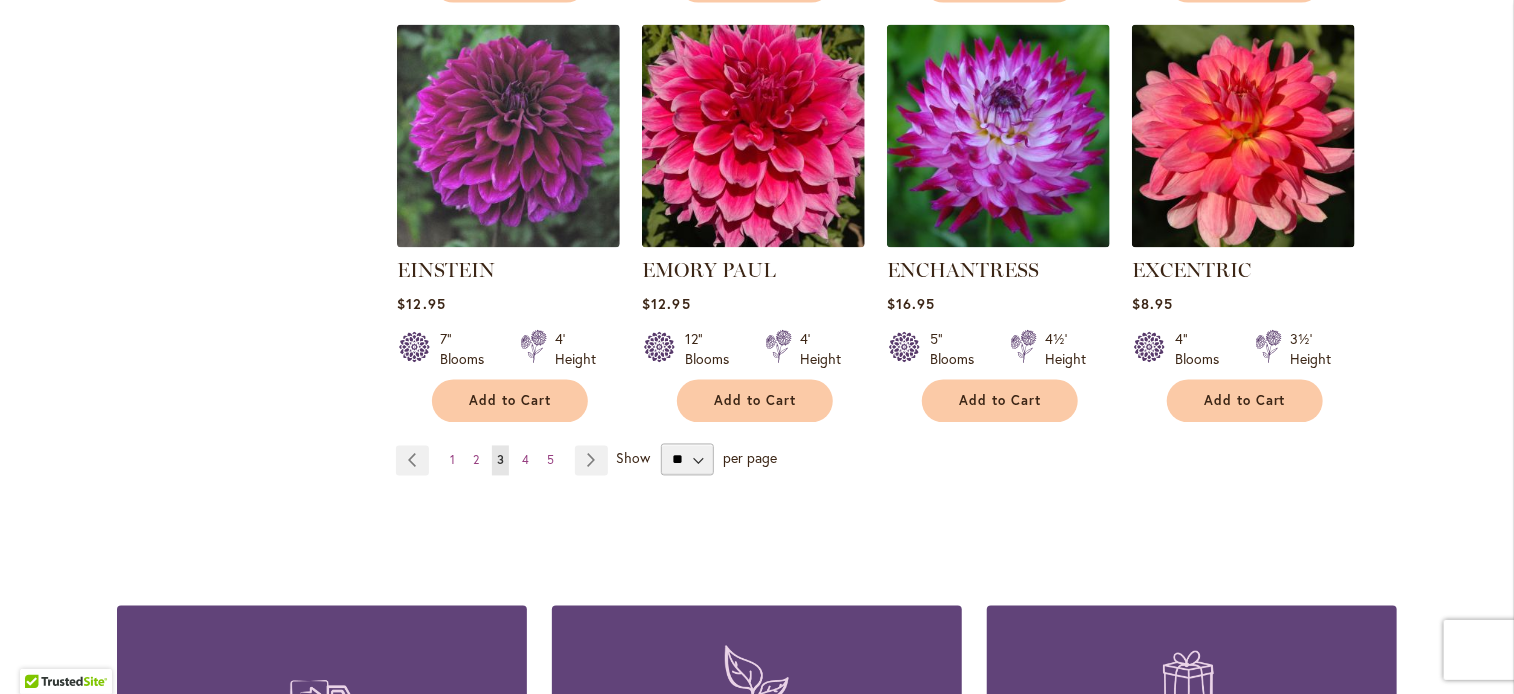 scroll, scrollTop: 1720, scrollLeft: 0, axis: vertical 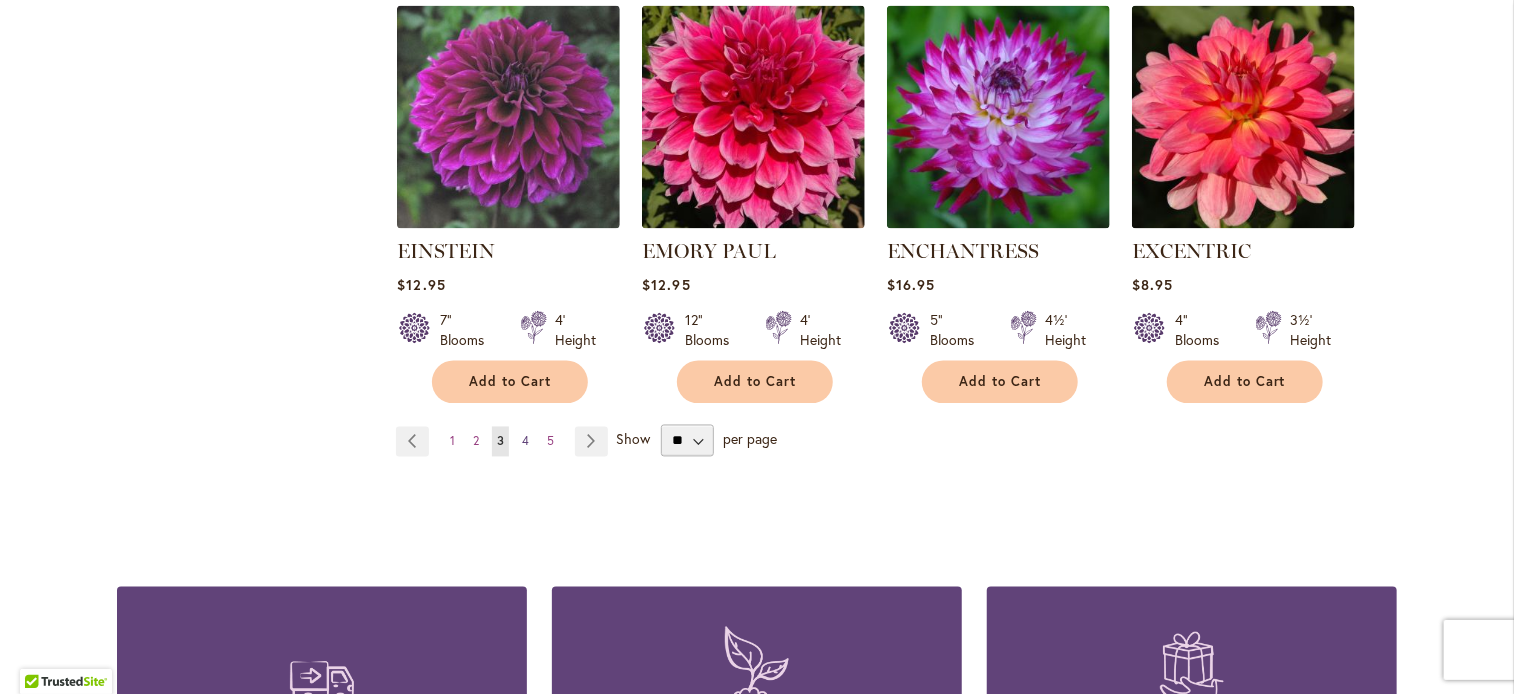 click on "4" at bounding box center (525, 441) 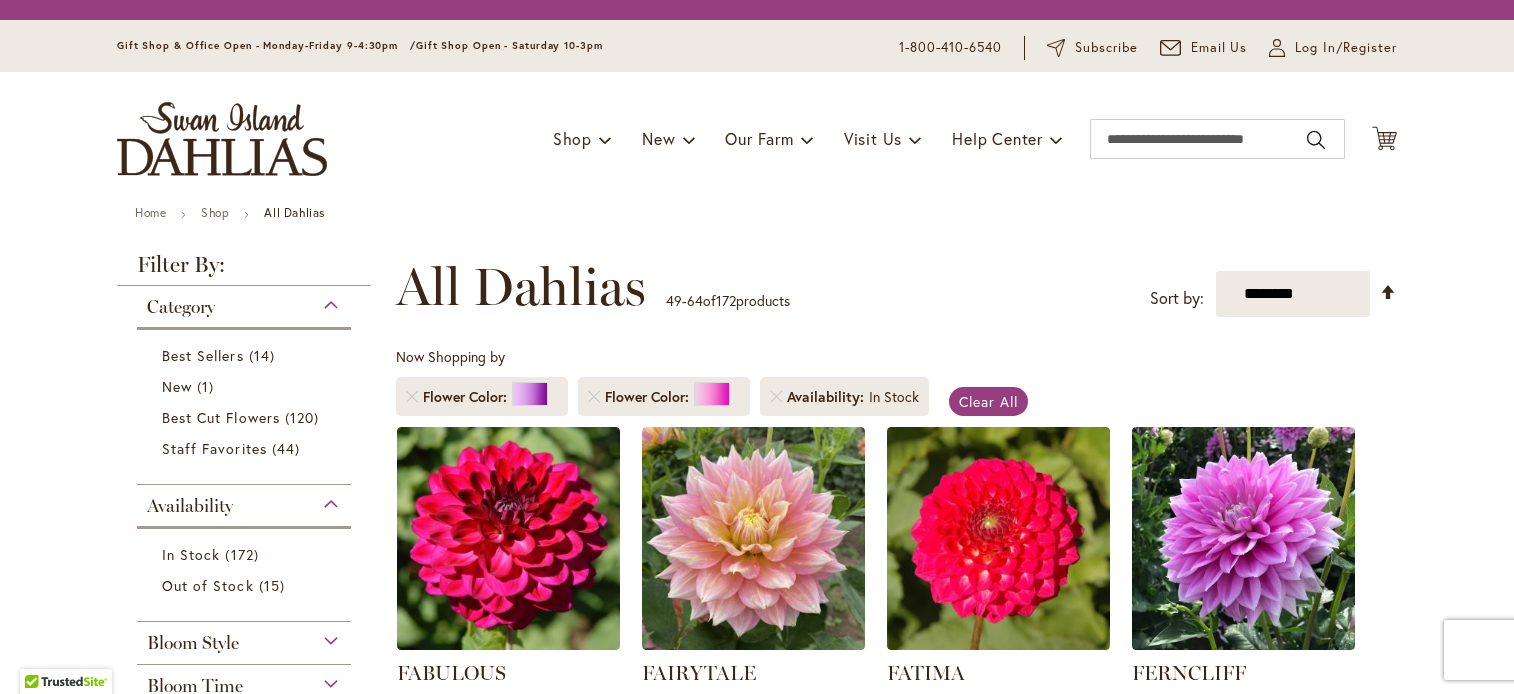 scroll, scrollTop: 0, scrollLeft: 0, axis: both 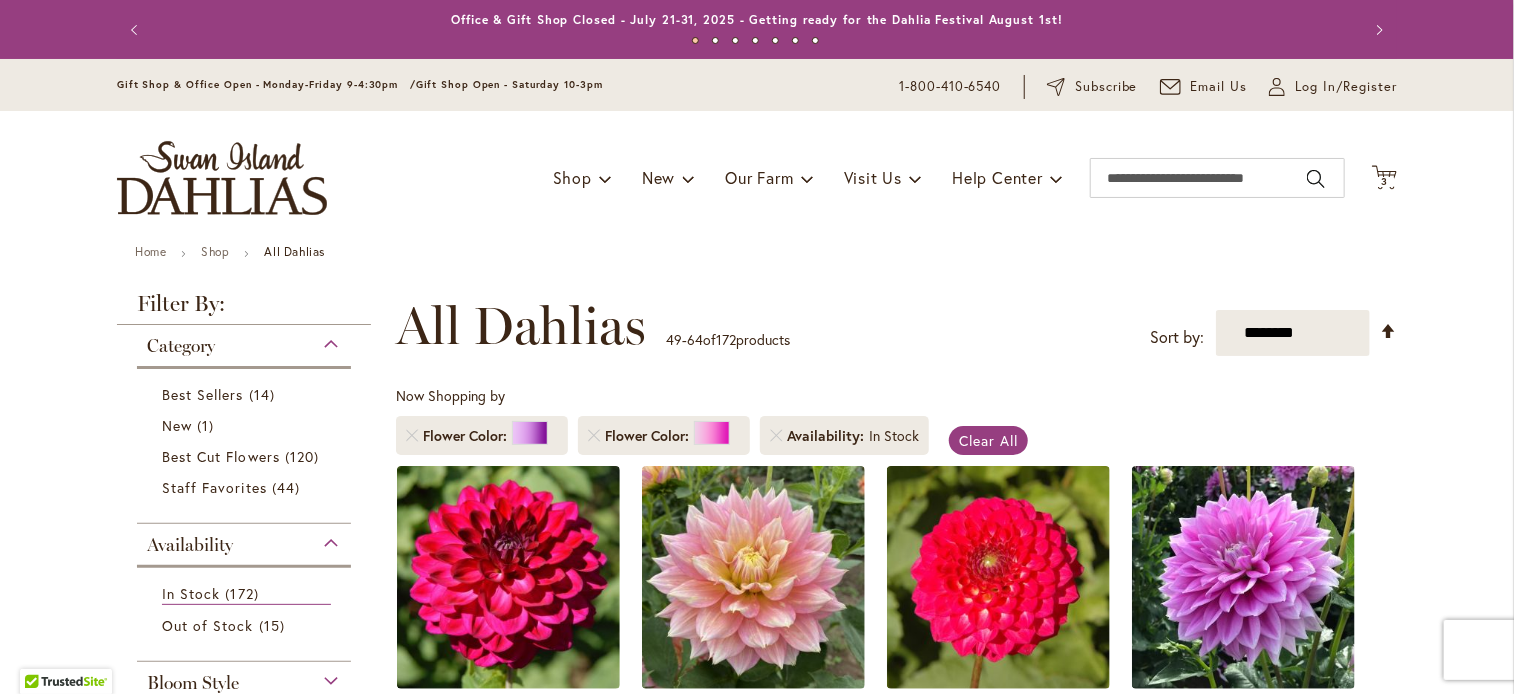 type on "**********" 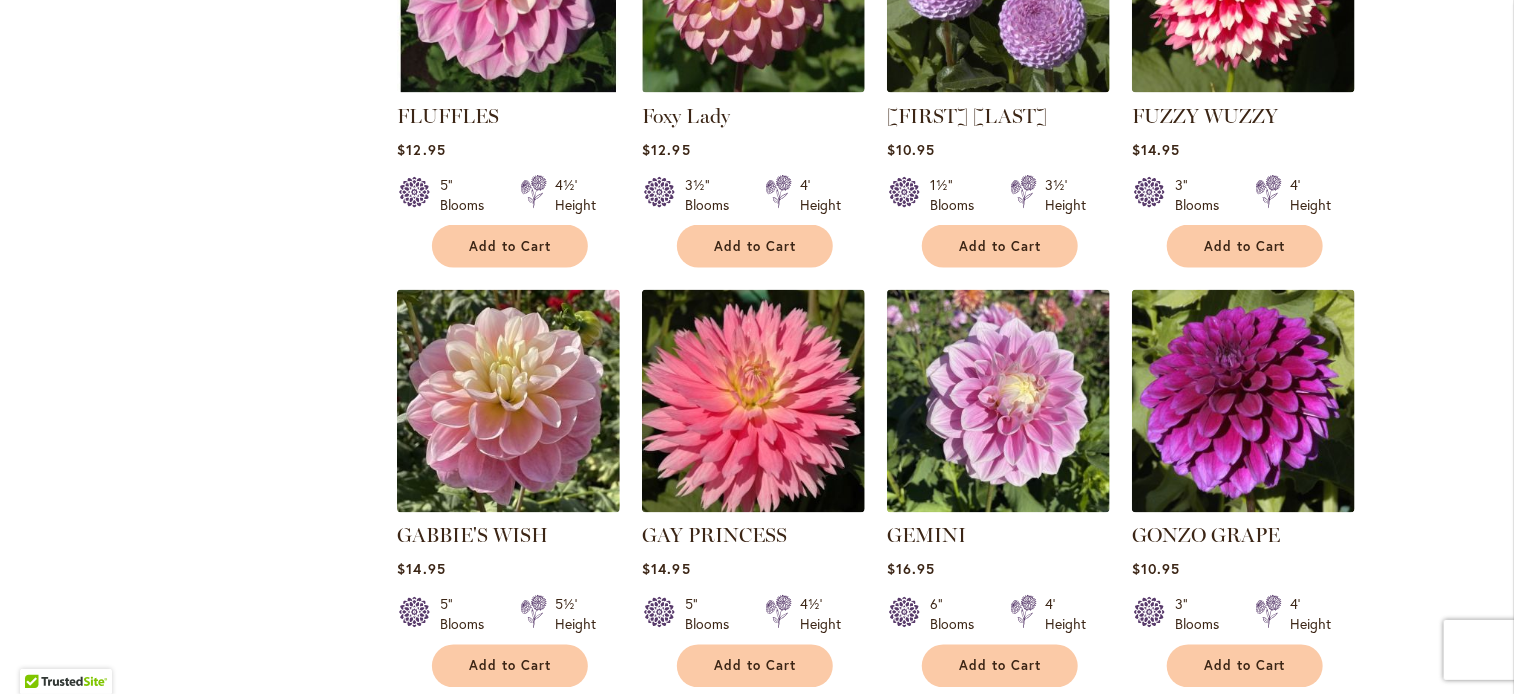 scroll, scrollTop: 1658, scrollLeft: 0, axis: vertical 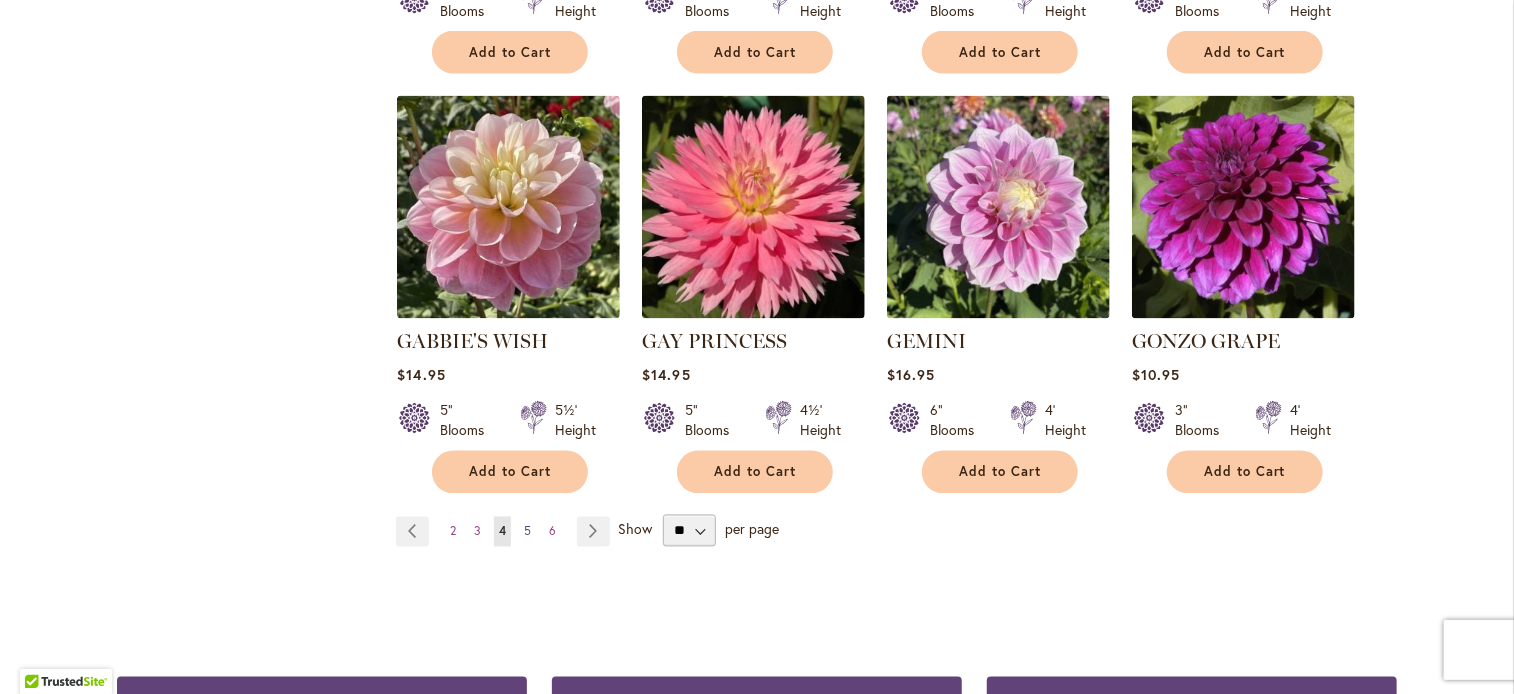 click on "Page
5" at bounding box center [527, 532] 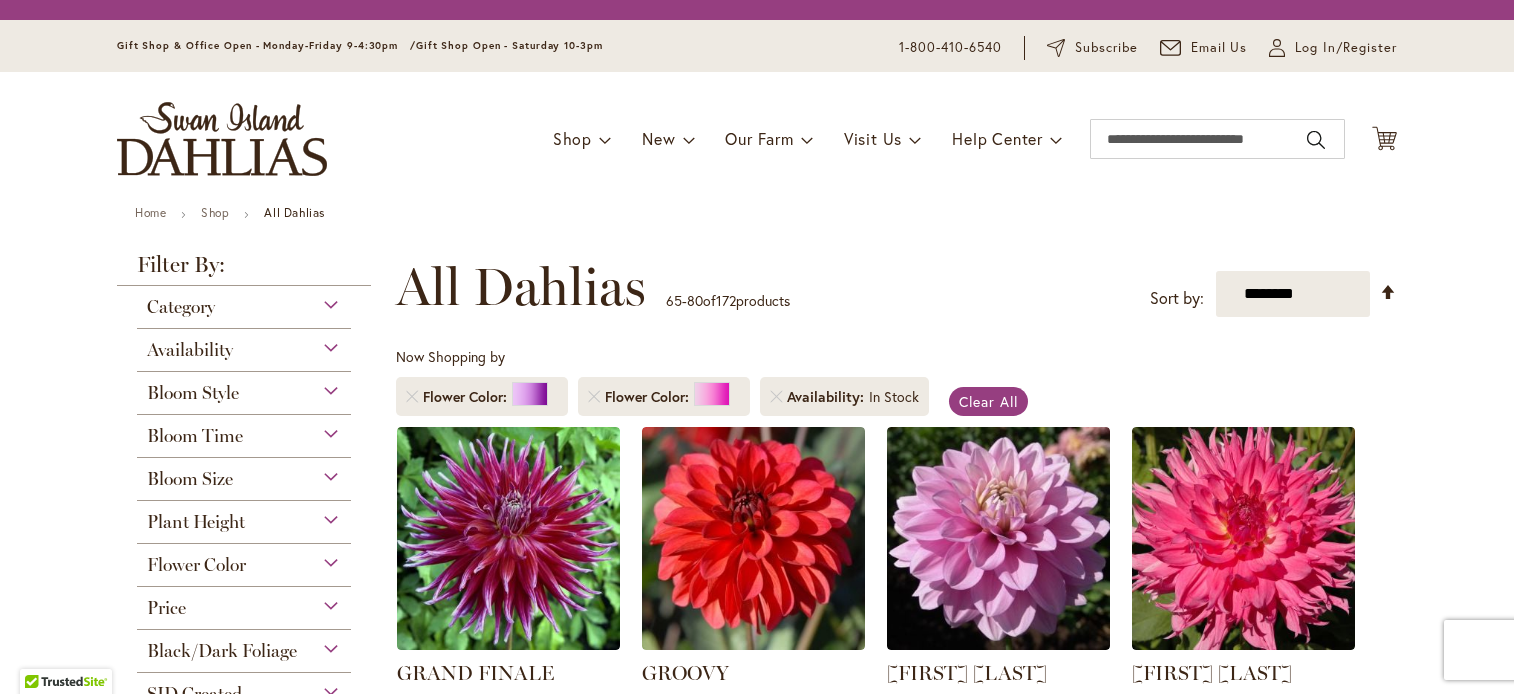 scroll, scrollTop: 0, scrollLeft: 0, axis: both 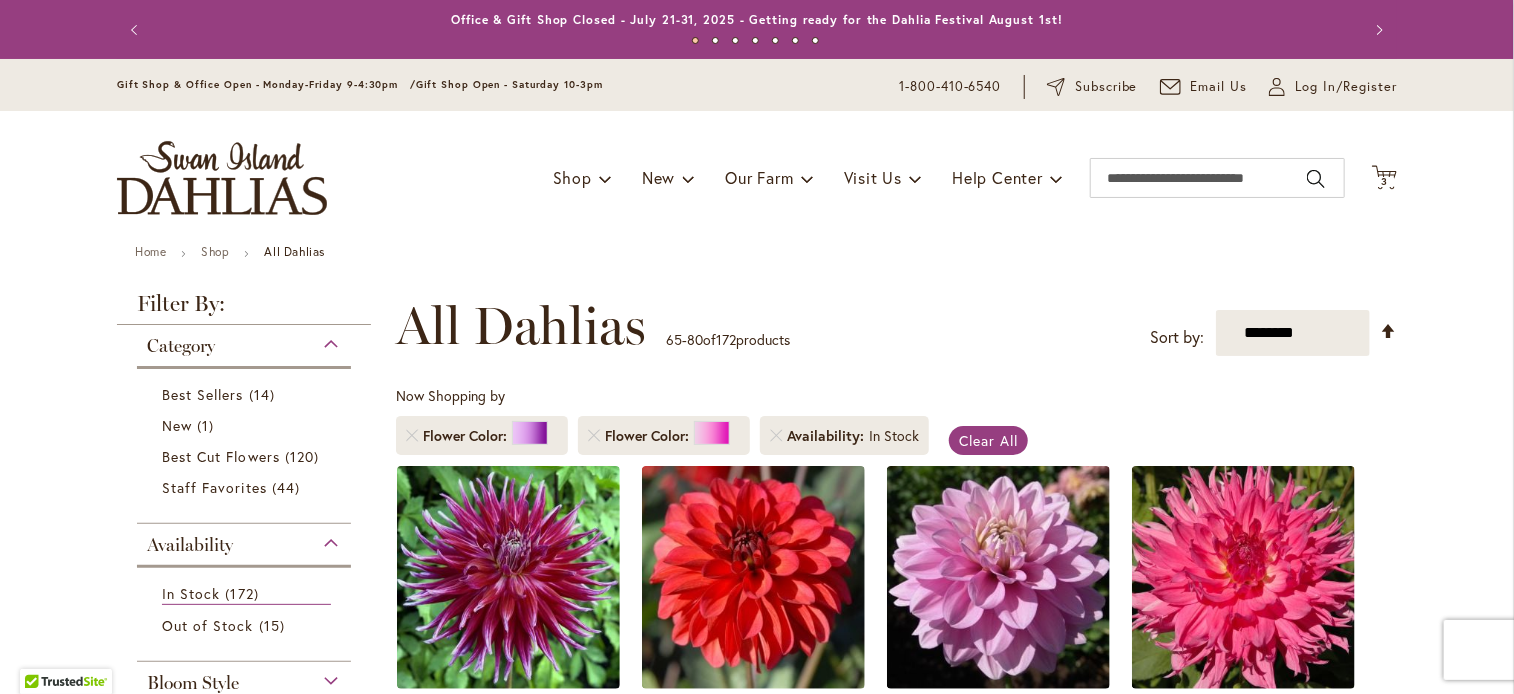 type on "**********" 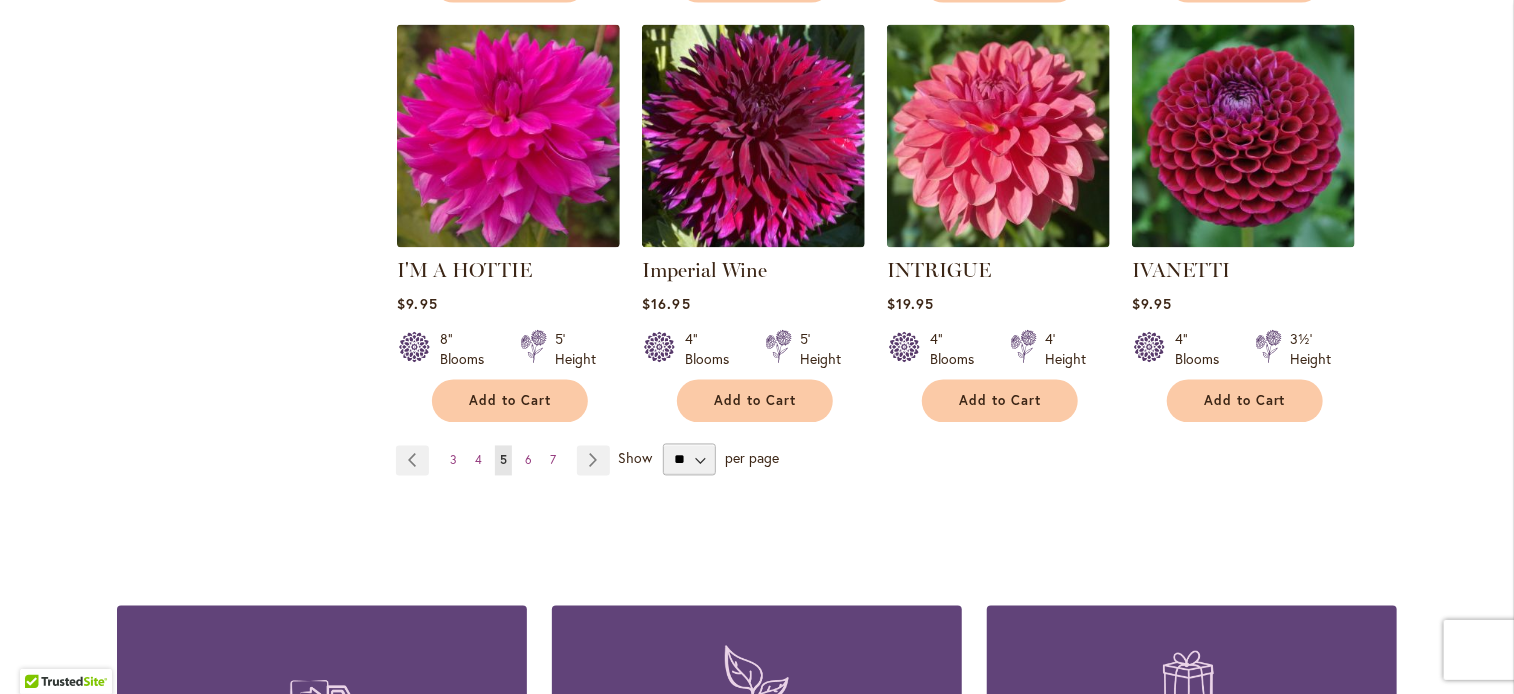 scroll, scrollTop: 1705, scrollLeft: 0, axis: vertical 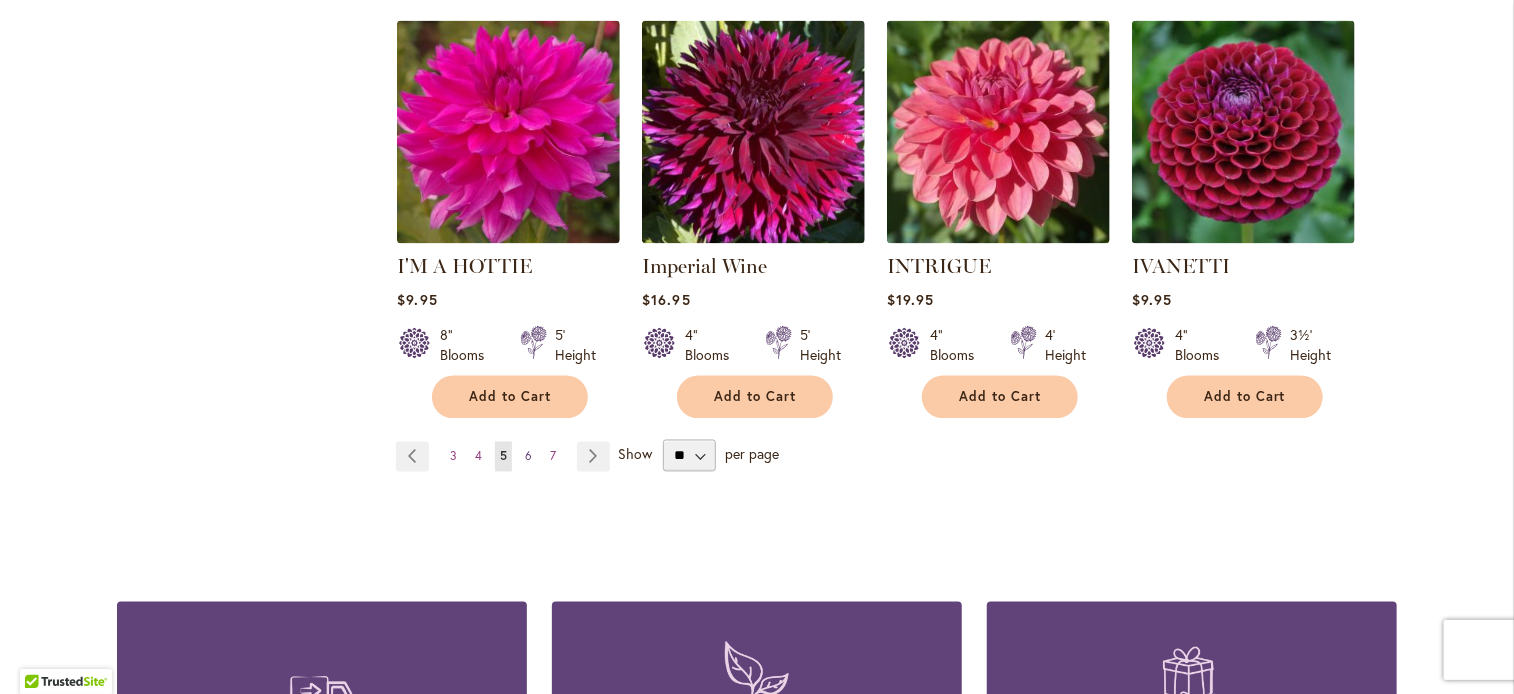 click on "6" at bounding box center [528, 456] 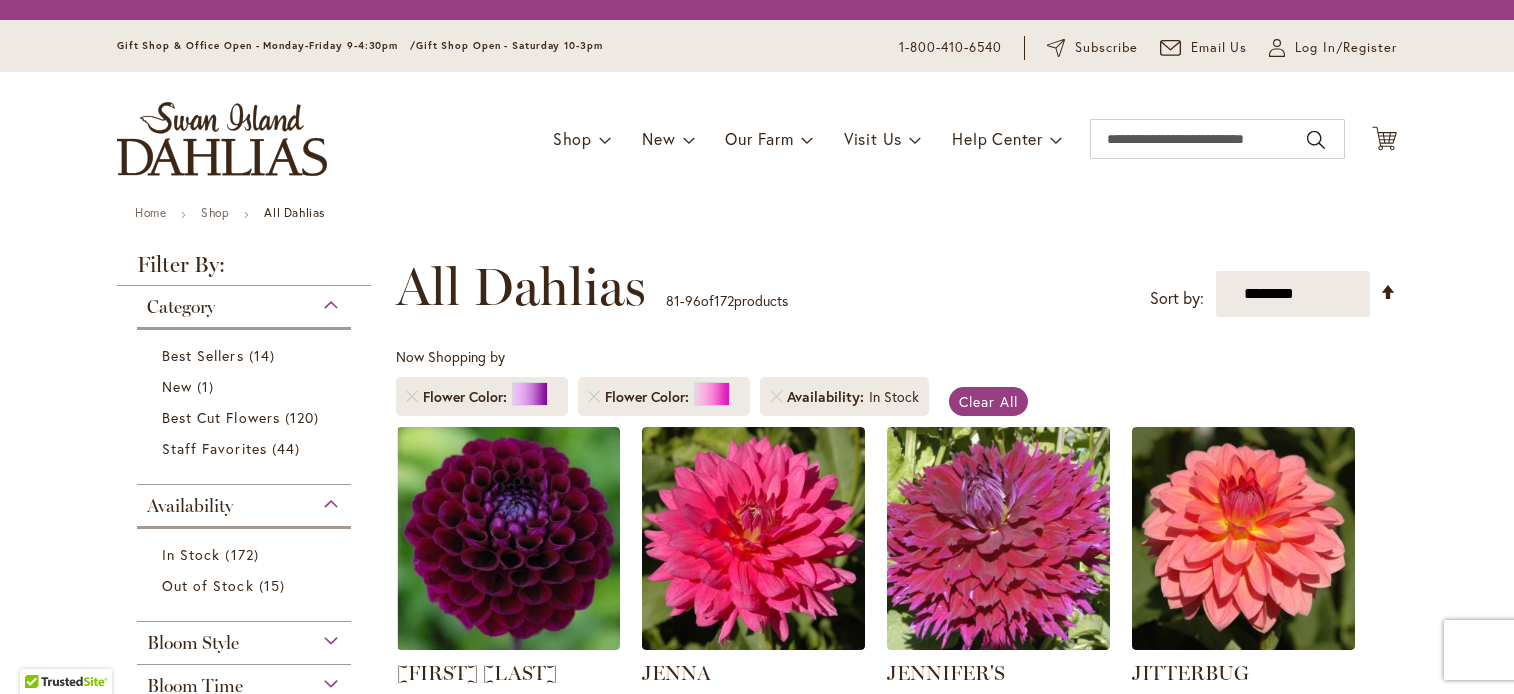 scroll, scrollTop: 0, scrollLeft: 0, axis: both 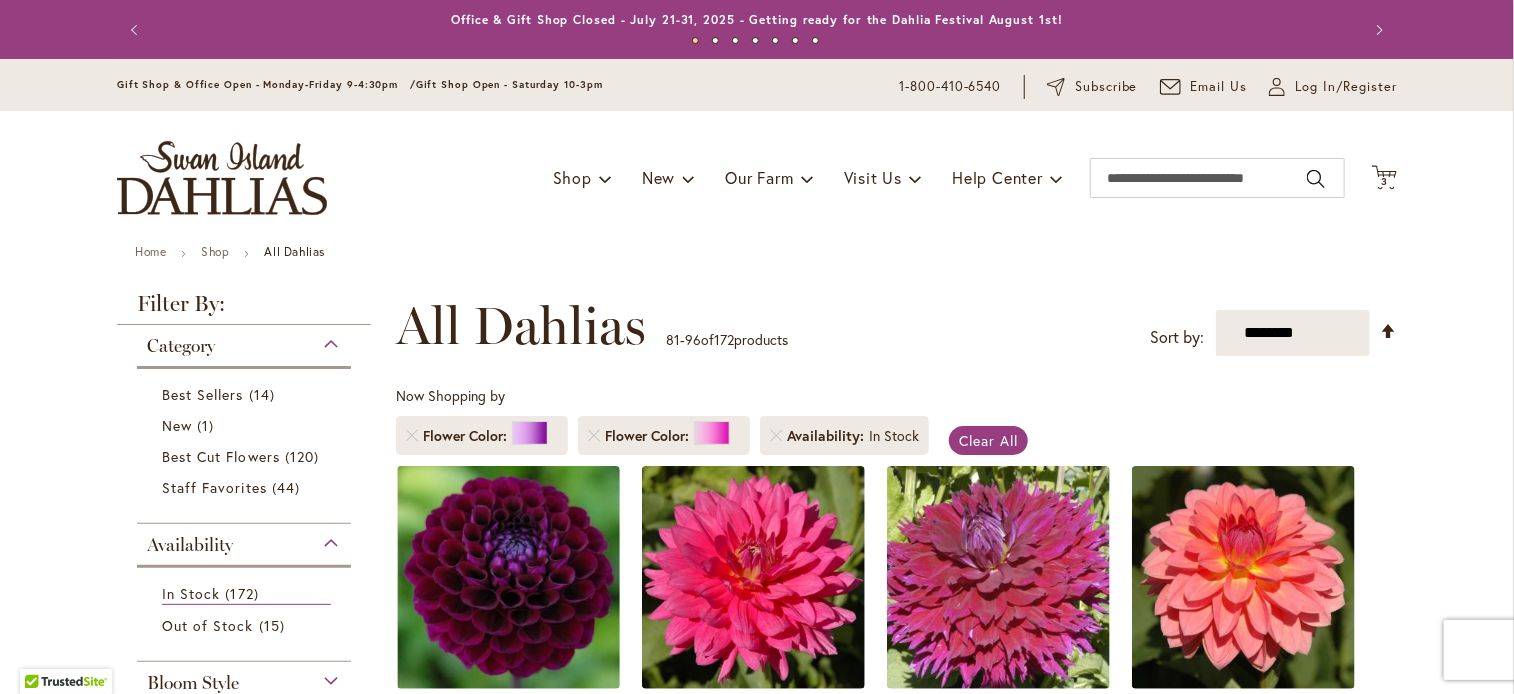 type on "**********" 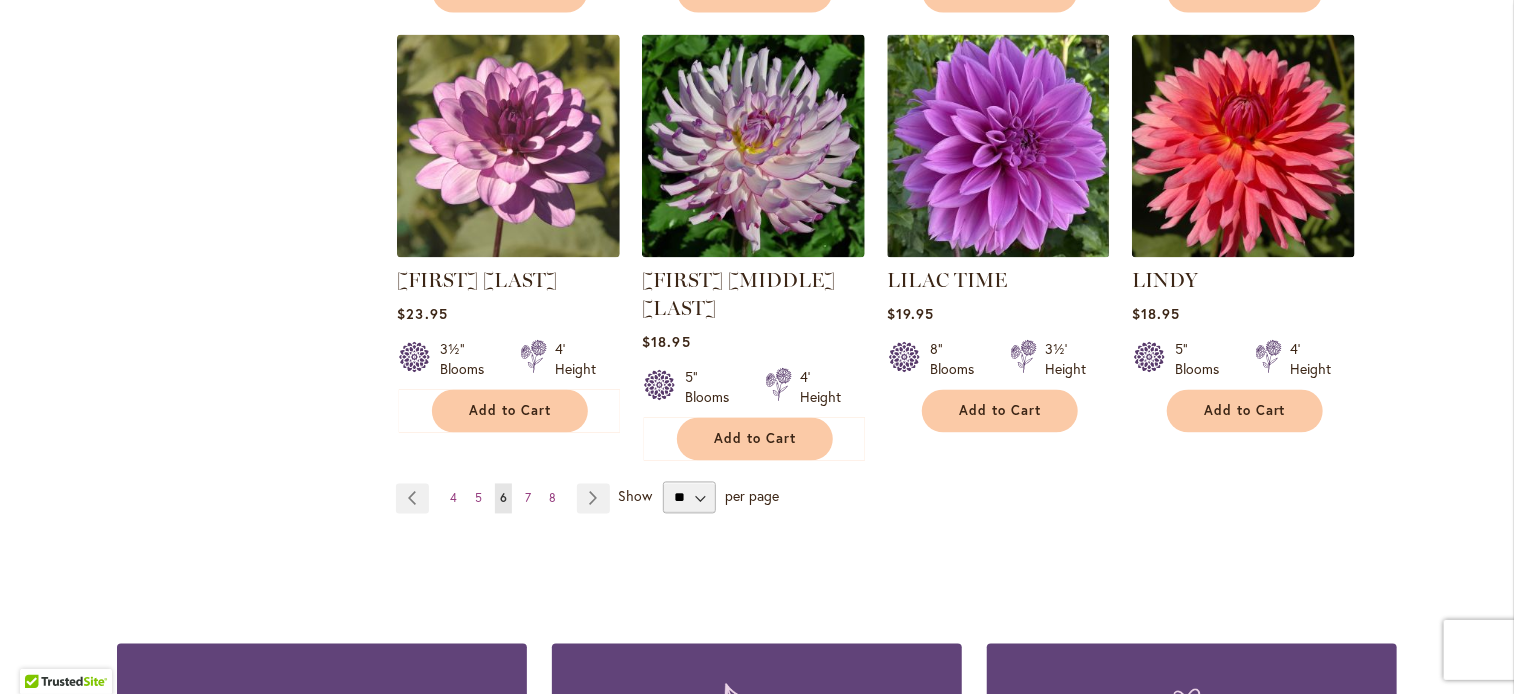 scroll, scrollTop: 1723, scrollLeft: 0, axis: vertical 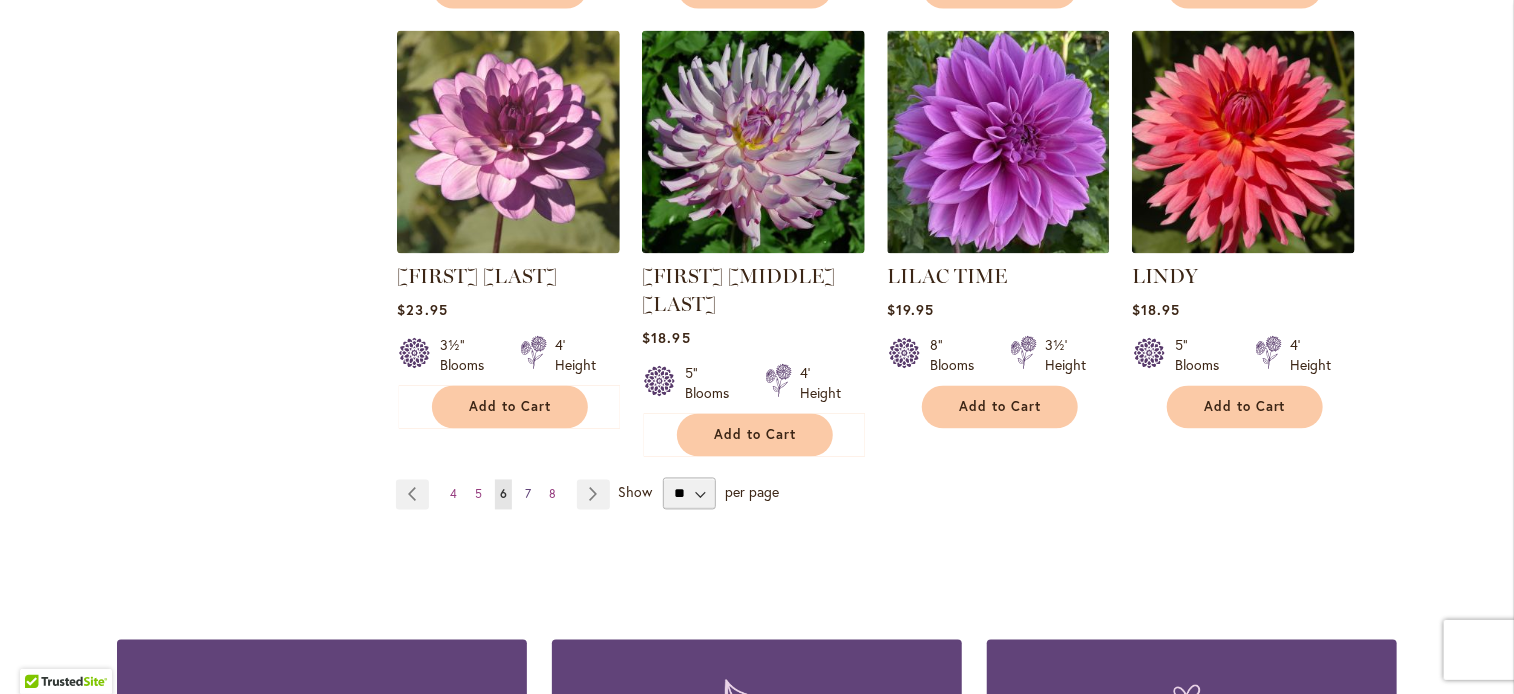 click on "7" at bounding box center (528, 494) 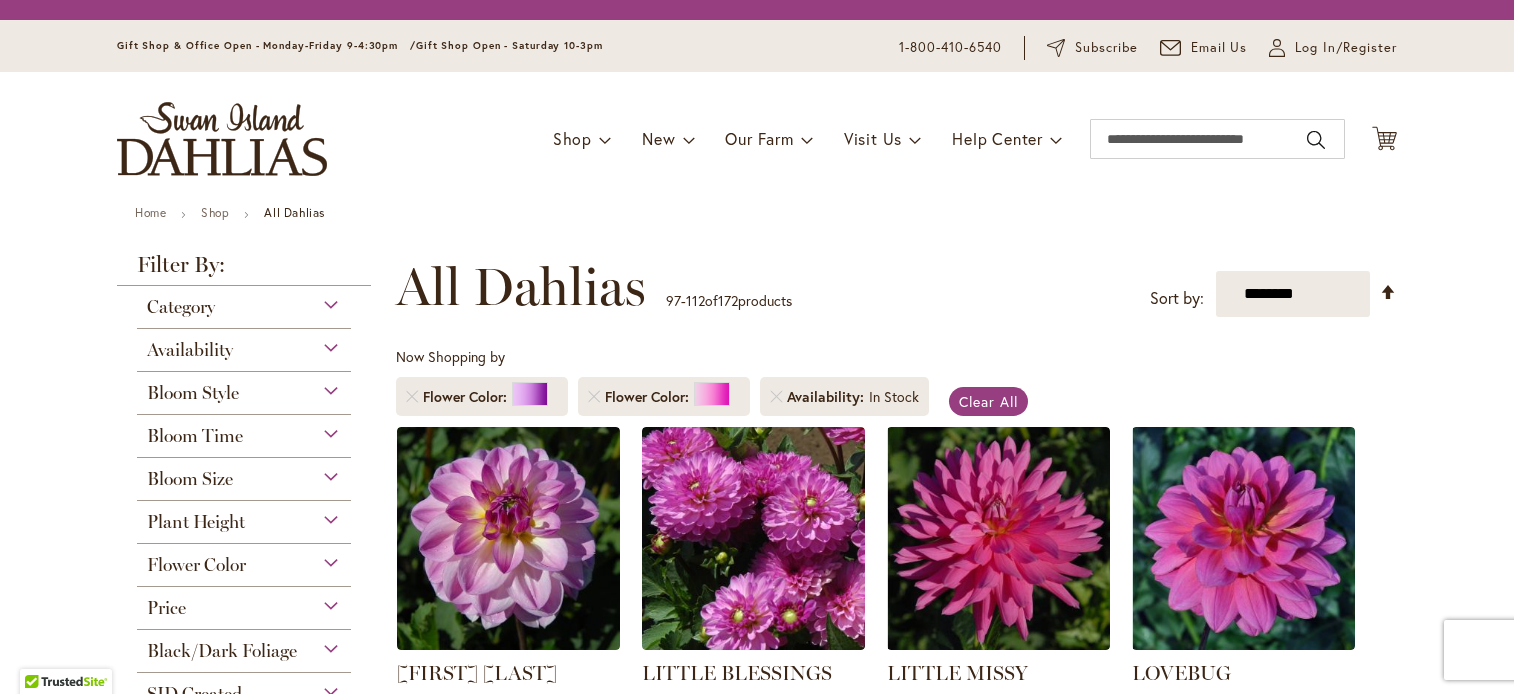 scroll, scrollTop: 0, scrollLeft: 0, axis: both 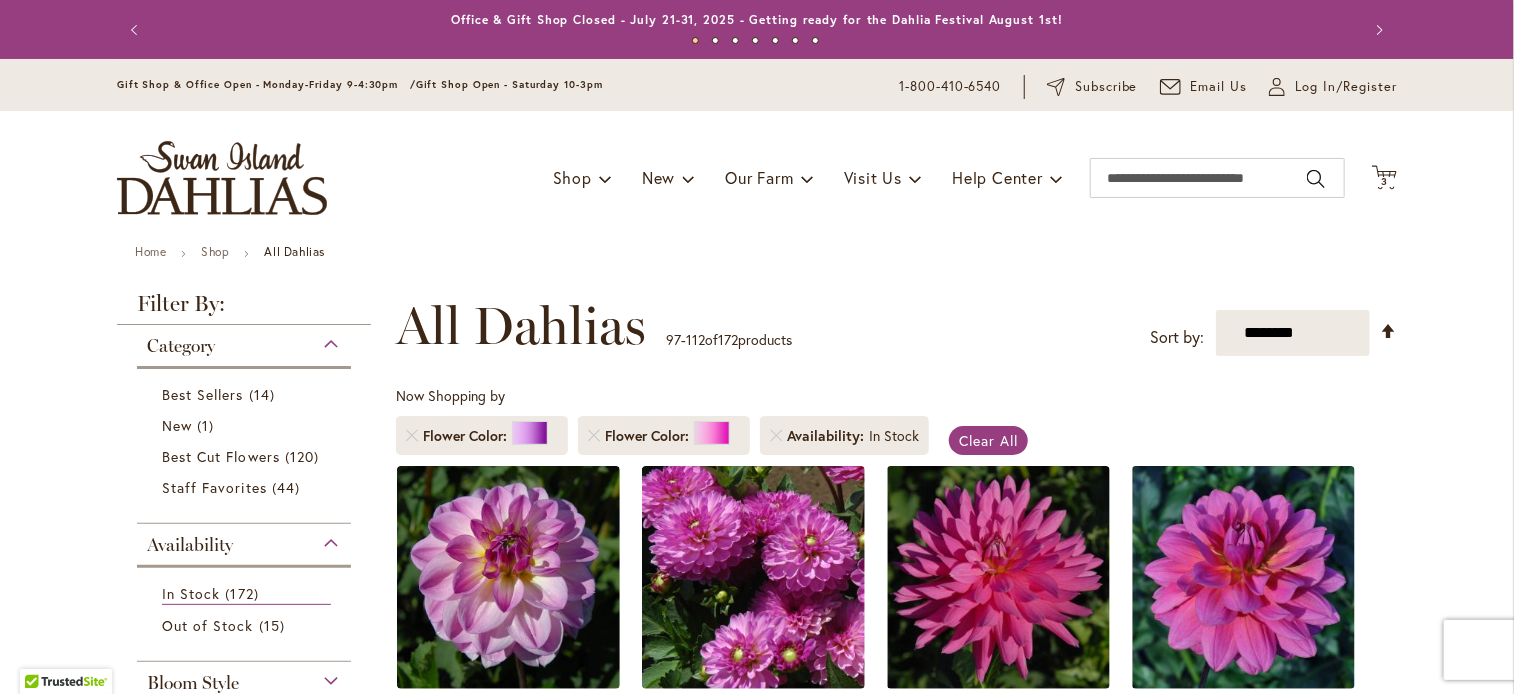 type on "**********" 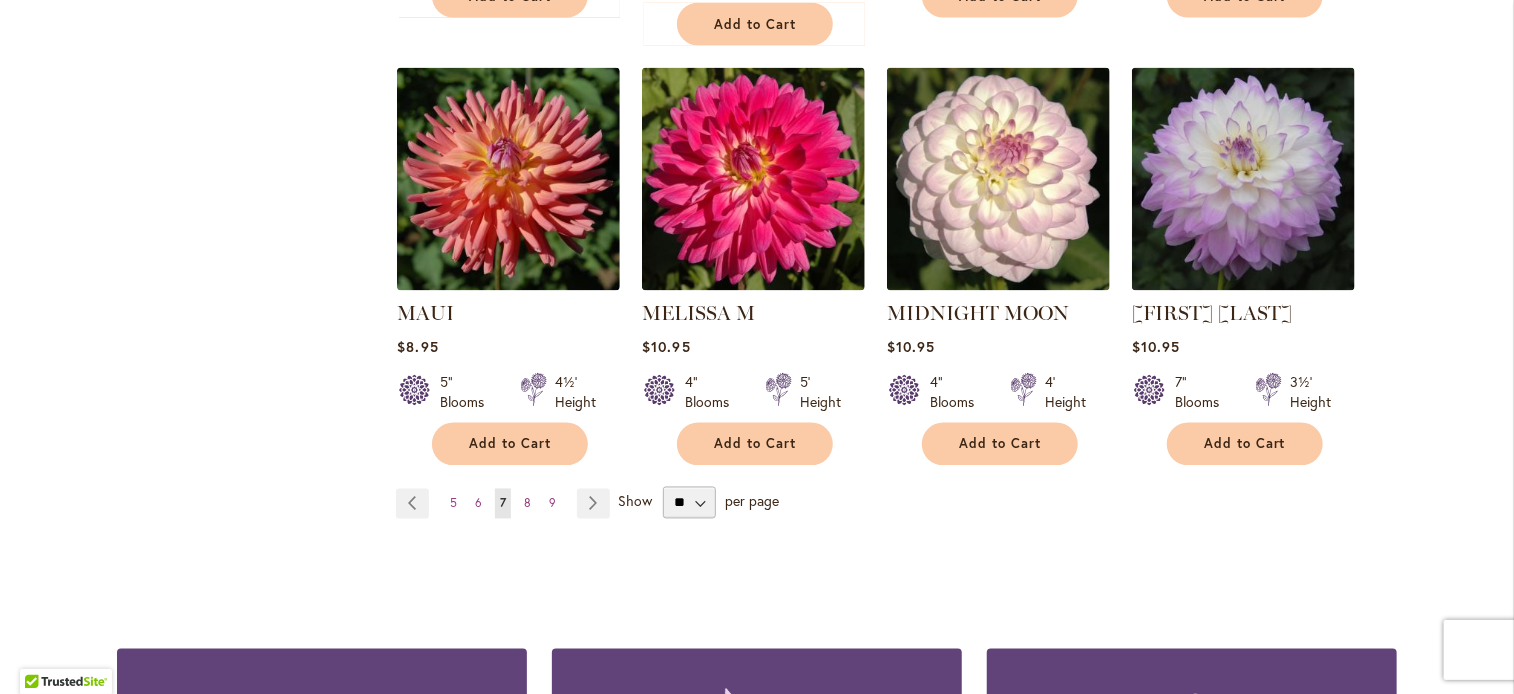 scroll, scrollTop: 1737, scrollLeft: 0, axis: vertical 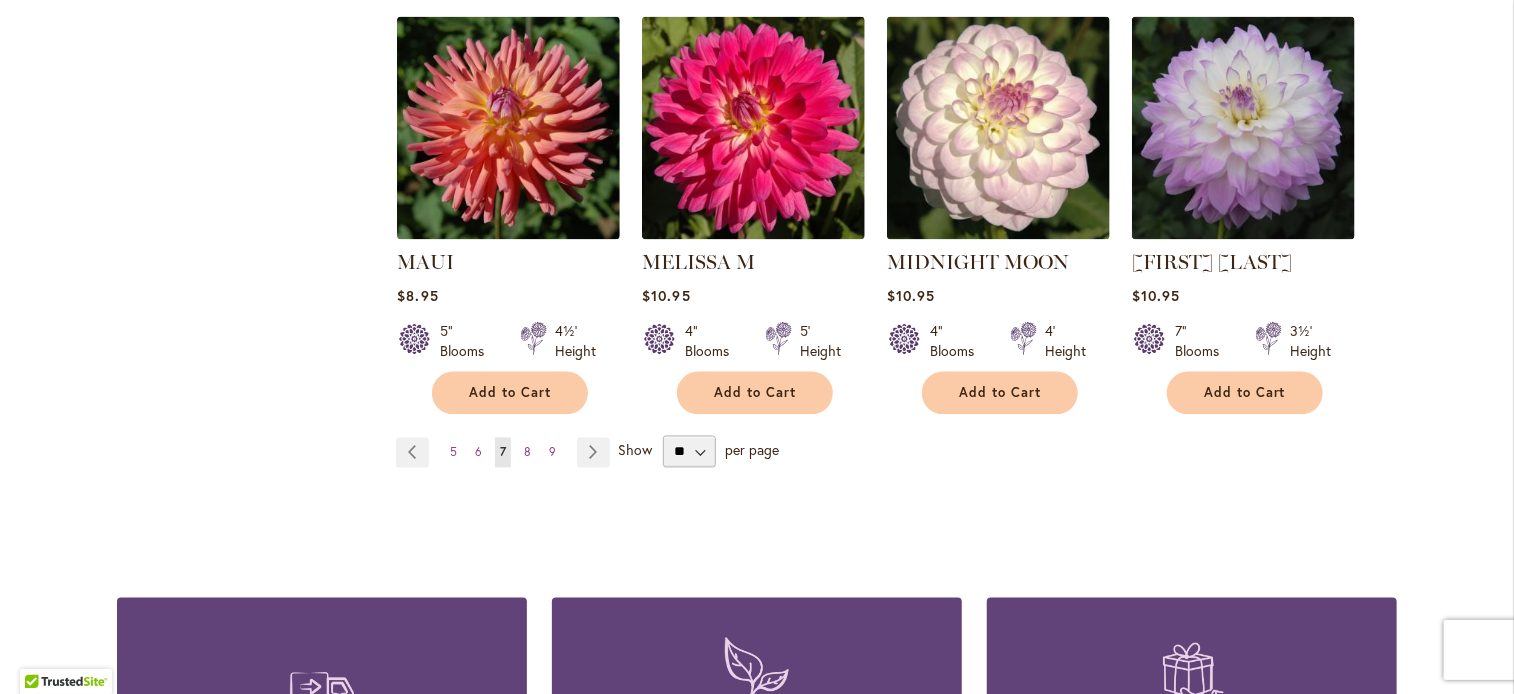 drag, startPoint x: 521, startPoint y: 452, endPoint x: 564, endPoint y: 476, distance: 49.24429 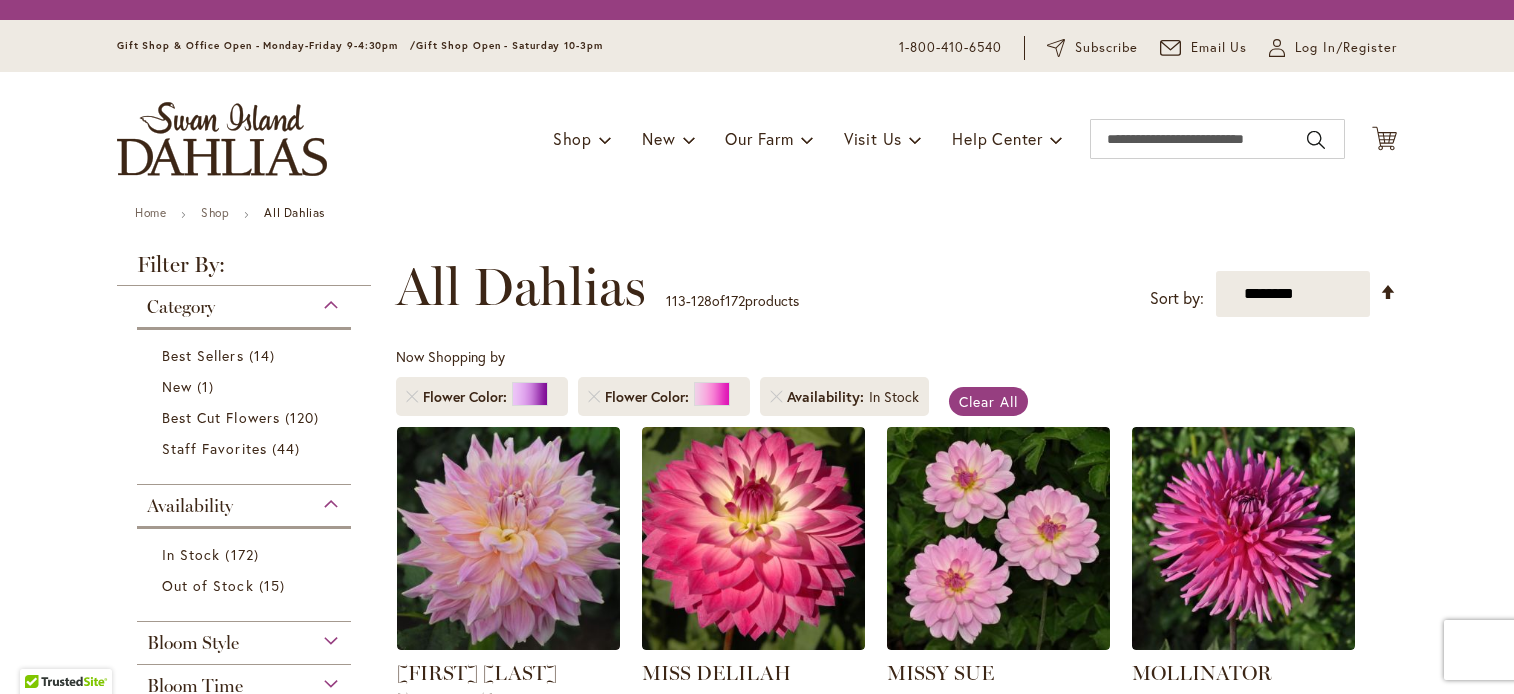 scroll, scrollTop: 0, scrollLeft: 0, axis: both 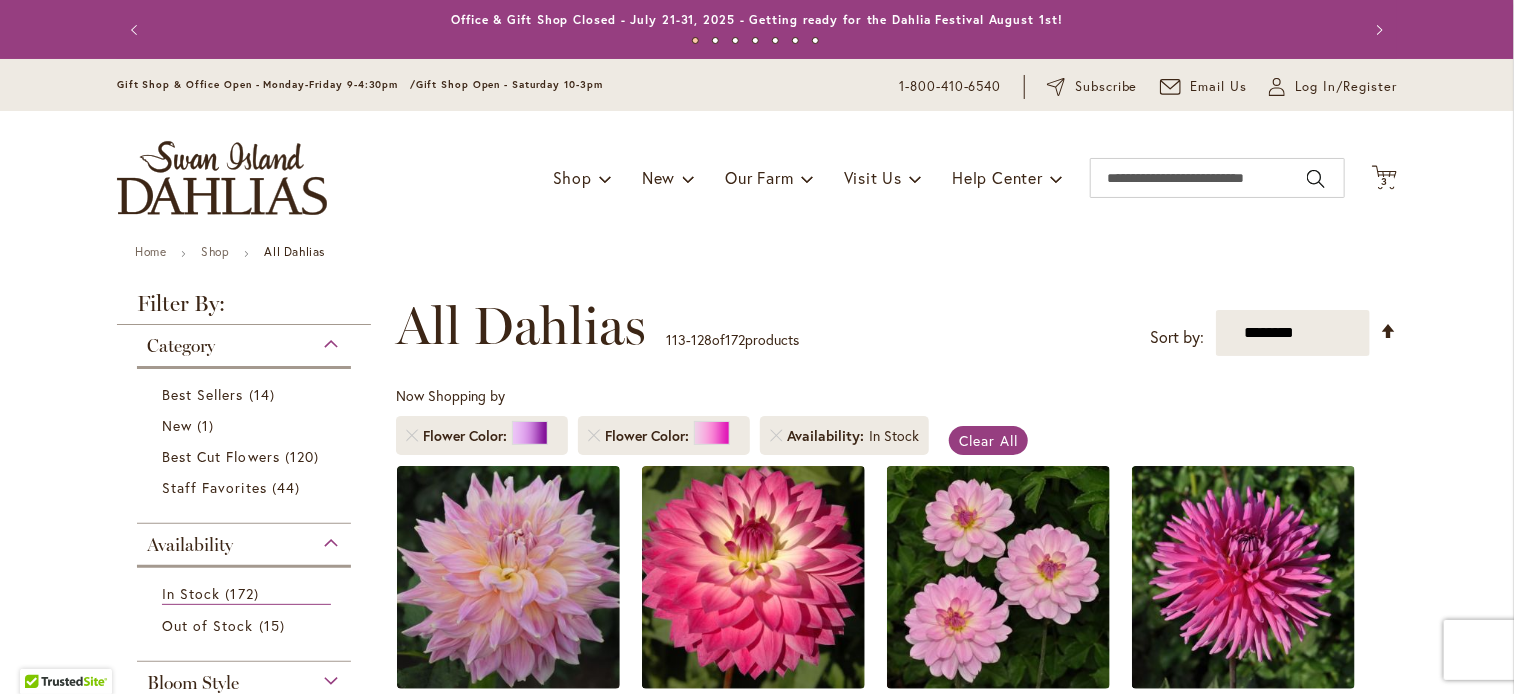 type on "**********" 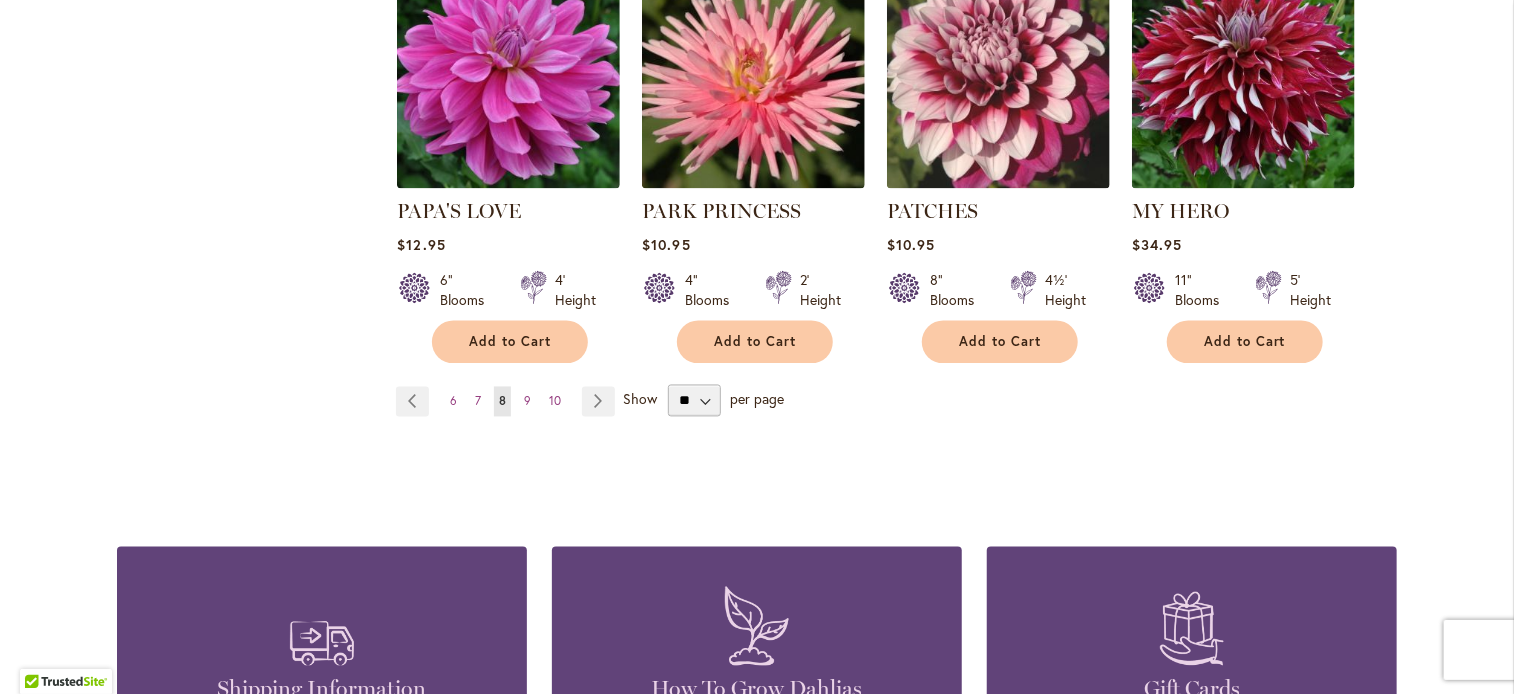 scroll, scrollTop: 1792, scrollLeft: 0, axis: vertical 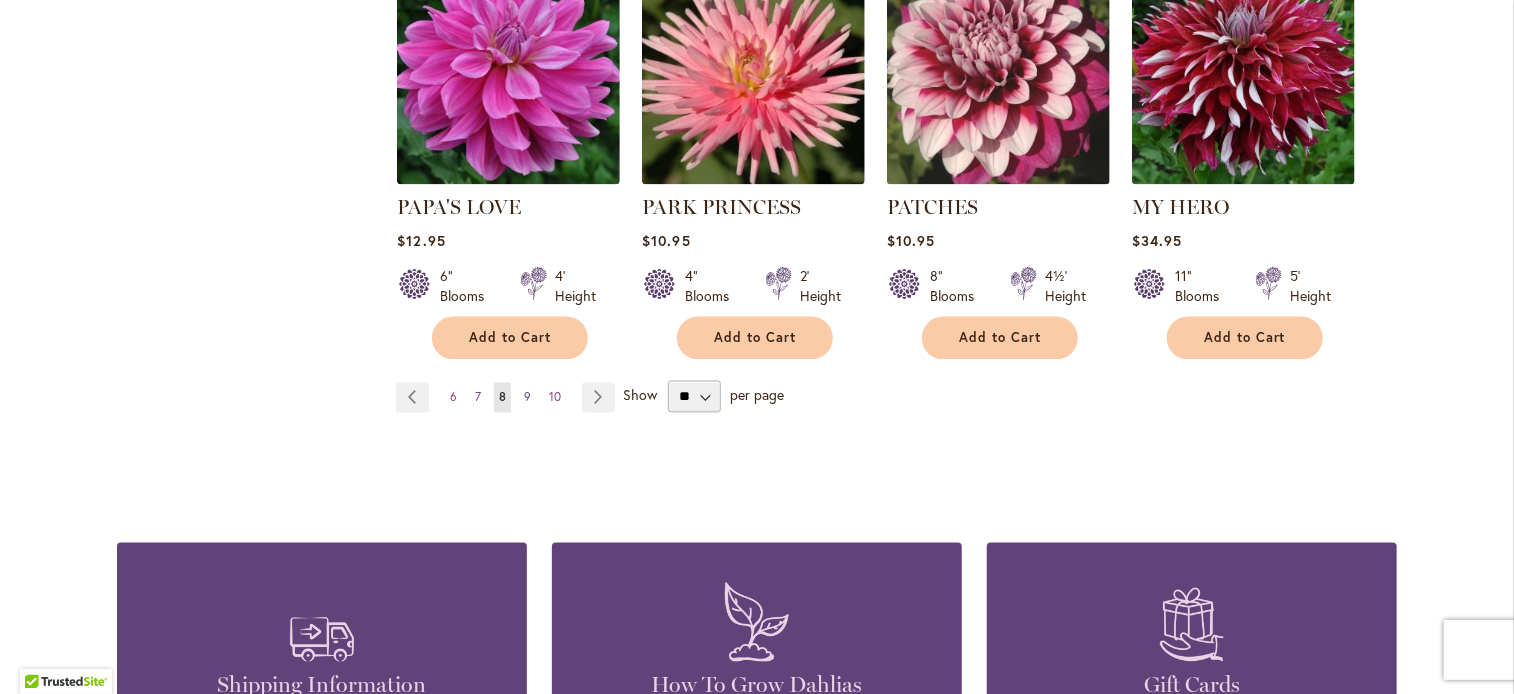 click on "9" at bounding box center (527, 397) 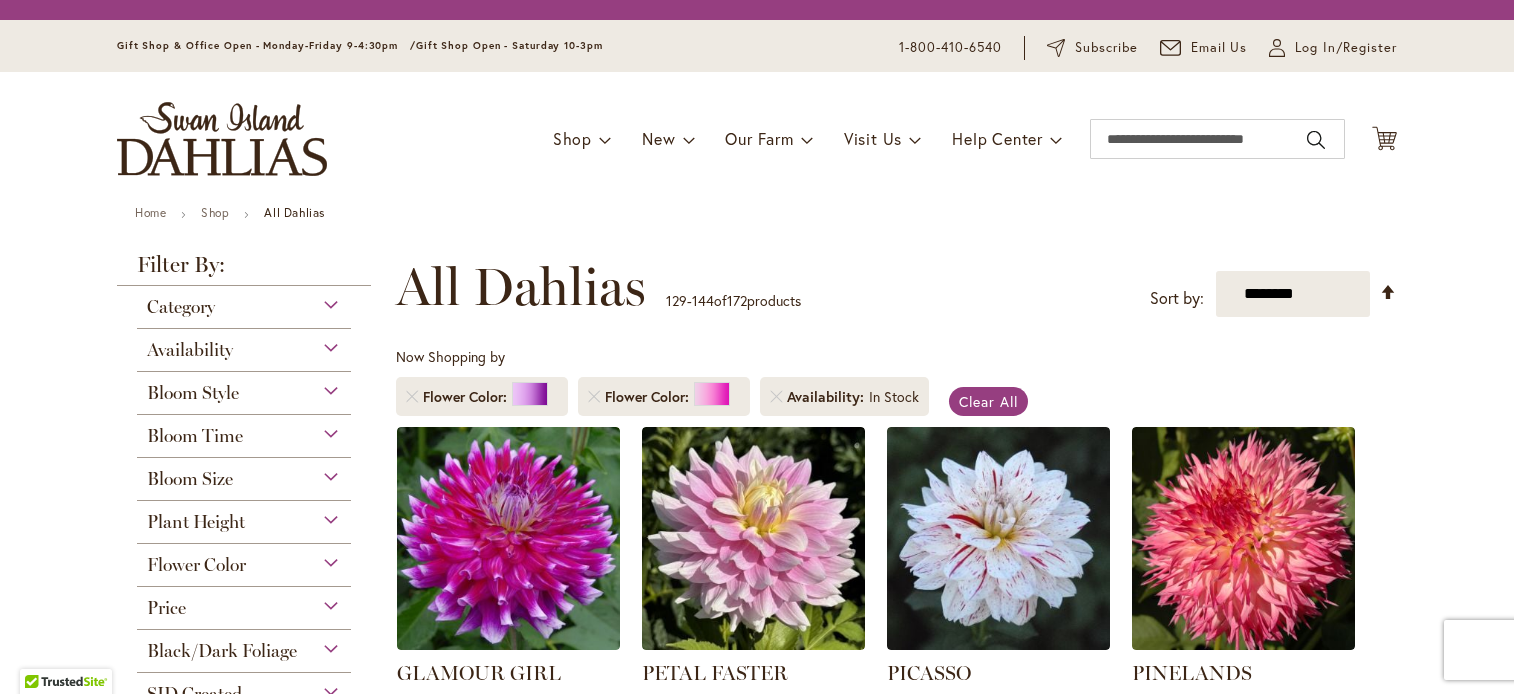 scroll, scrollTop: 0, scrollLeft: 0, axis: both 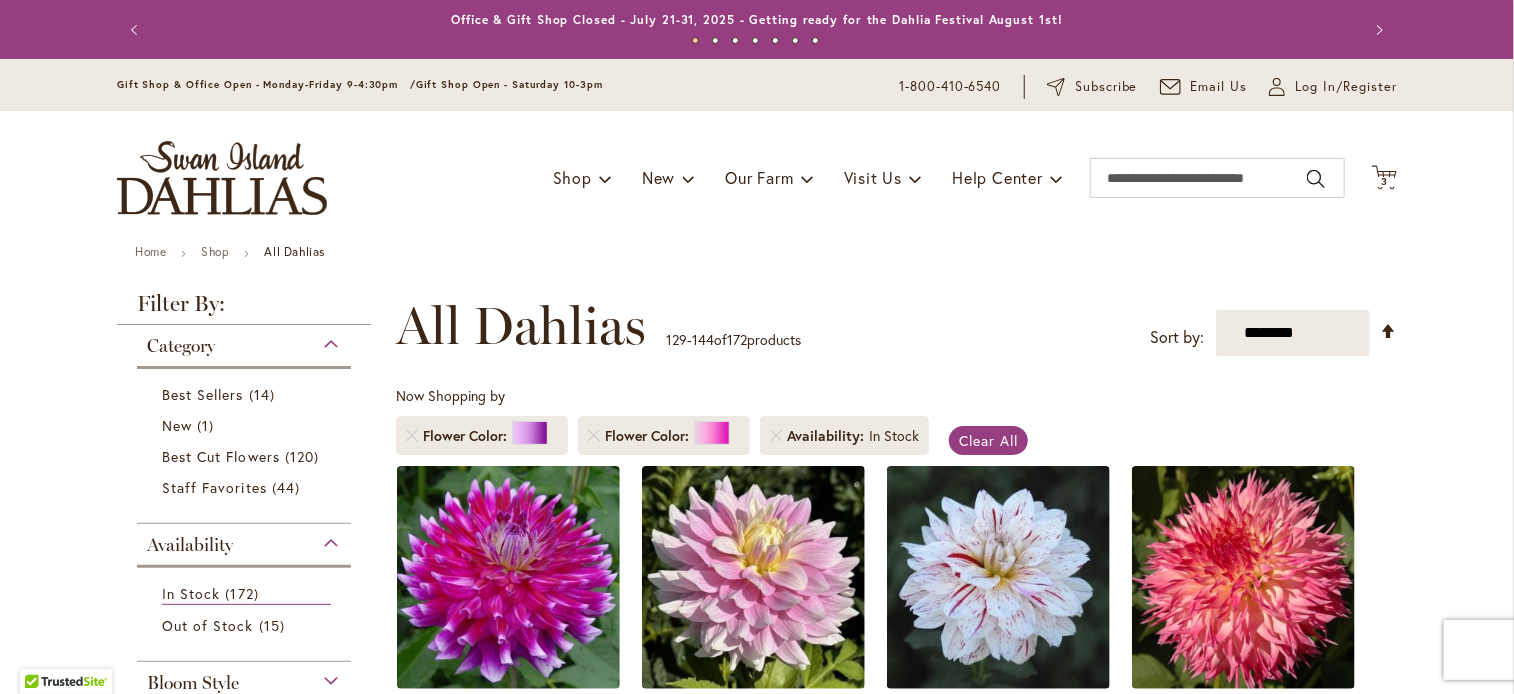 type on "**********" 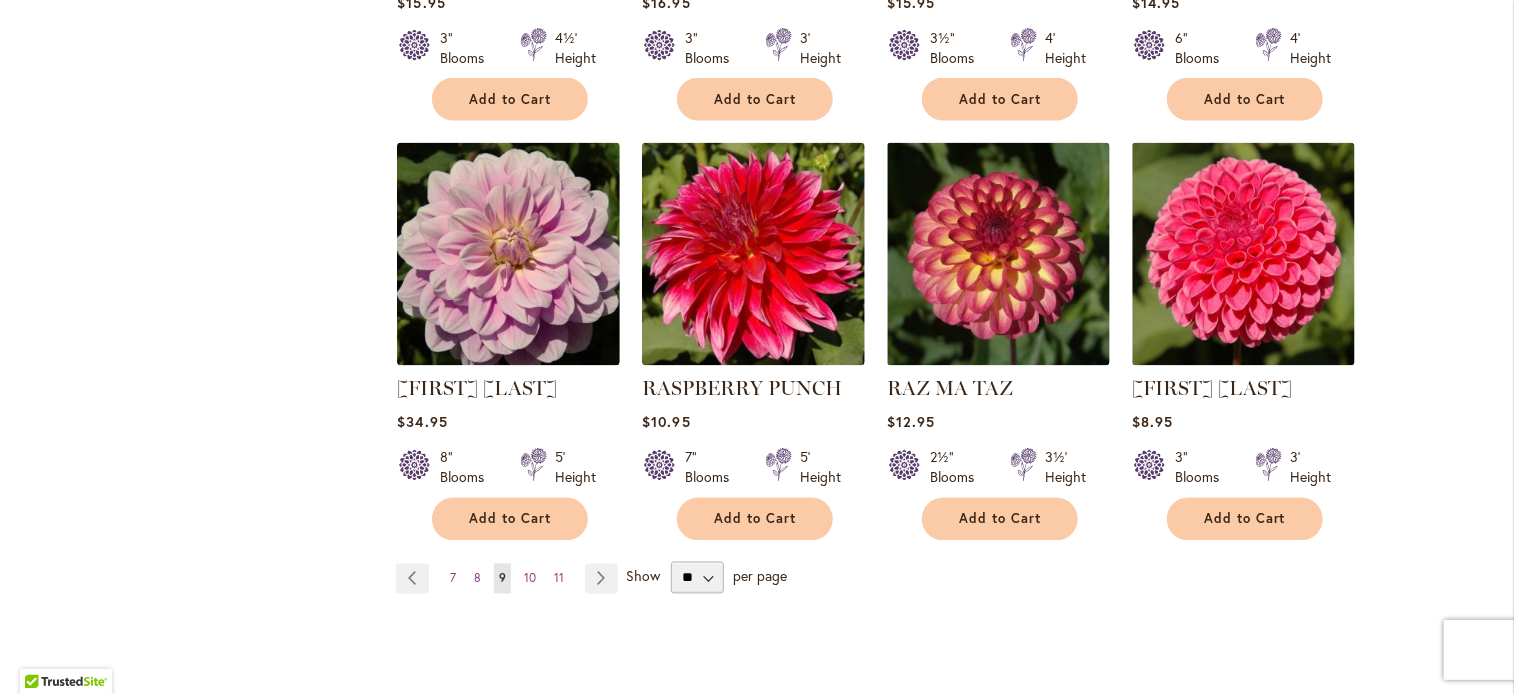 scroll, scrollTop: 1677, scrollLeft: 0, axis: vertical 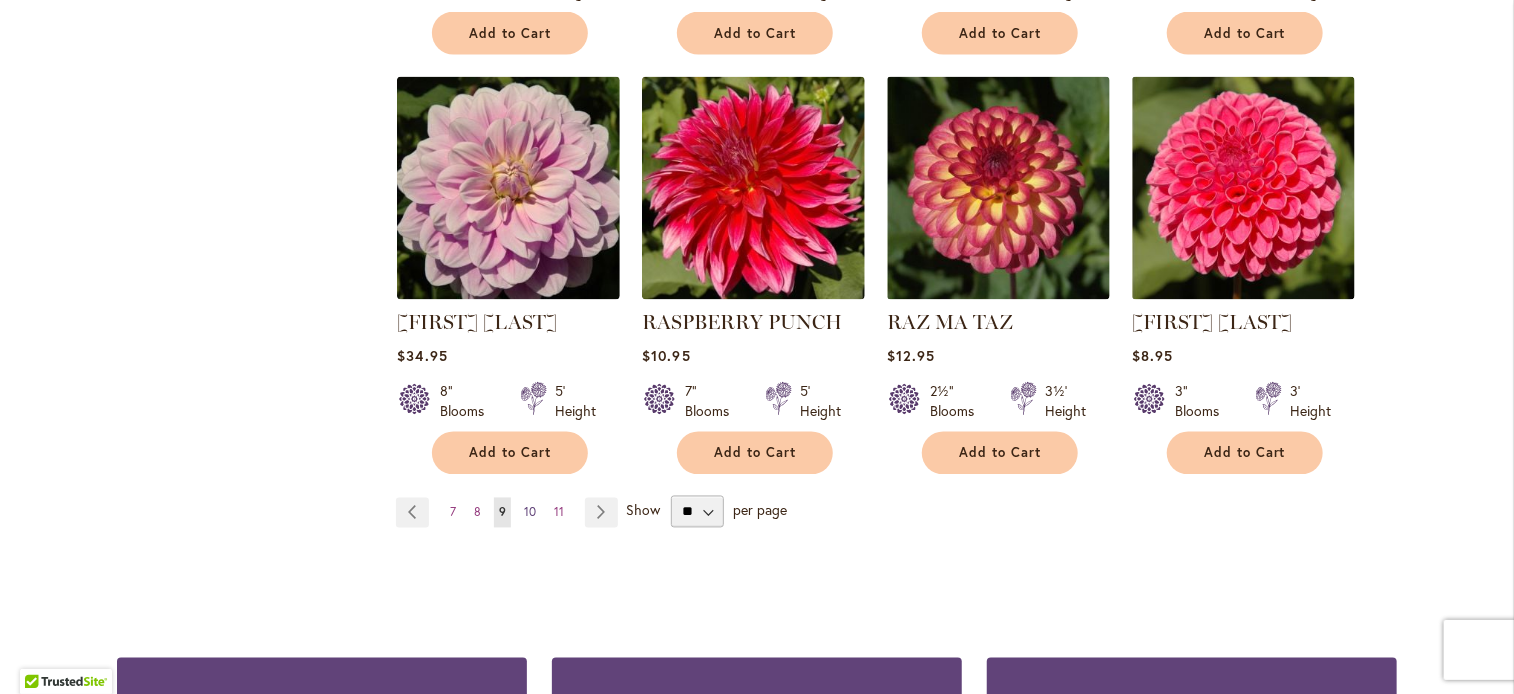 click on "10" at bounding box center (530, 512) 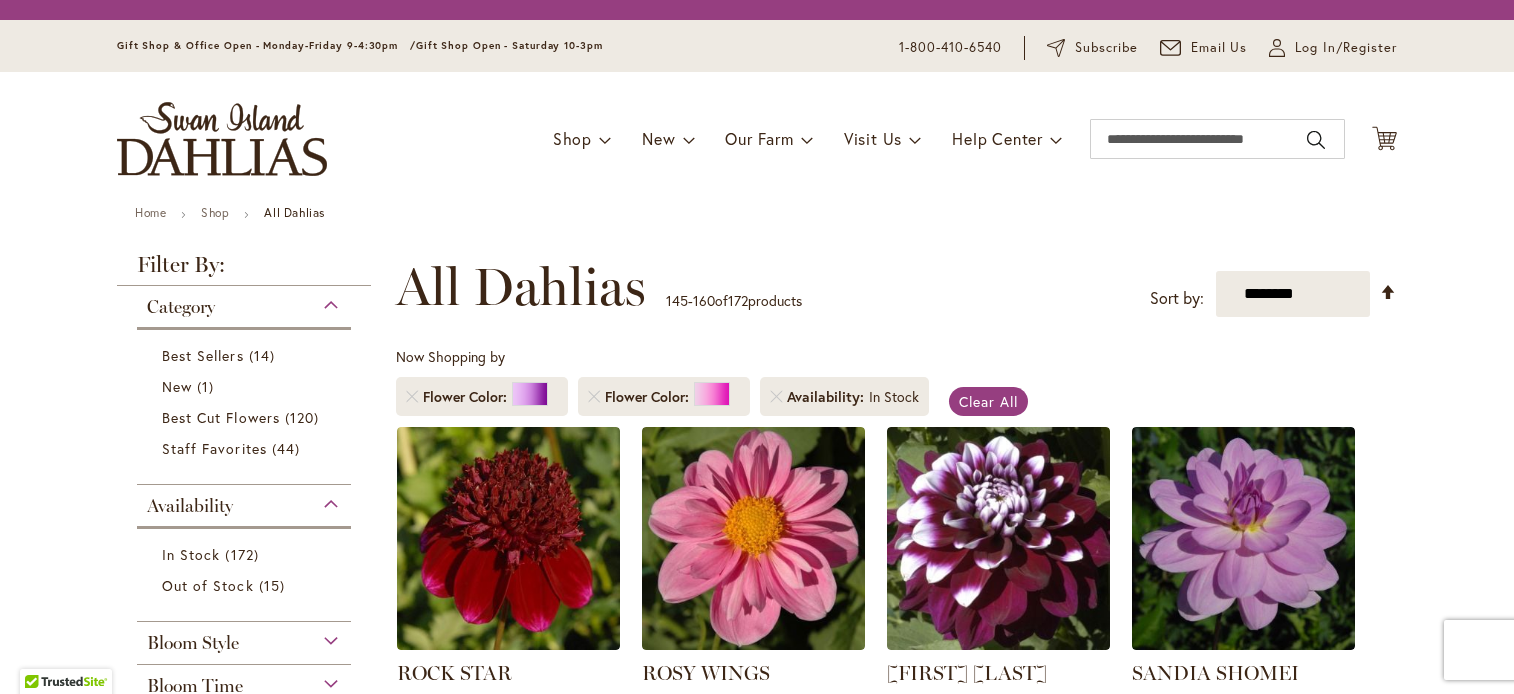 scroll, scrollTop: 0, scrollLeft: 0, axis: both 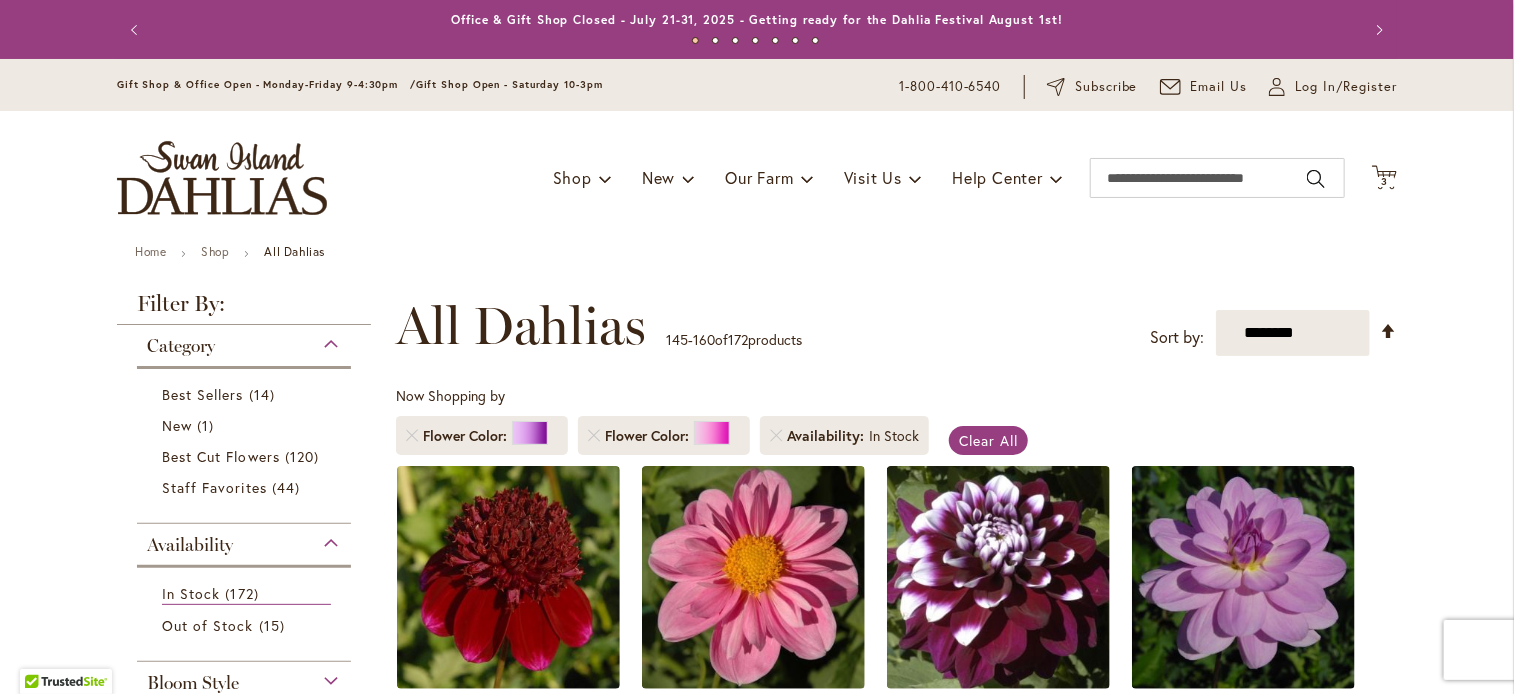 type on "**********" 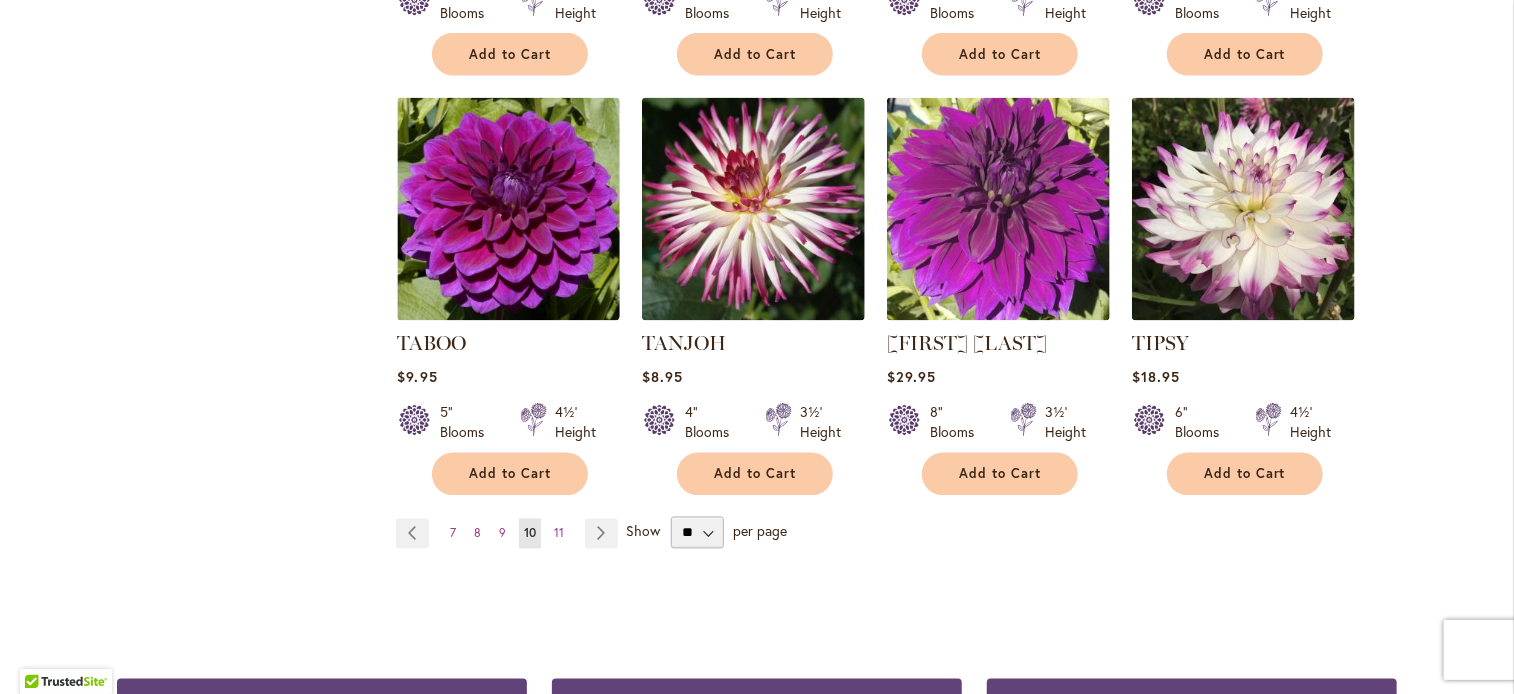 scroll, scrollTop: 1714, scrollLeft: 0, axis: vertical 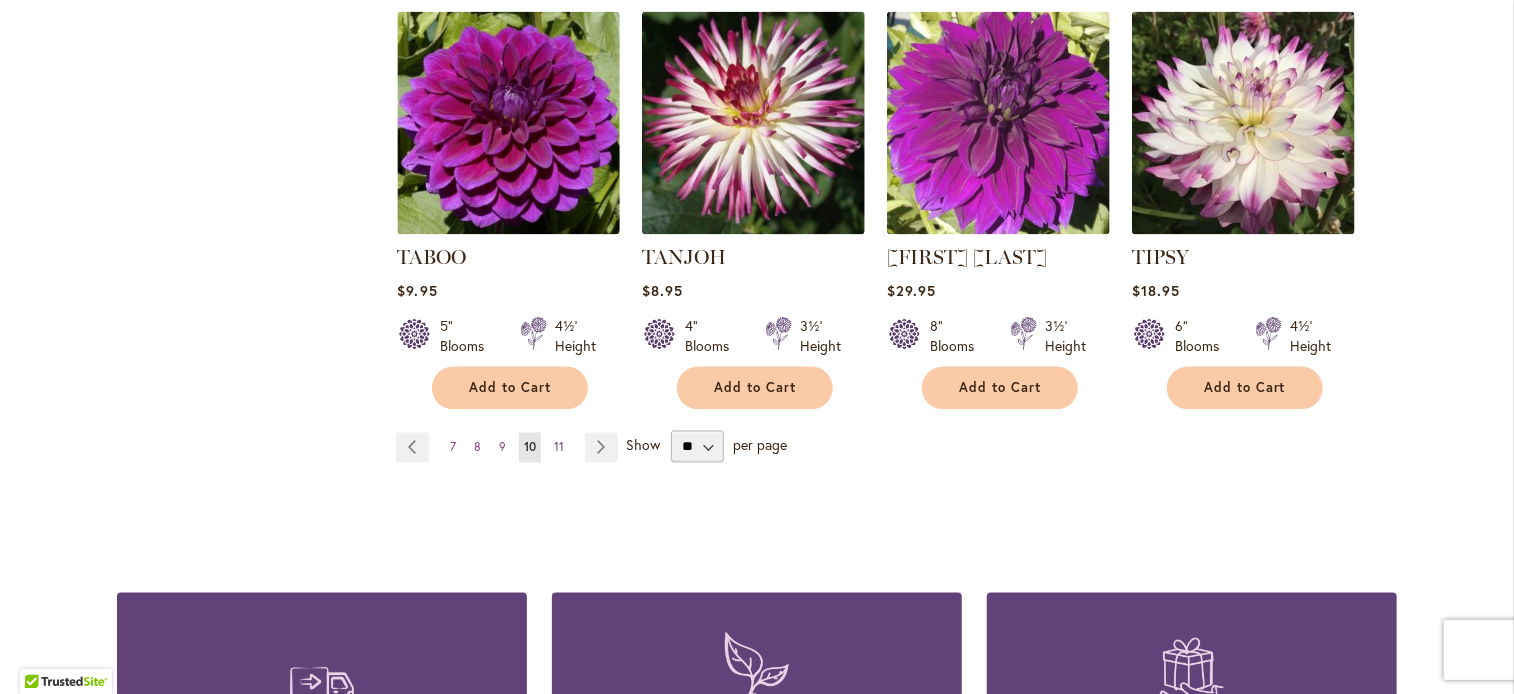click on "Page
11" at bounding box center [559, 448] 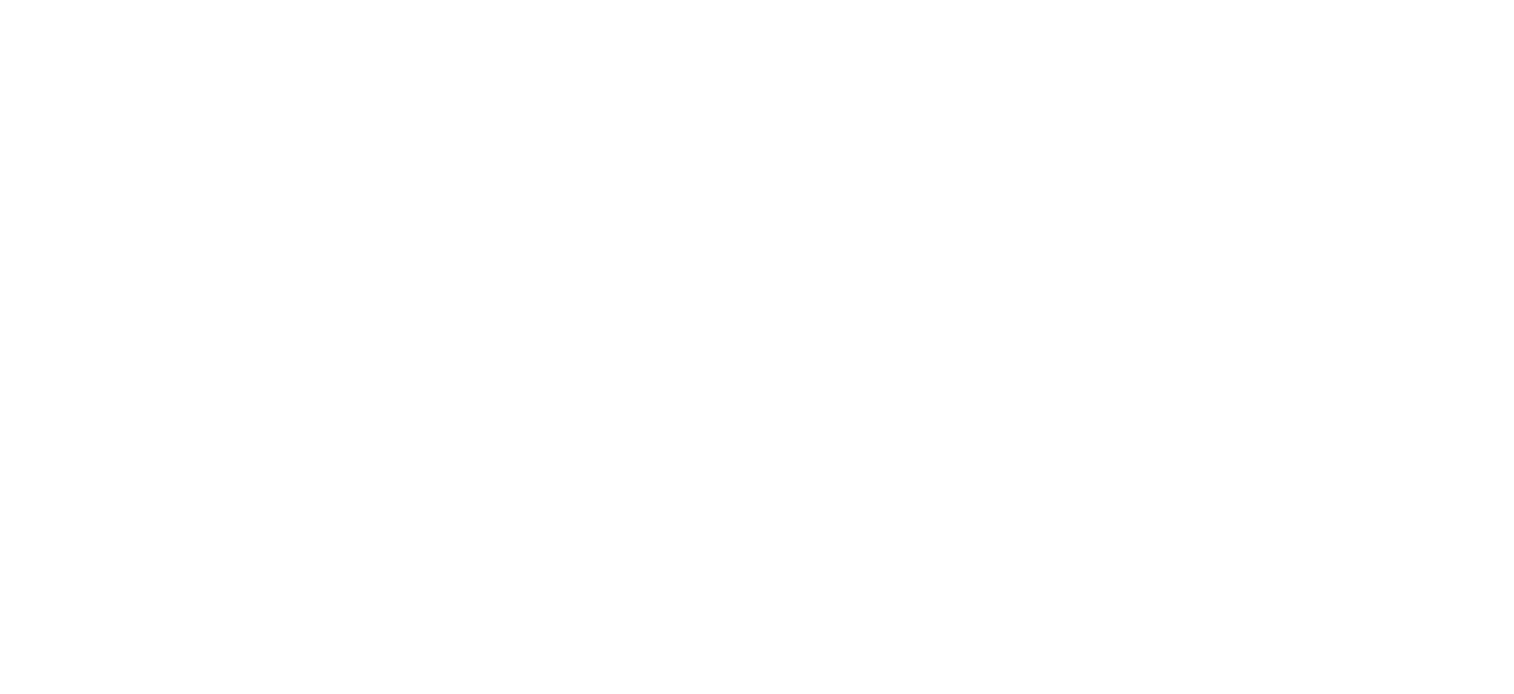 scroll, scrollTop: 0, scrollLeft: 0, axis: both 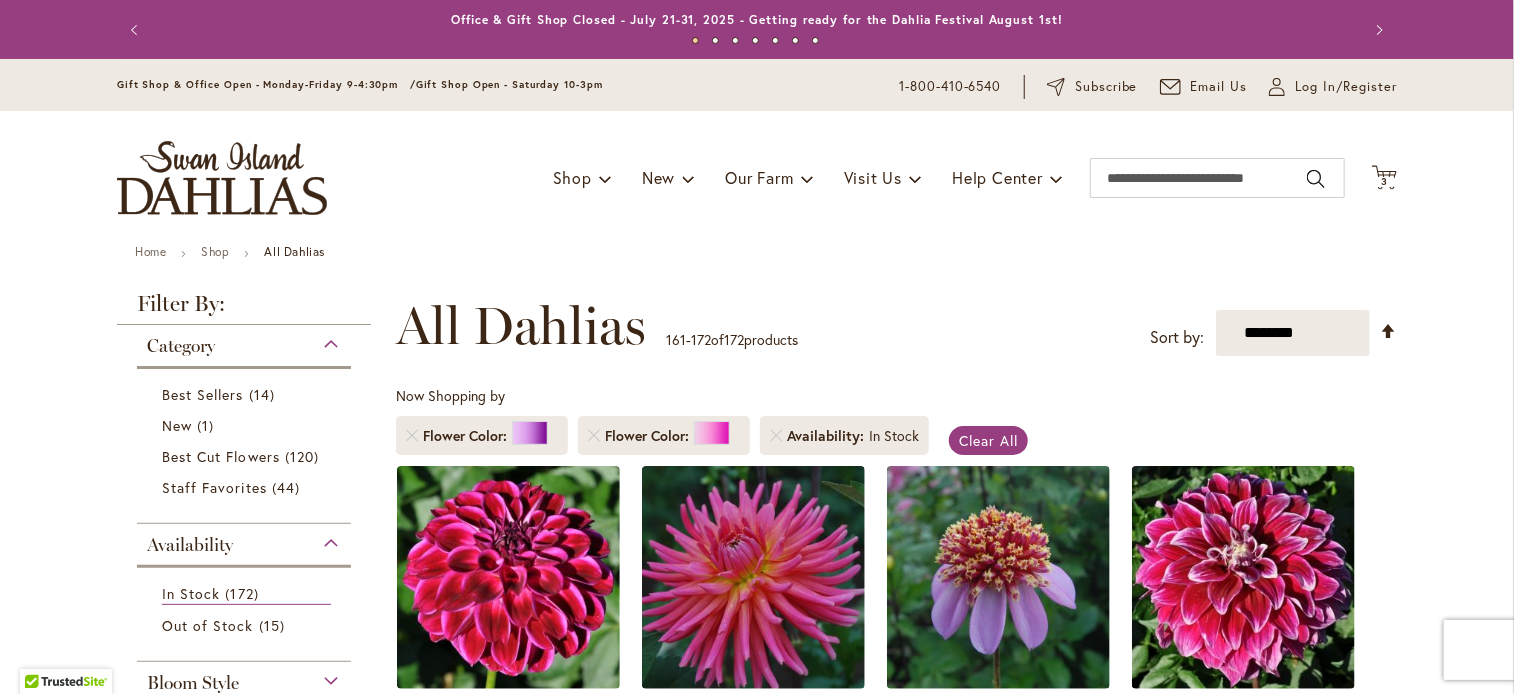 type on "**********" 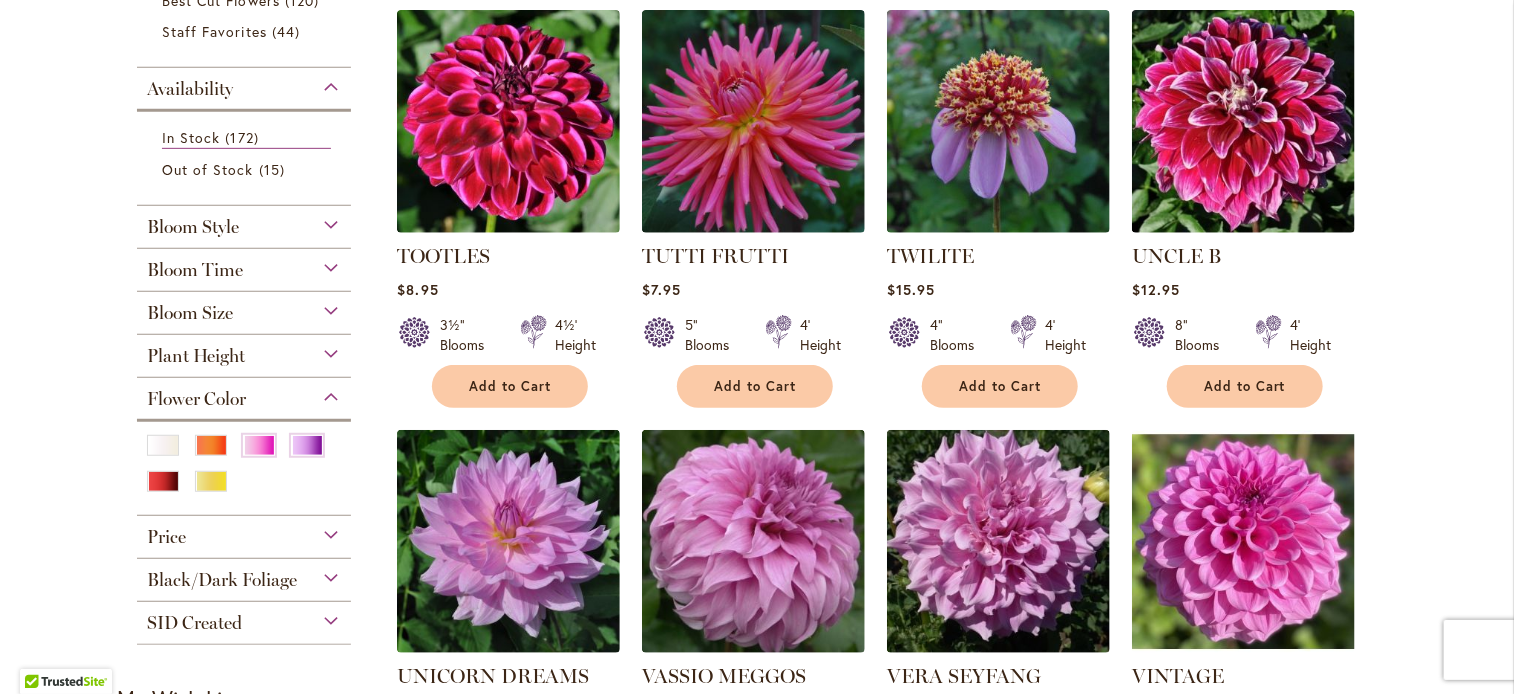 scroll, scrollTop: 0, scrollLeft: 0, axis: both 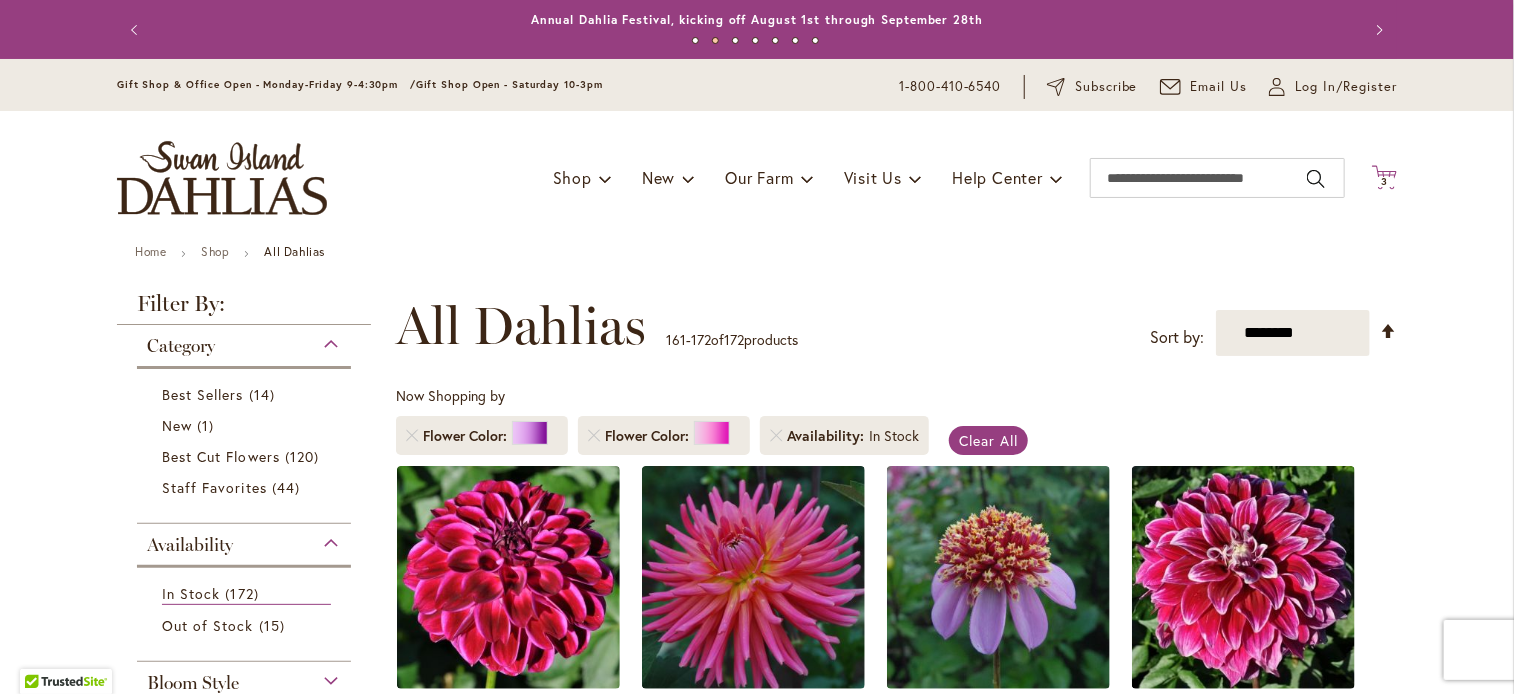 click on "Cart
.cls-1 {
fill: #231f20;
}" 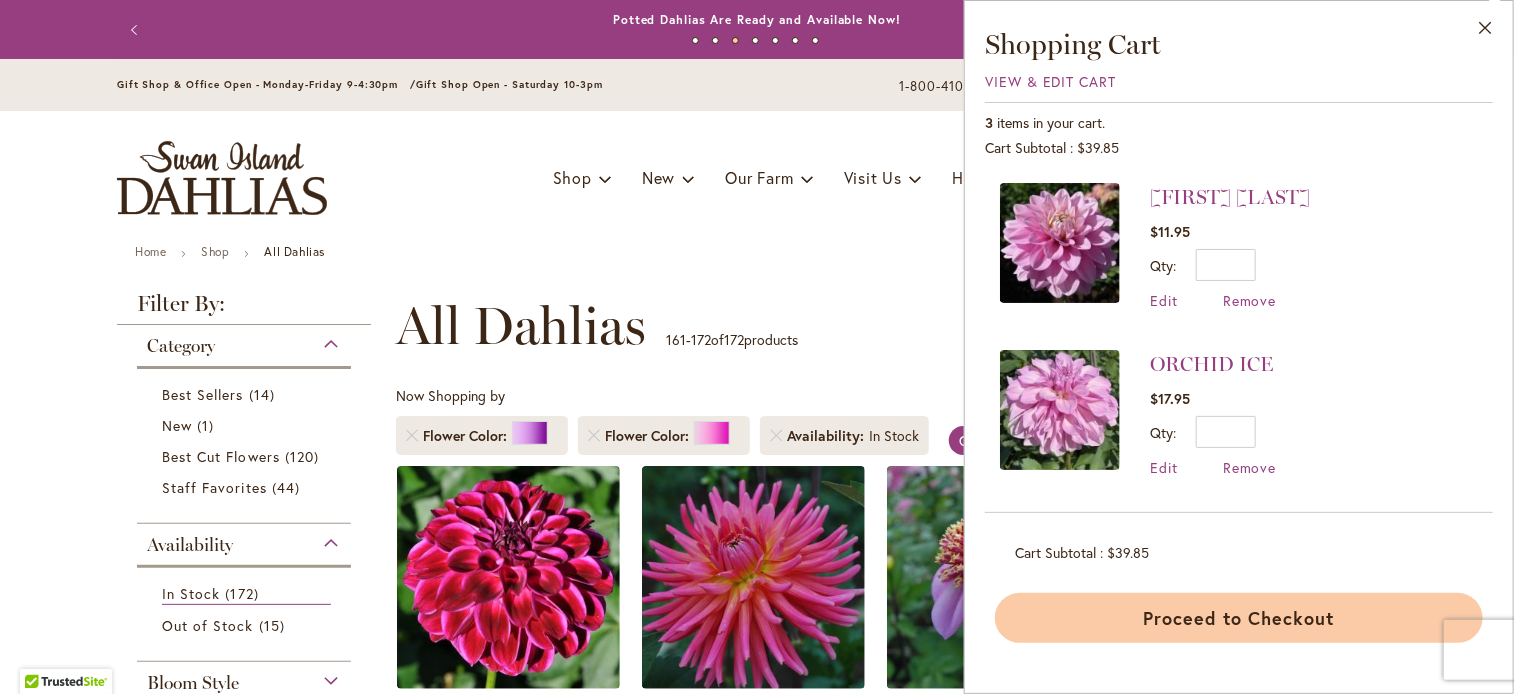 click on "Proceed to Checkout" at bounding box center (1239, 618) 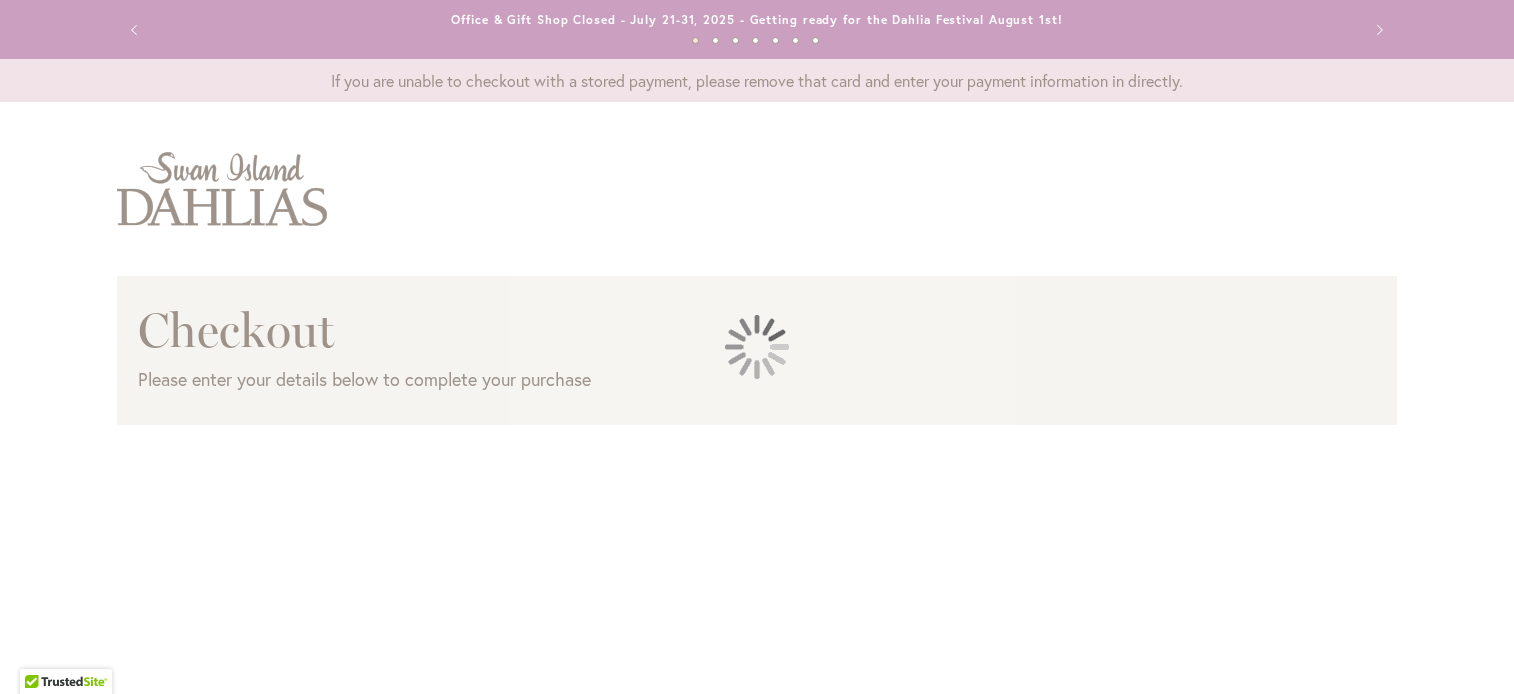 scroll, scrollTop: 0, scrollLeft: 0, axis: both 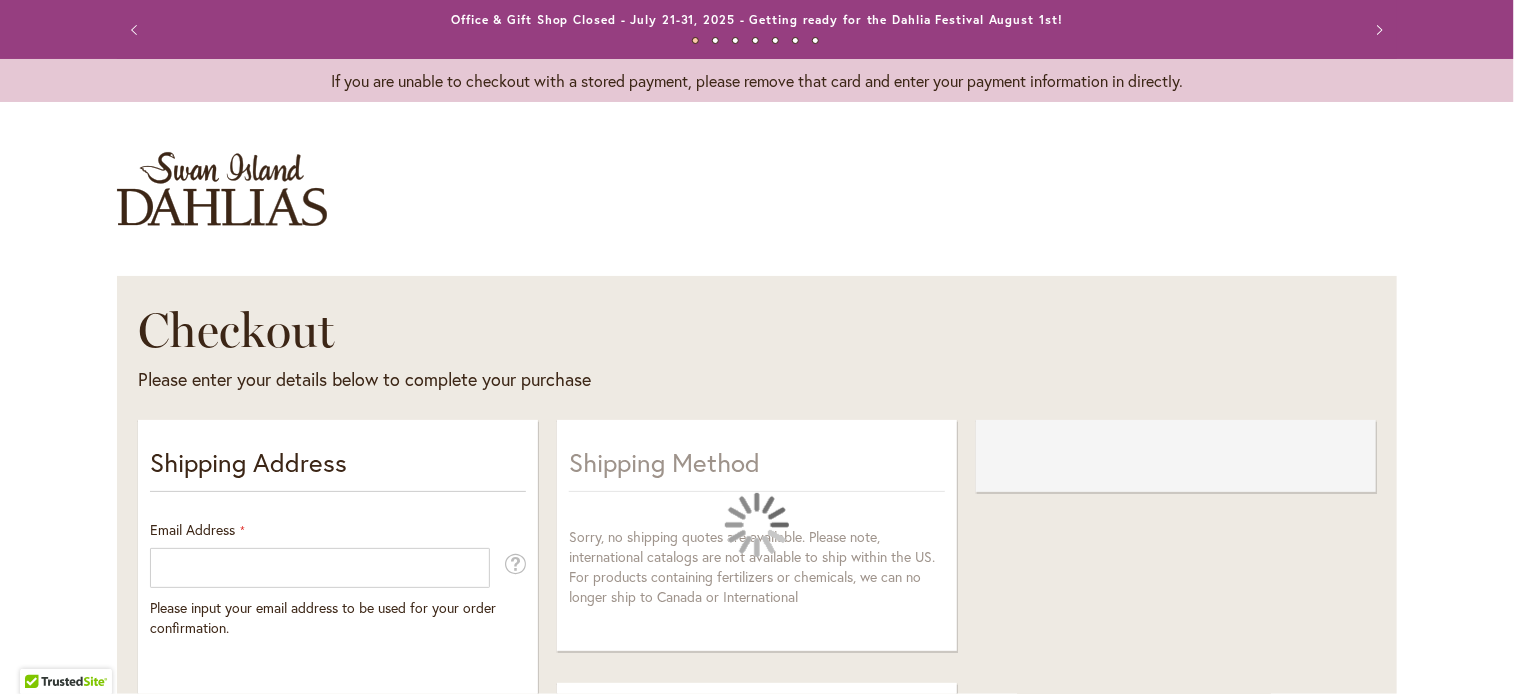 select on "**" 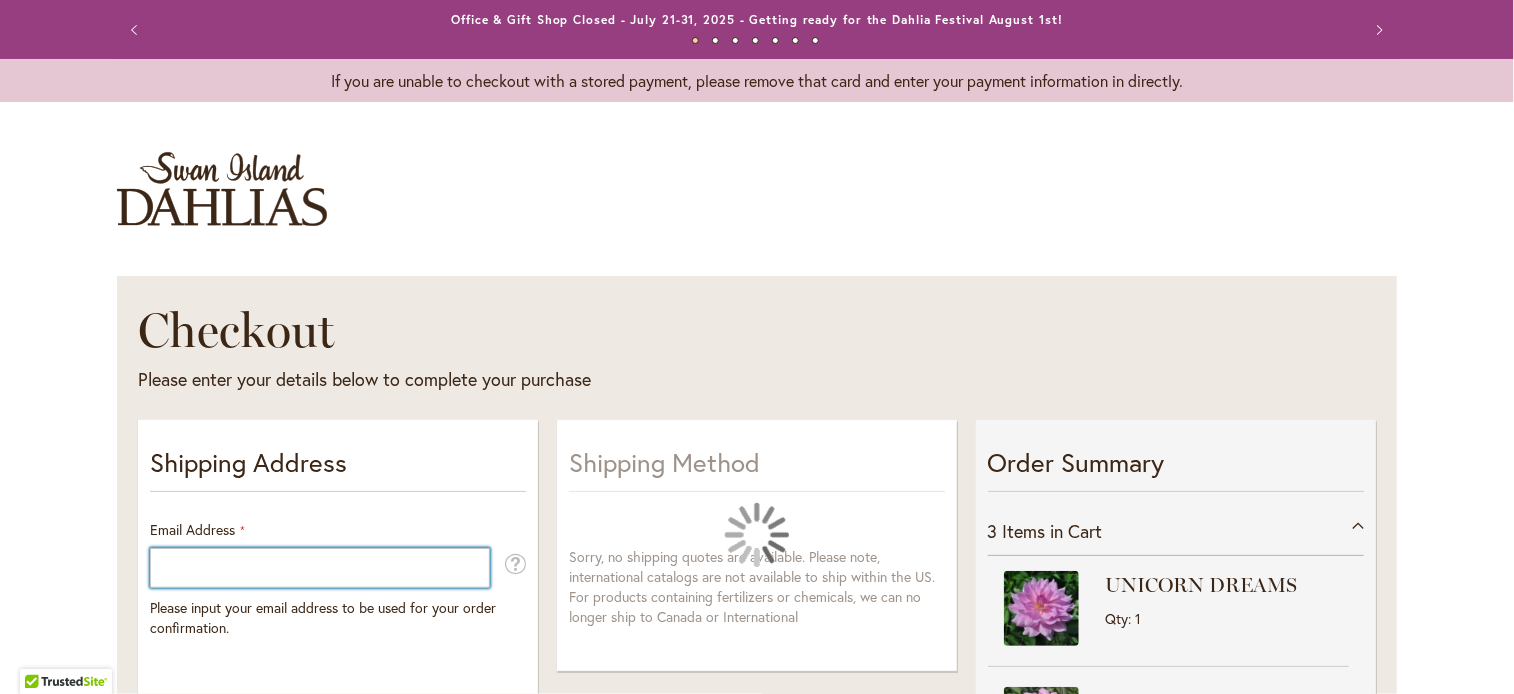 type on "**********" 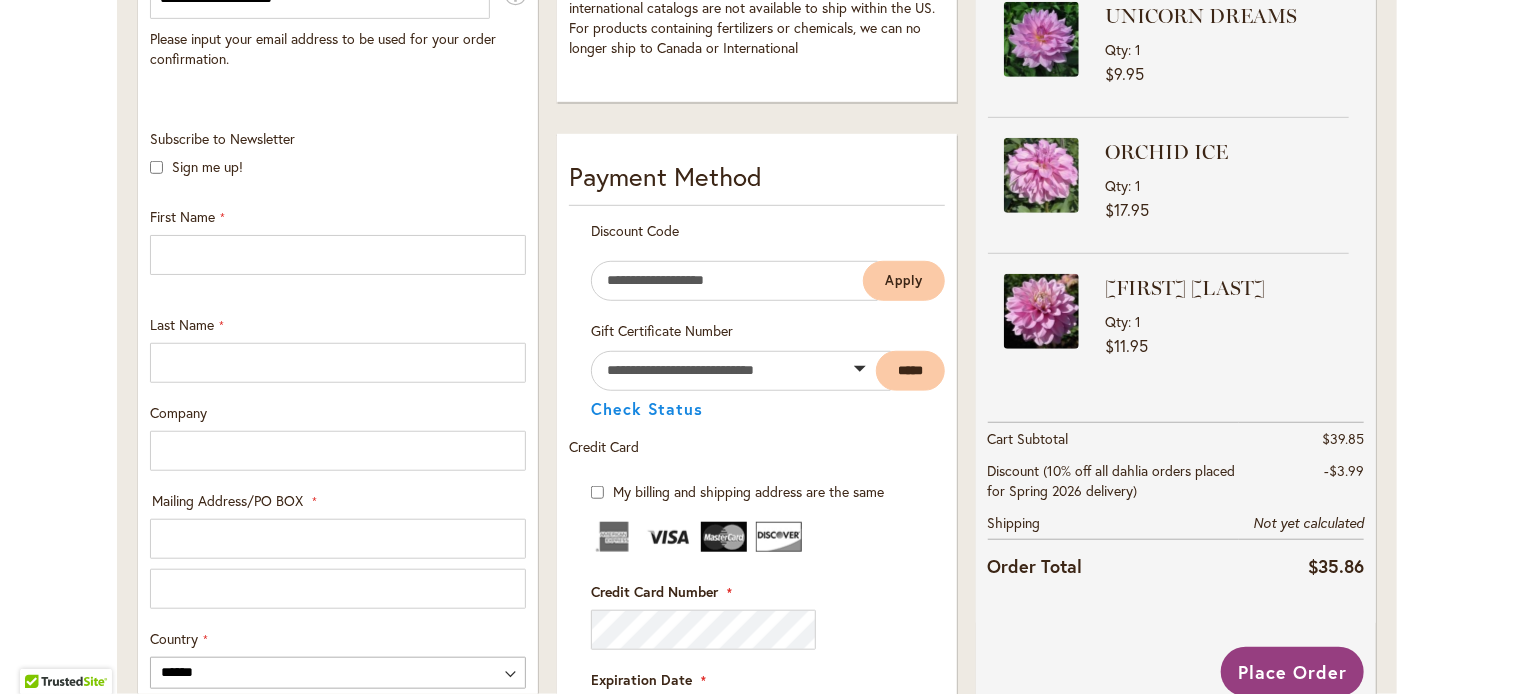 scroll, scrollTop: 528, scrollLeft: 0, axis: vertical 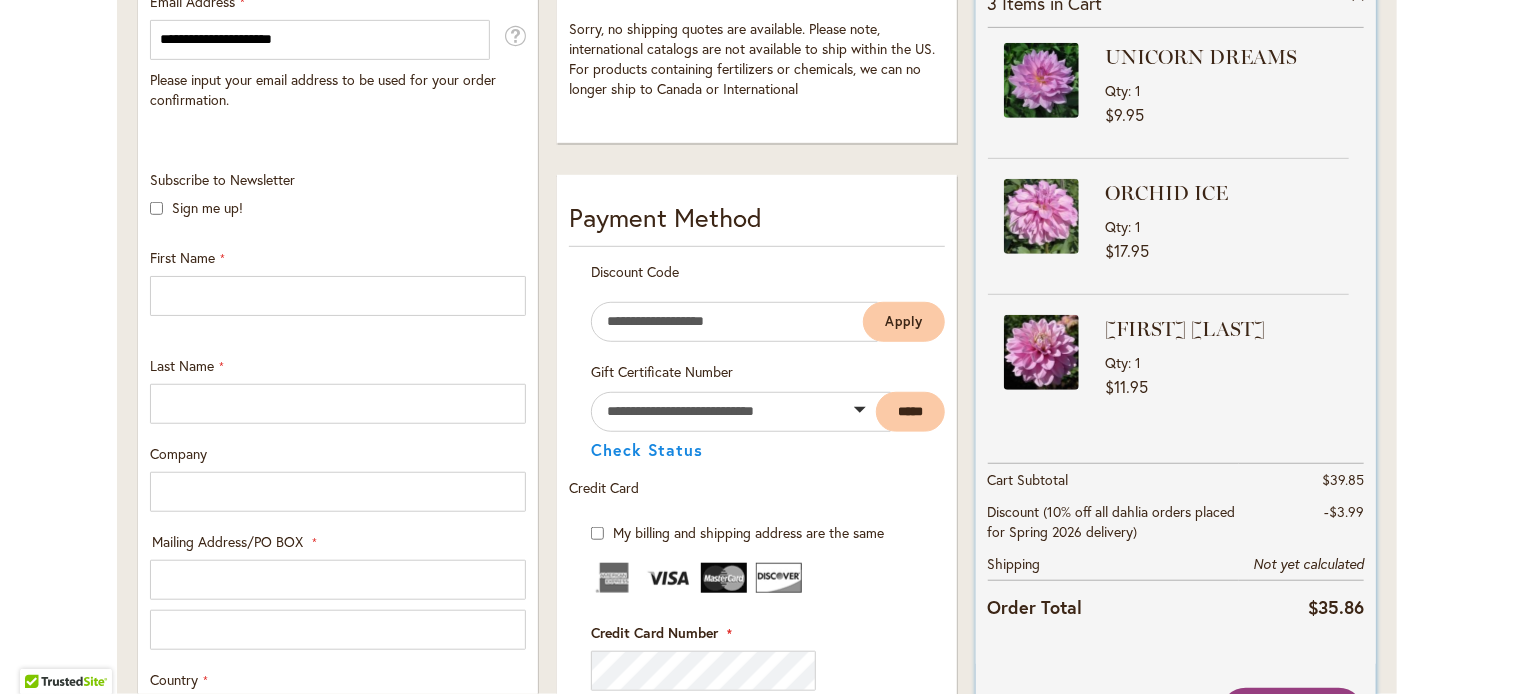 click at bounding box center (1041, 80) 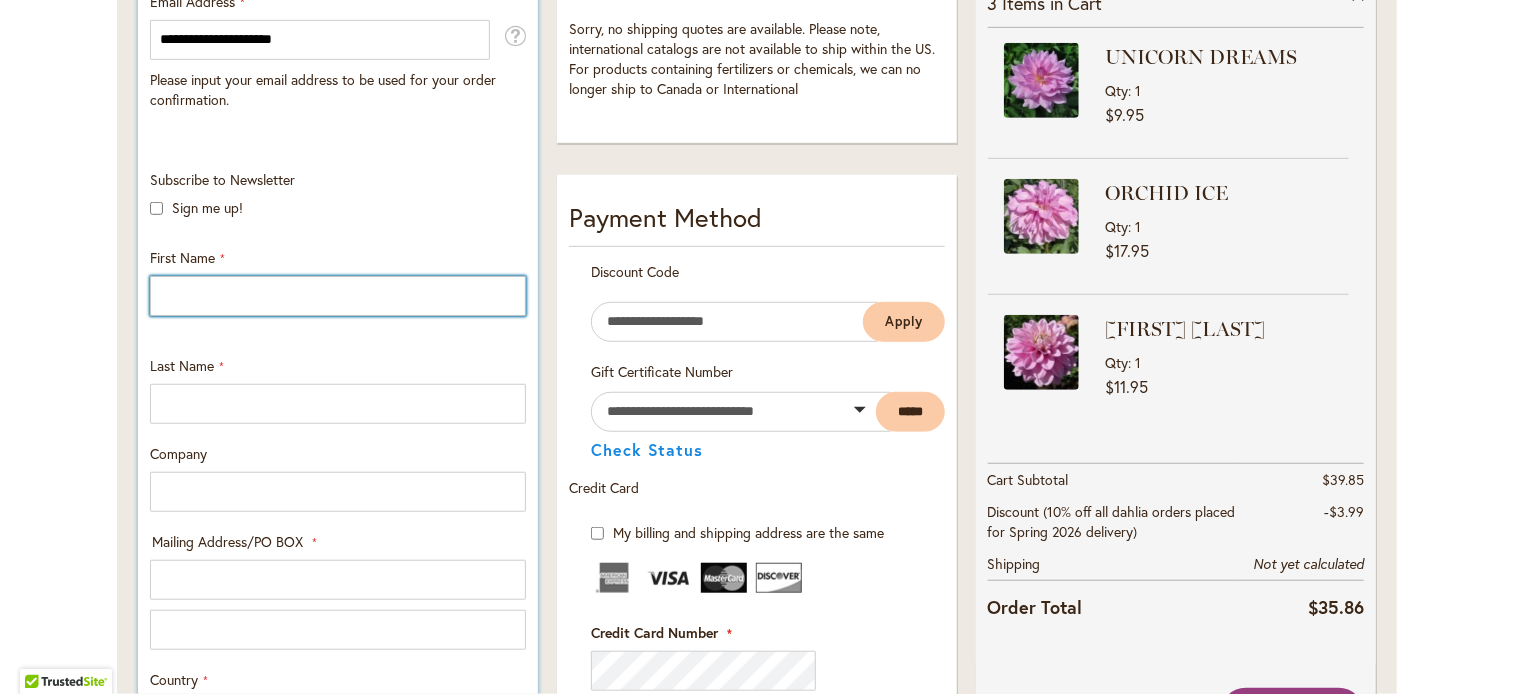 click on "First Name" at bounding box center (338, 296) 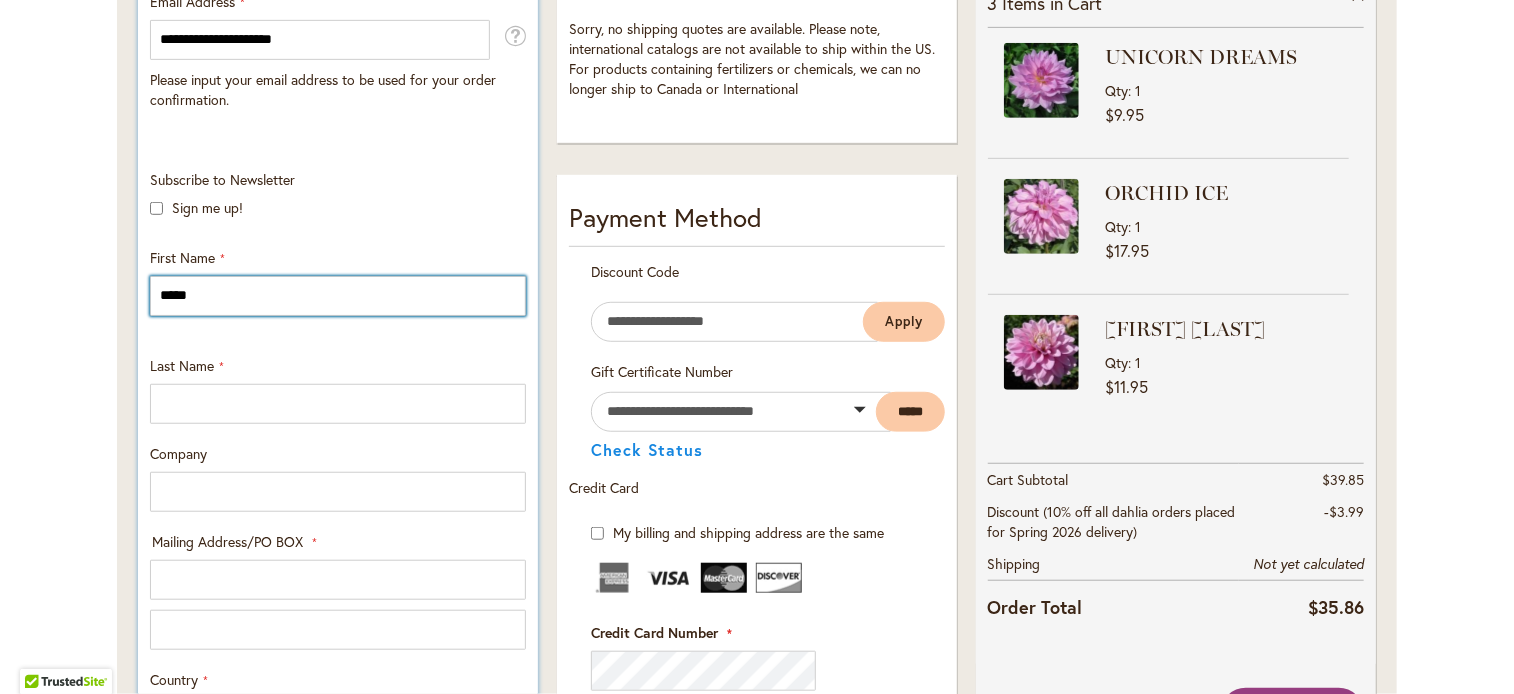 type on "********" 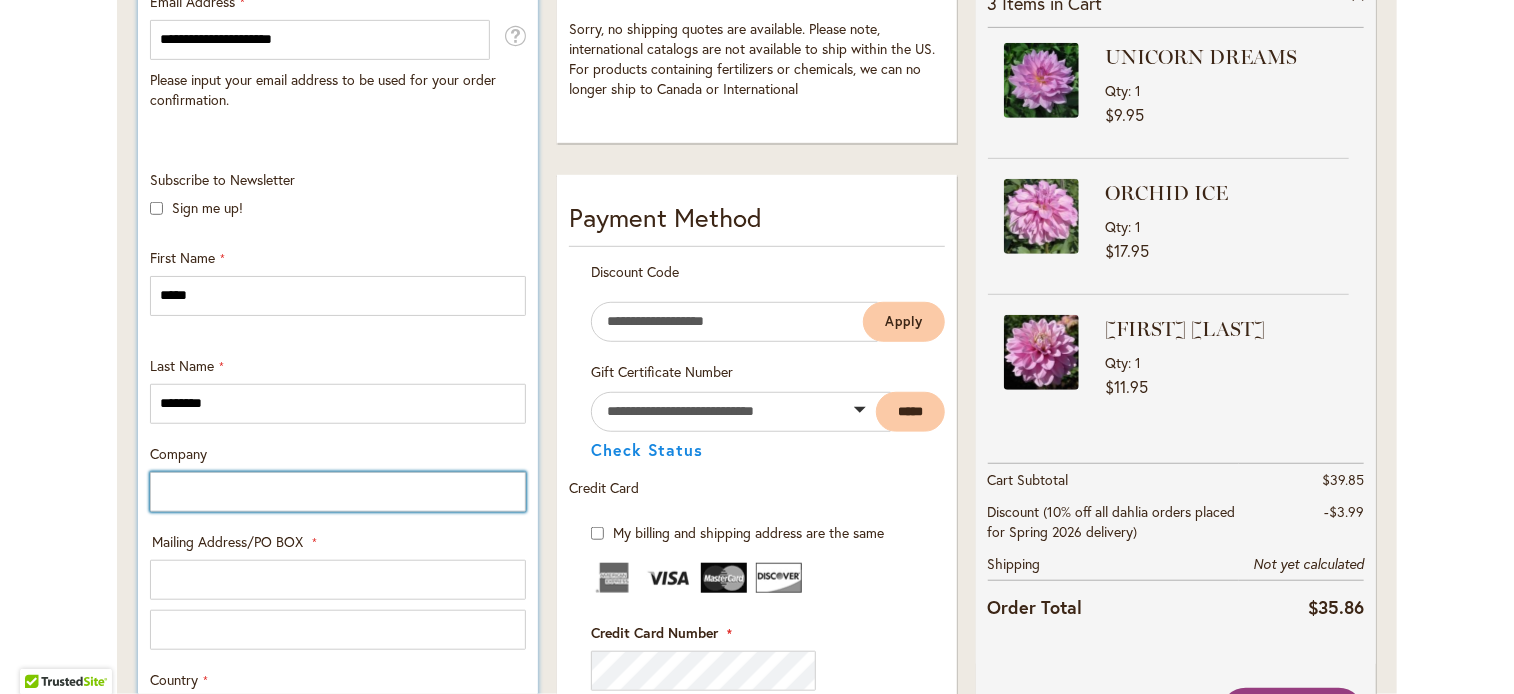 type on "**********" 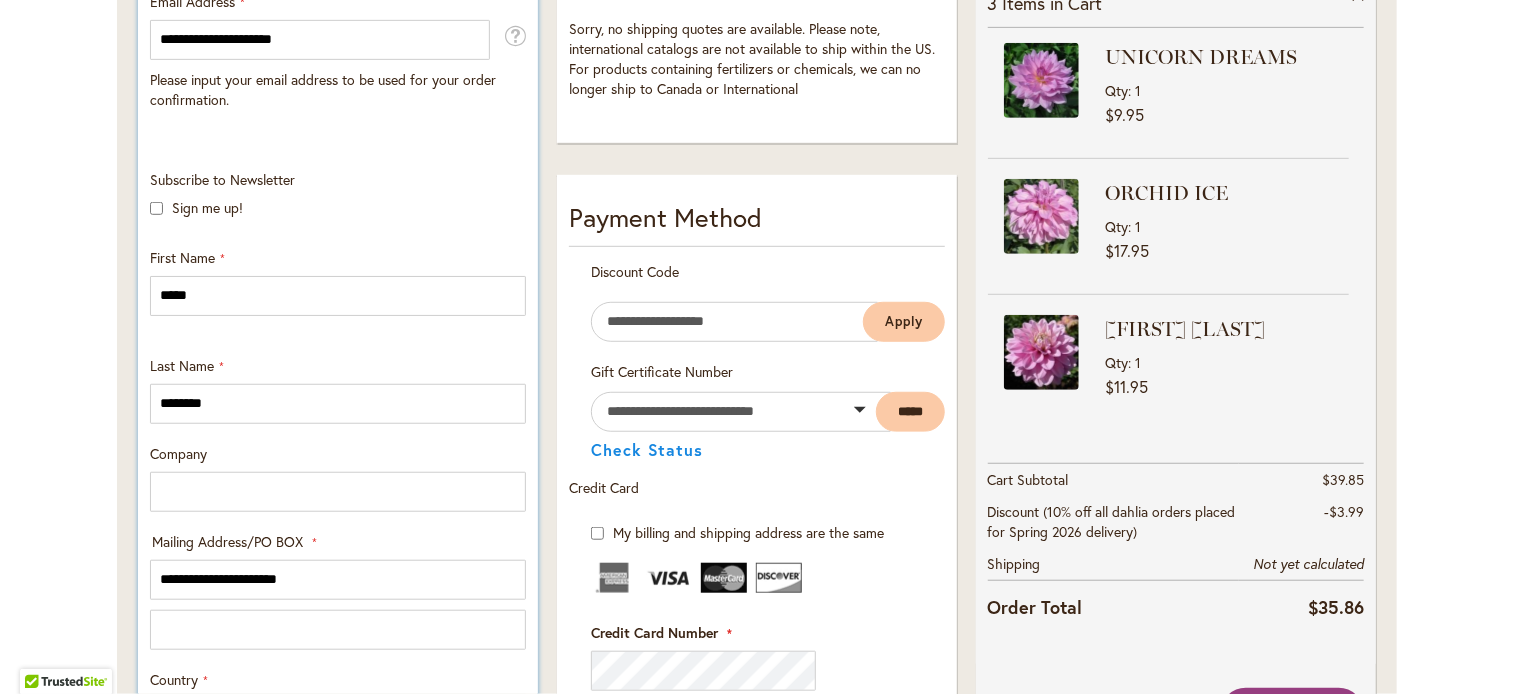 select on "**" 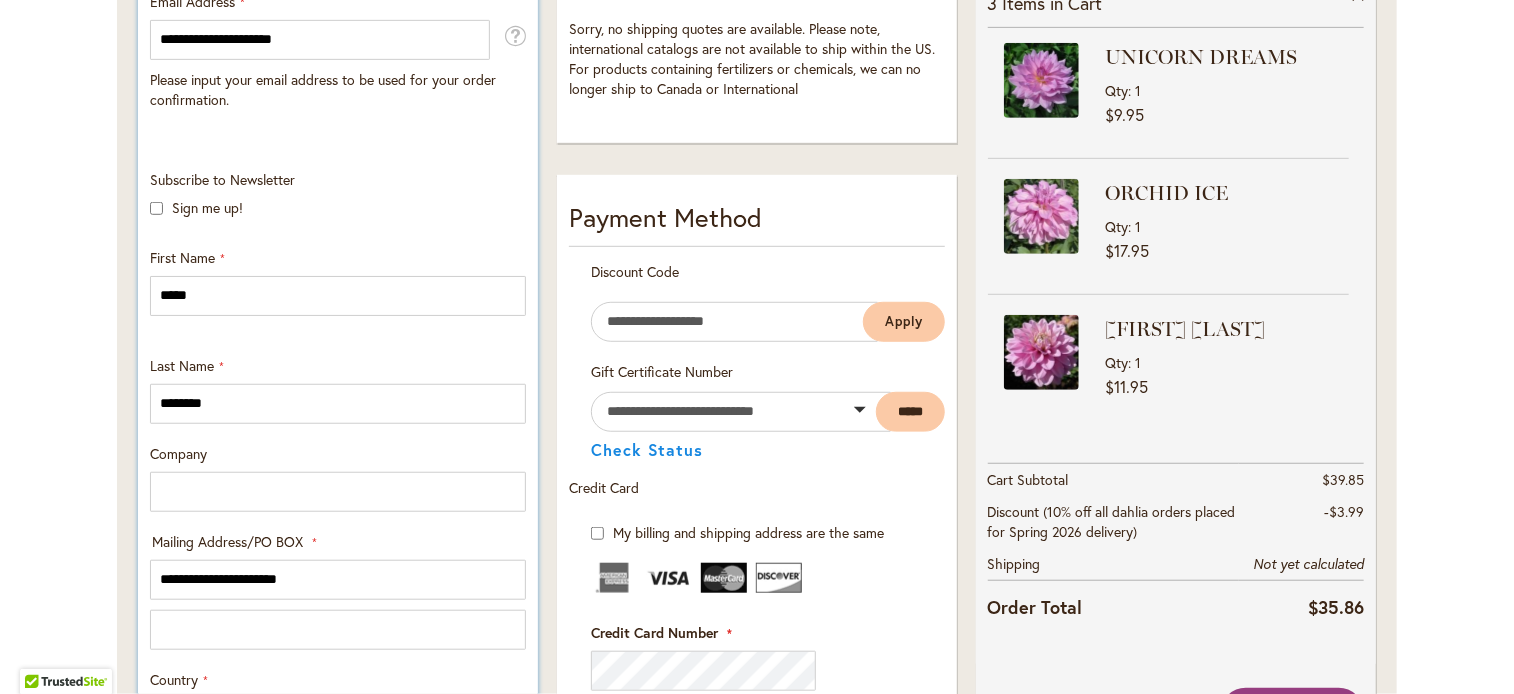 type on "*******" 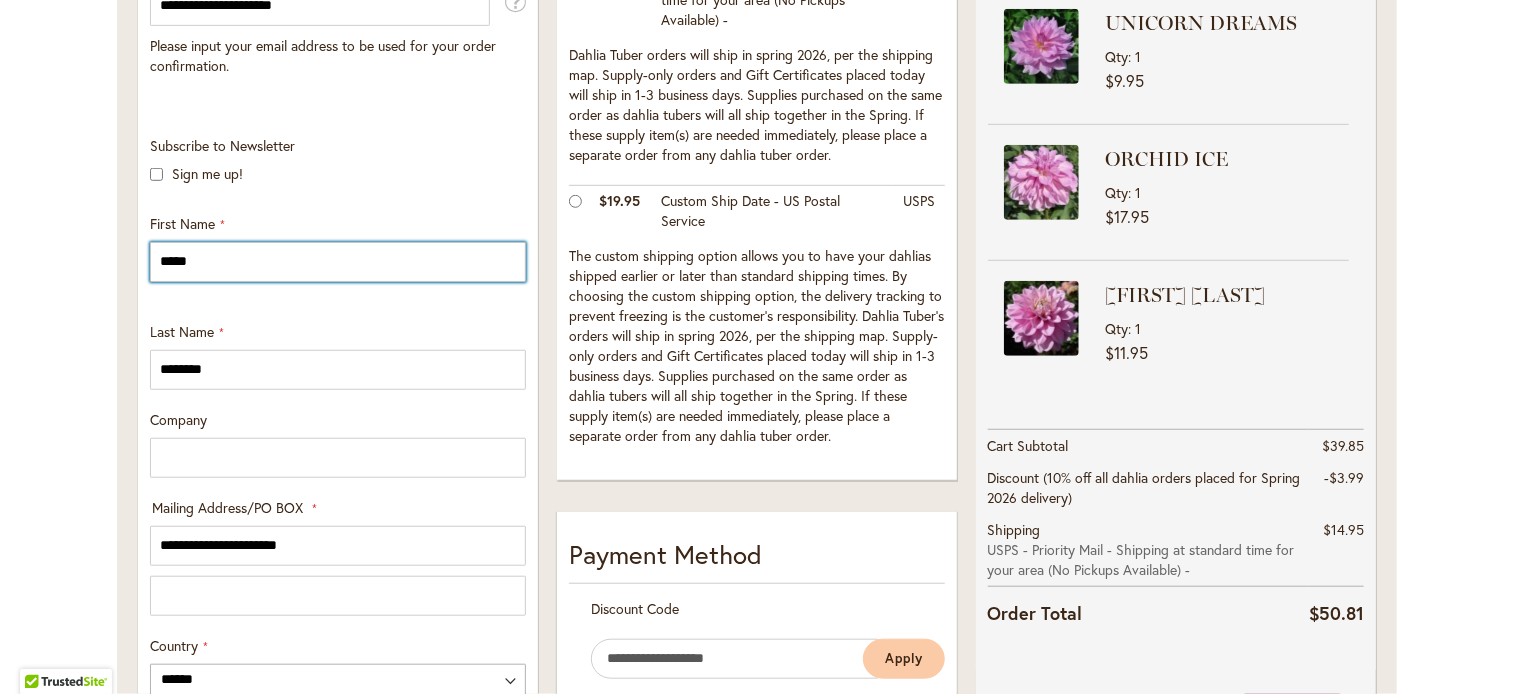 scroll, scrollTop: 544, scrollLeft: 0, axis: vertical 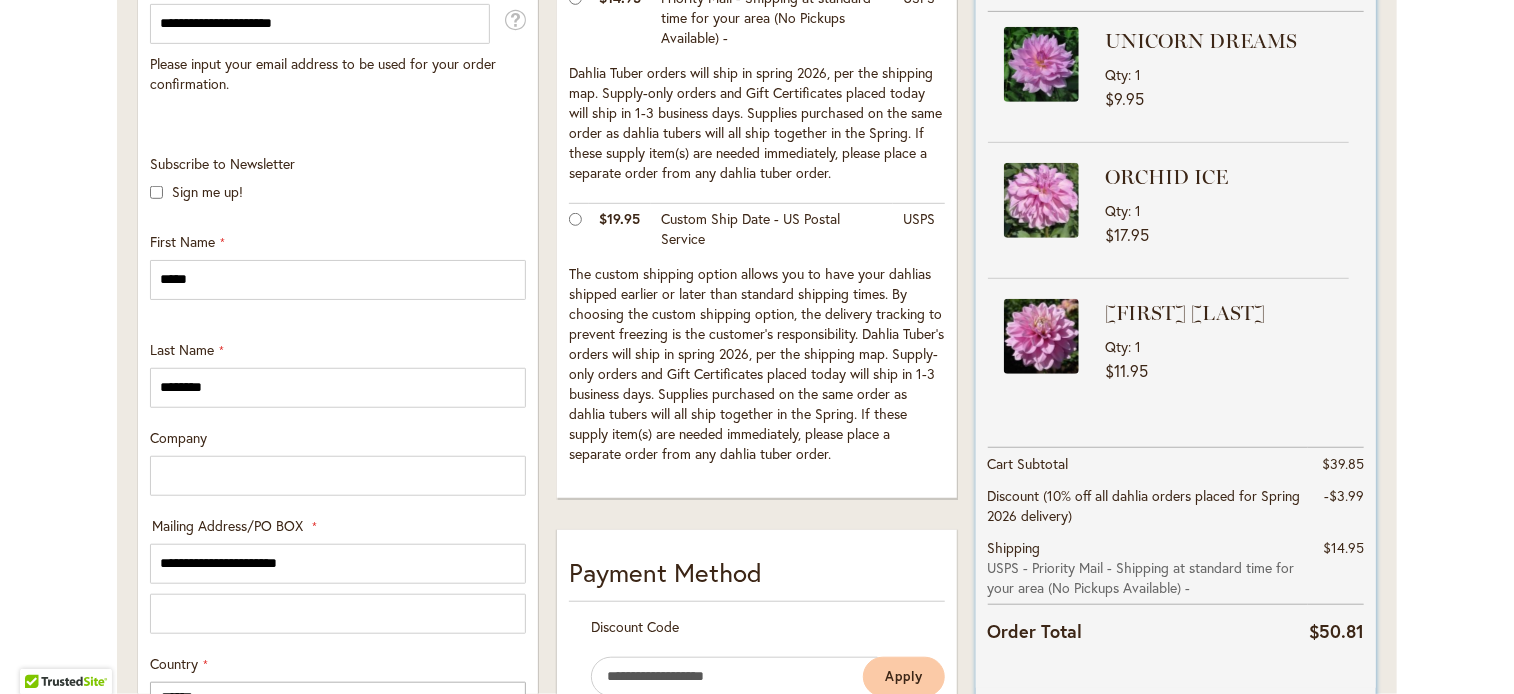 click at bounding box center [1041, 200] 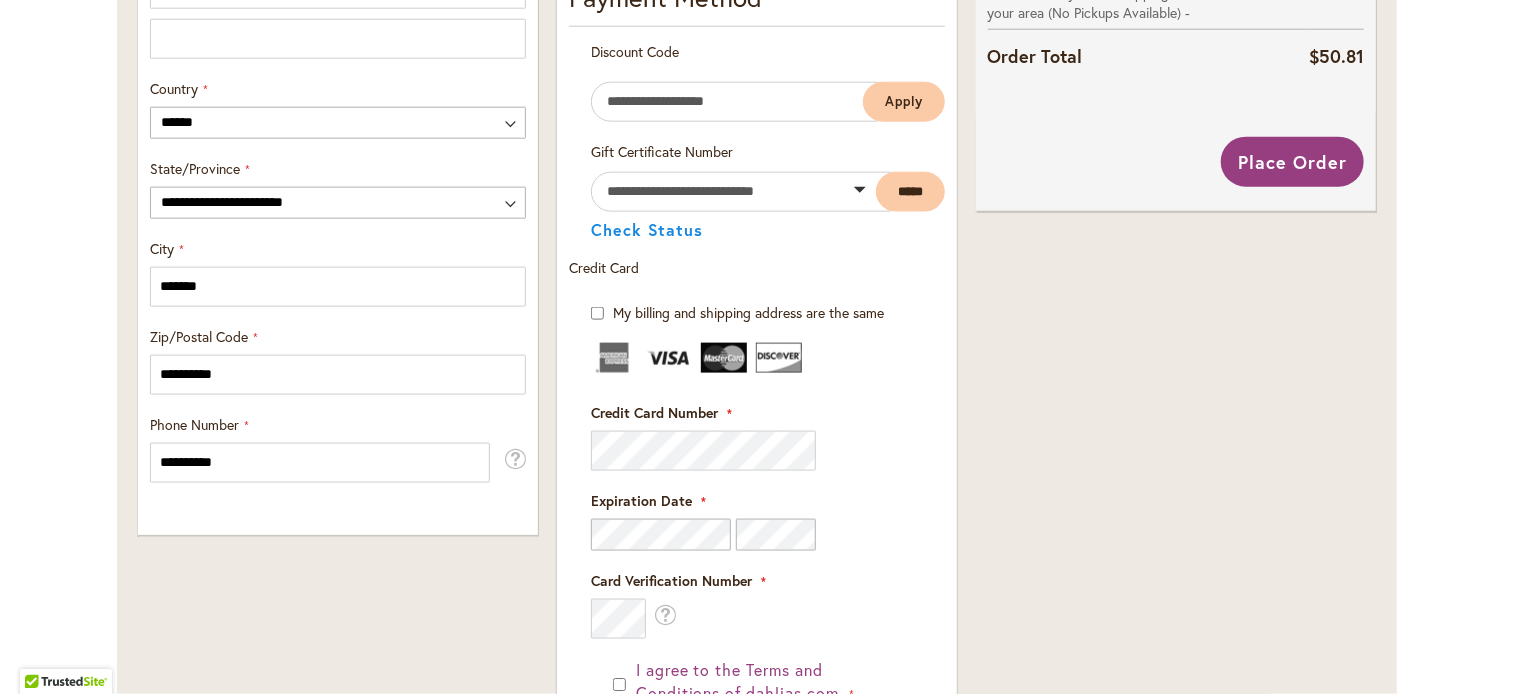 scroll, scrollTop: 931, scrollLeft: 0, axis: vertical 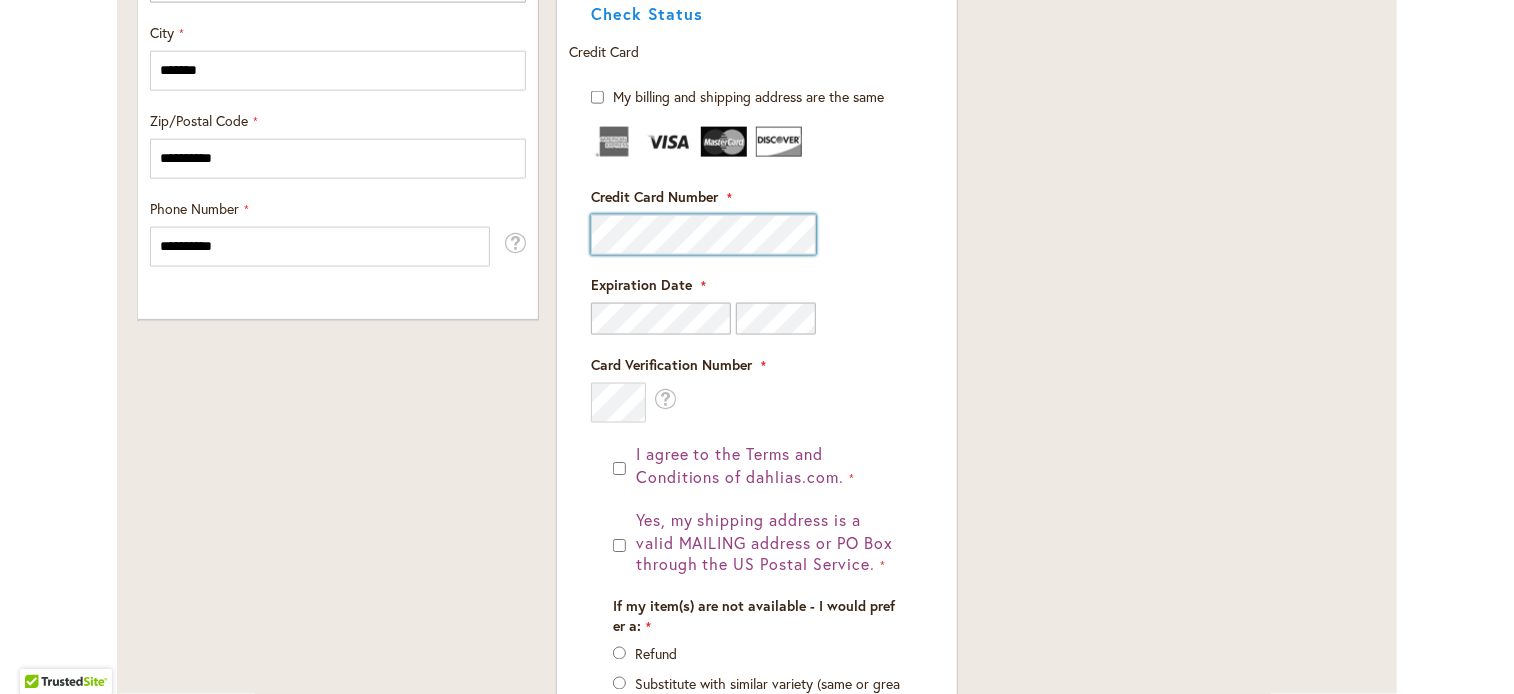 click on "**********" at bounding box center (757, -25) 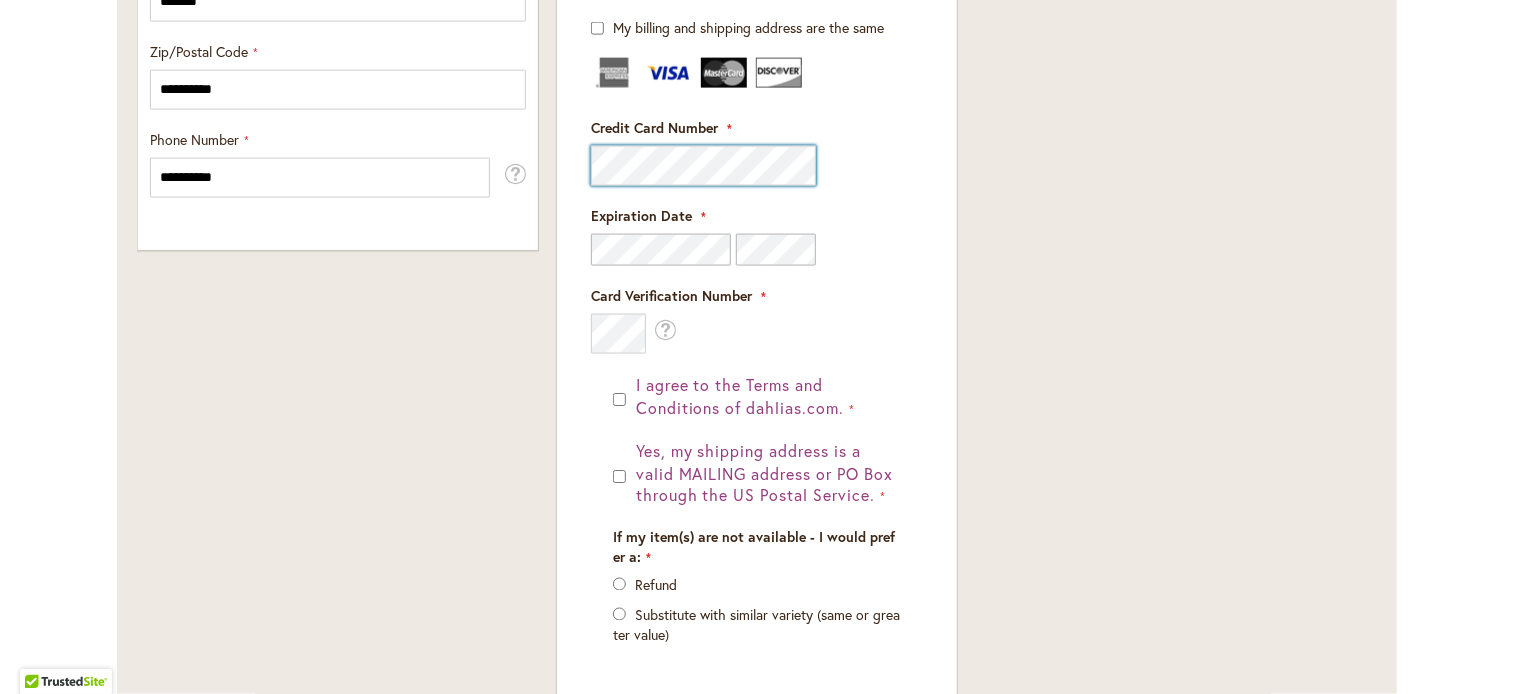 scroll, scrollTop: 1453, scrollLeft: 0, axis: vertical 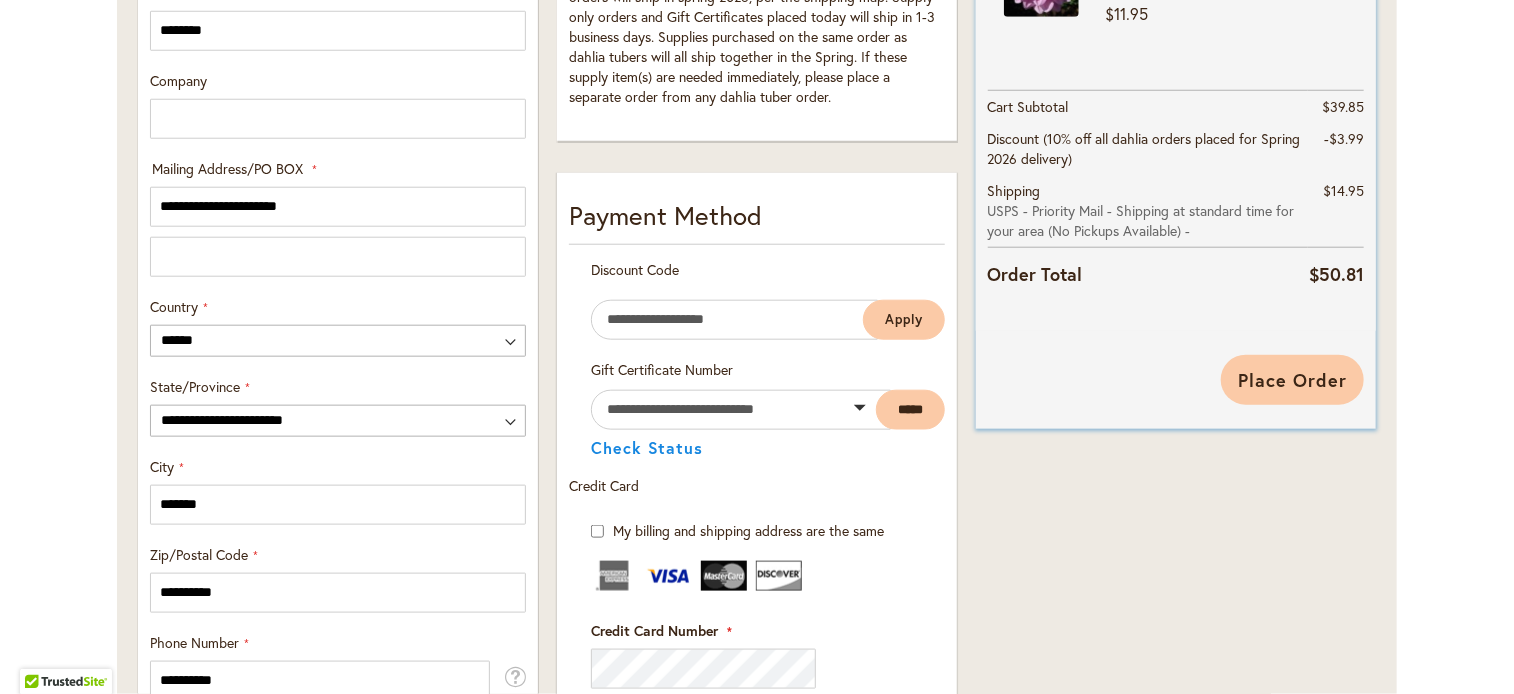 click on "Place Order" at bounding box center (1292, 380) 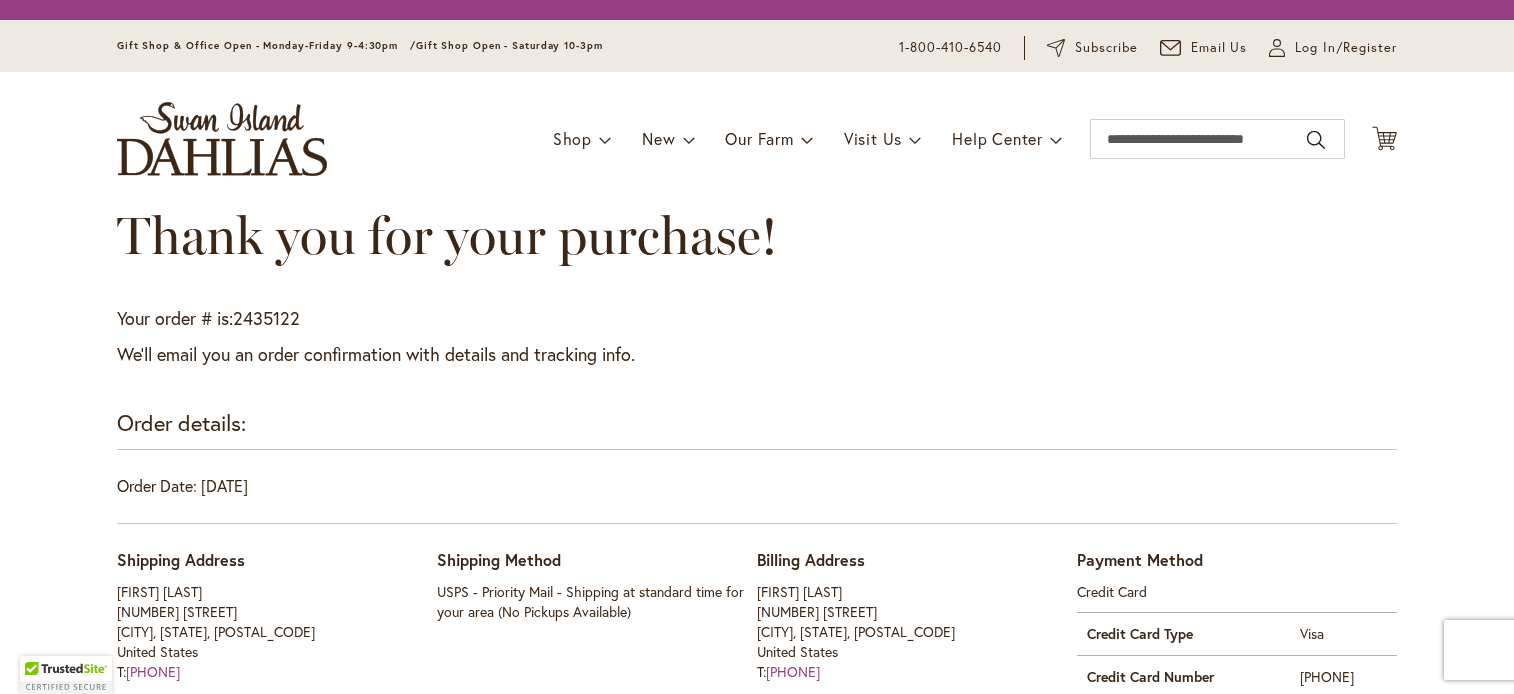 scroll, scrollTop: 0, scrollLeft: 0, axis: both 